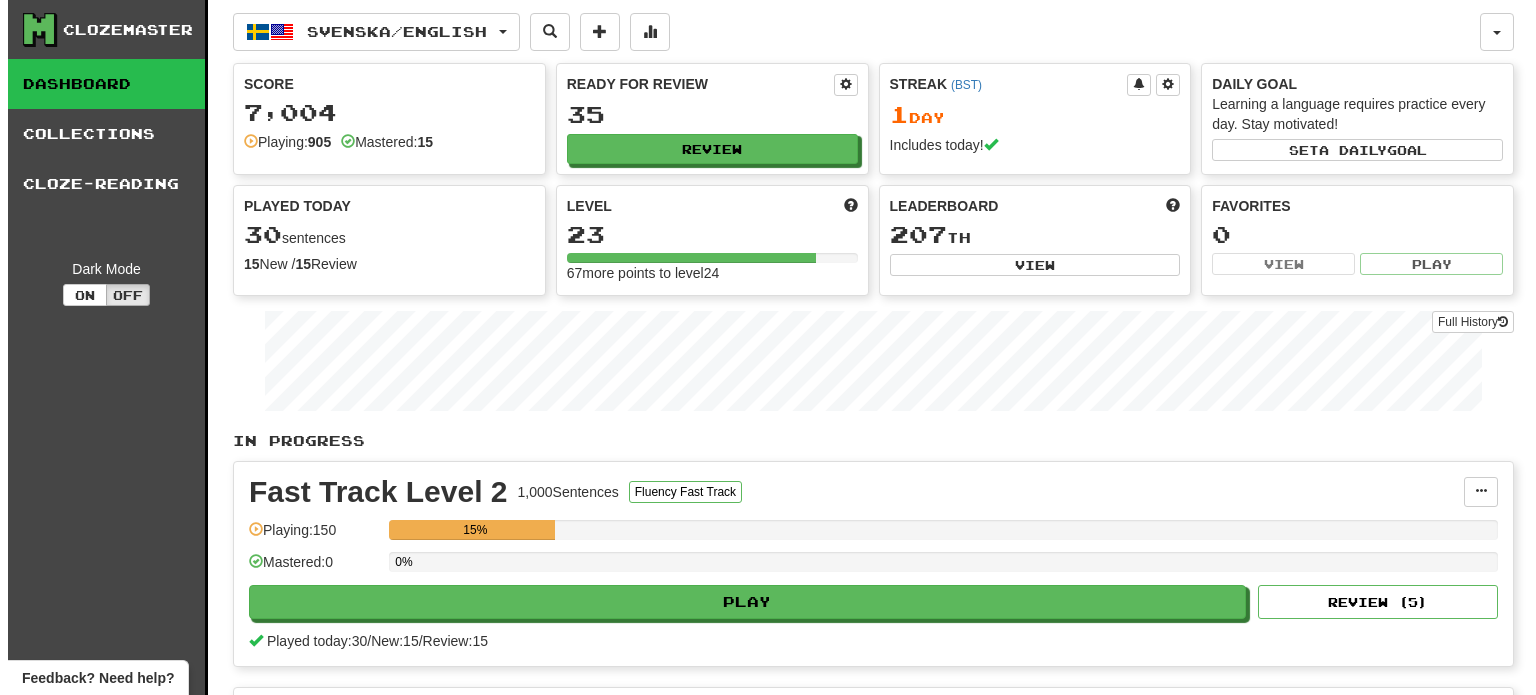 scroll, scrollTop: 0, scrollLeft: 0, axis: both 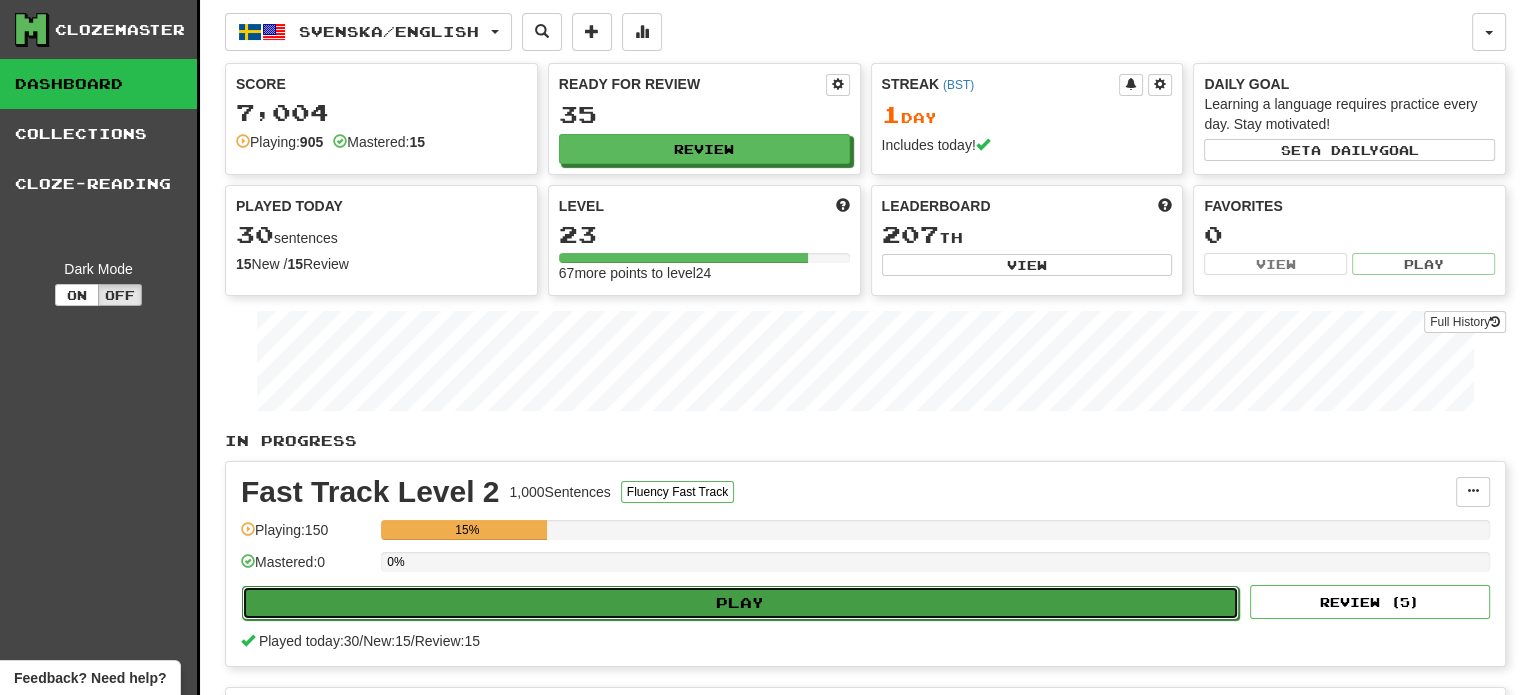 click on "Play" at bounding box center [740, 603] 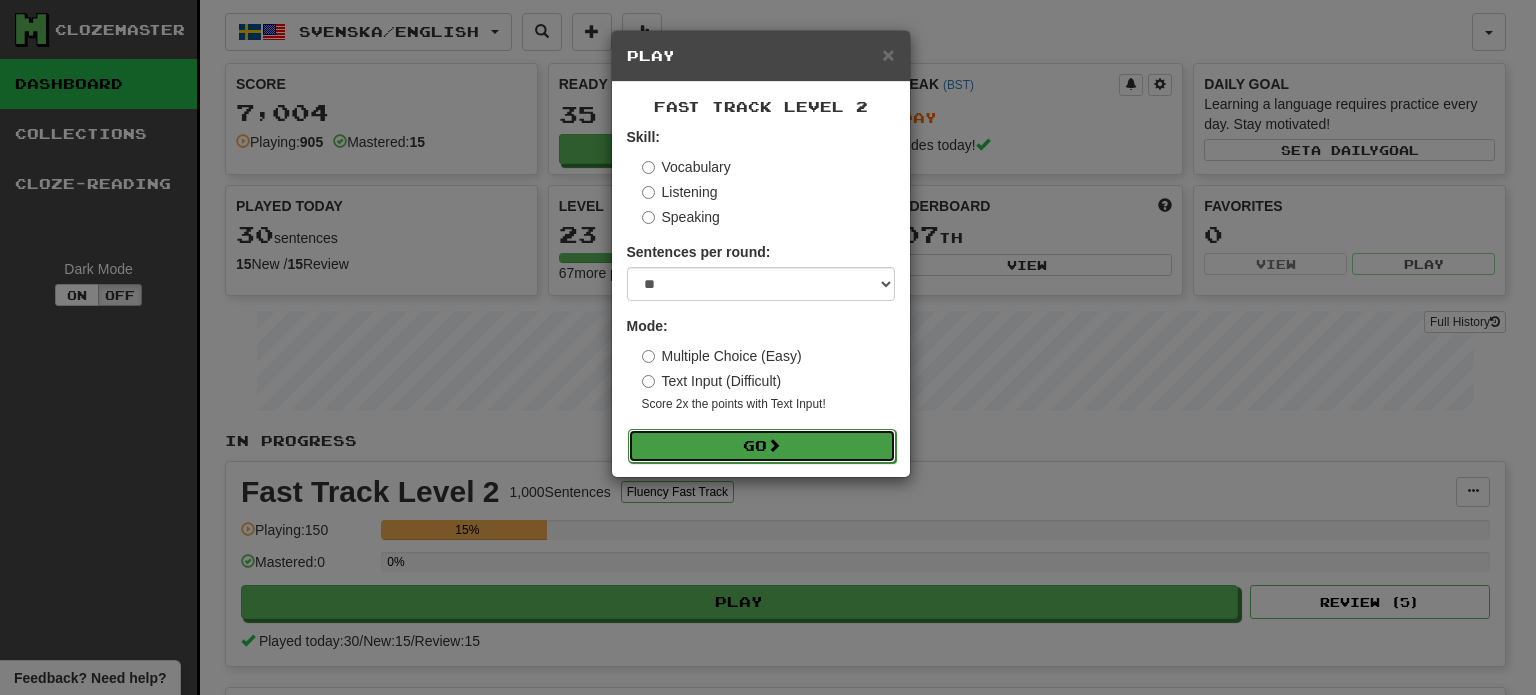 click on "Go" at bounding box center (762, 446) 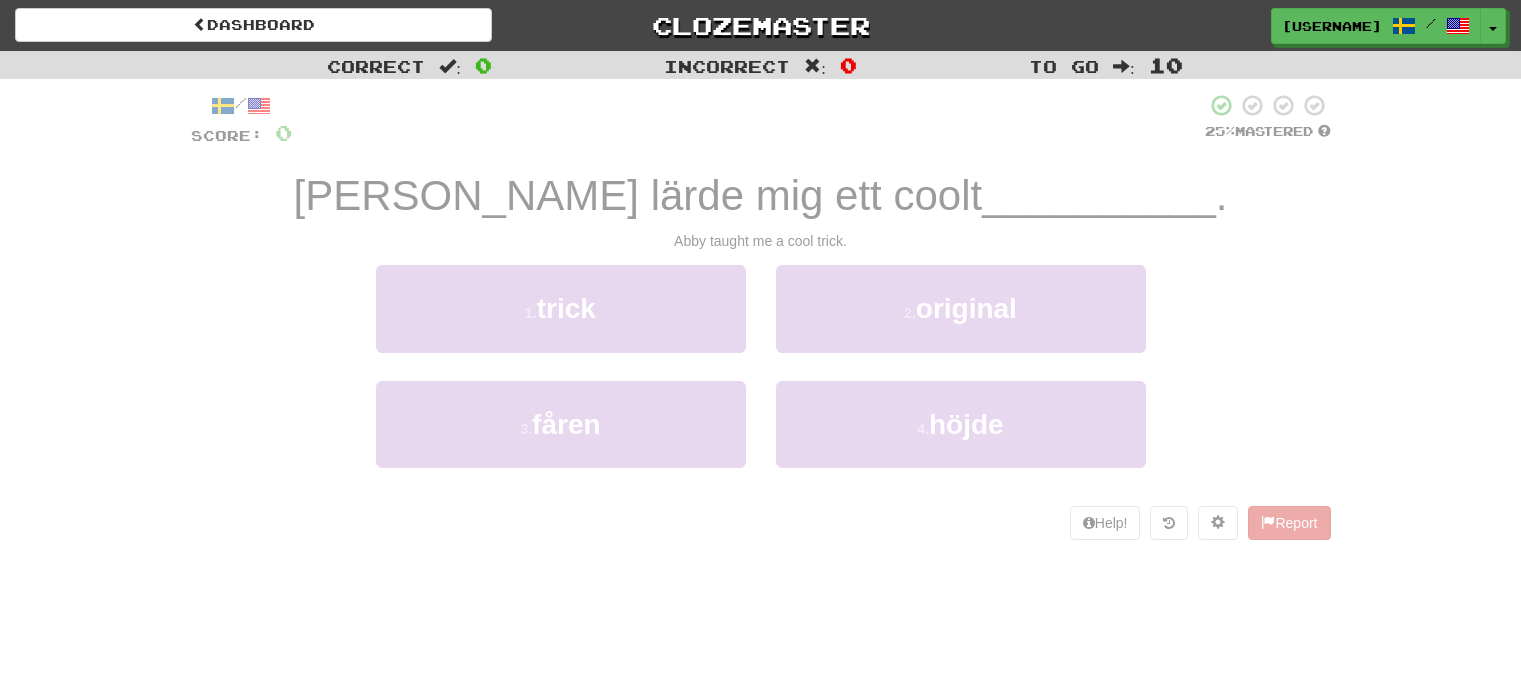 scroll, scrollTop: 0, scrollLeft: 0, axis: both 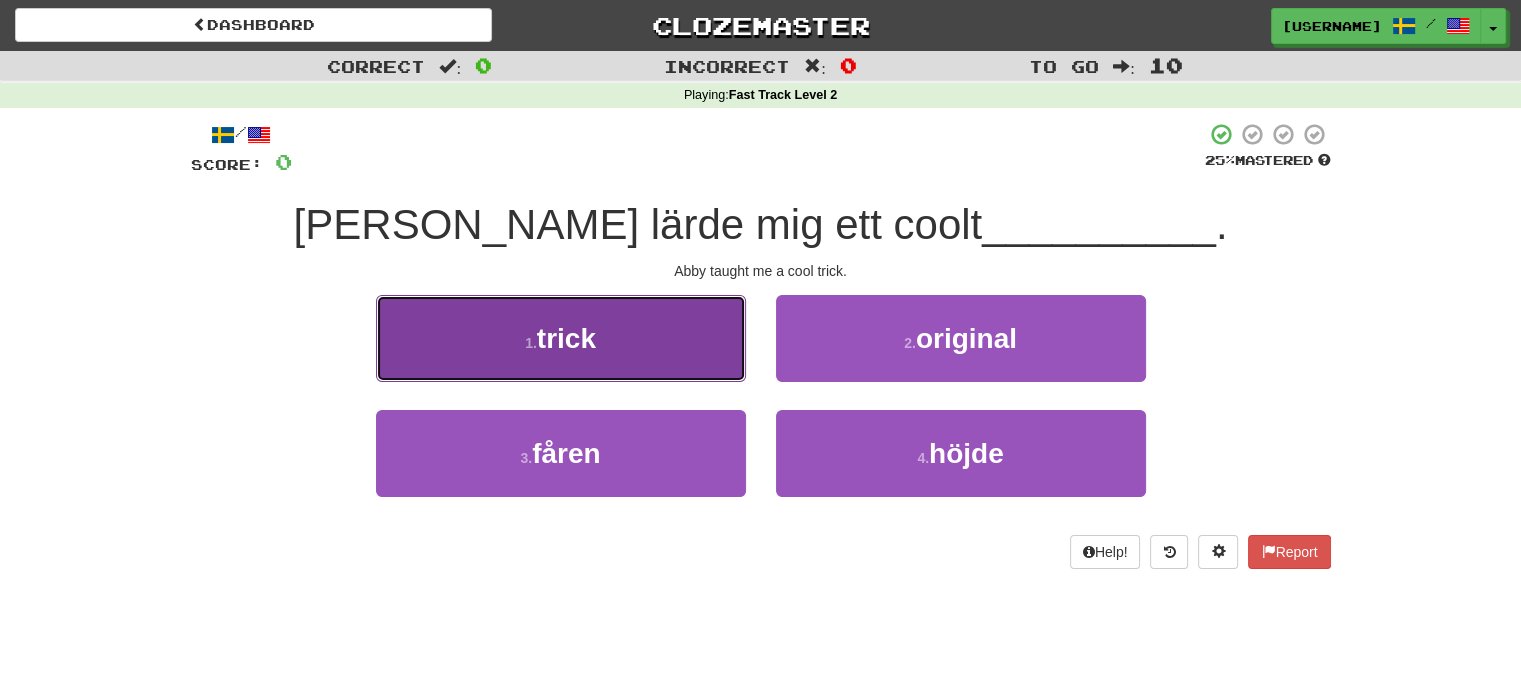 click on "trick" at bounding box center (566, 338) 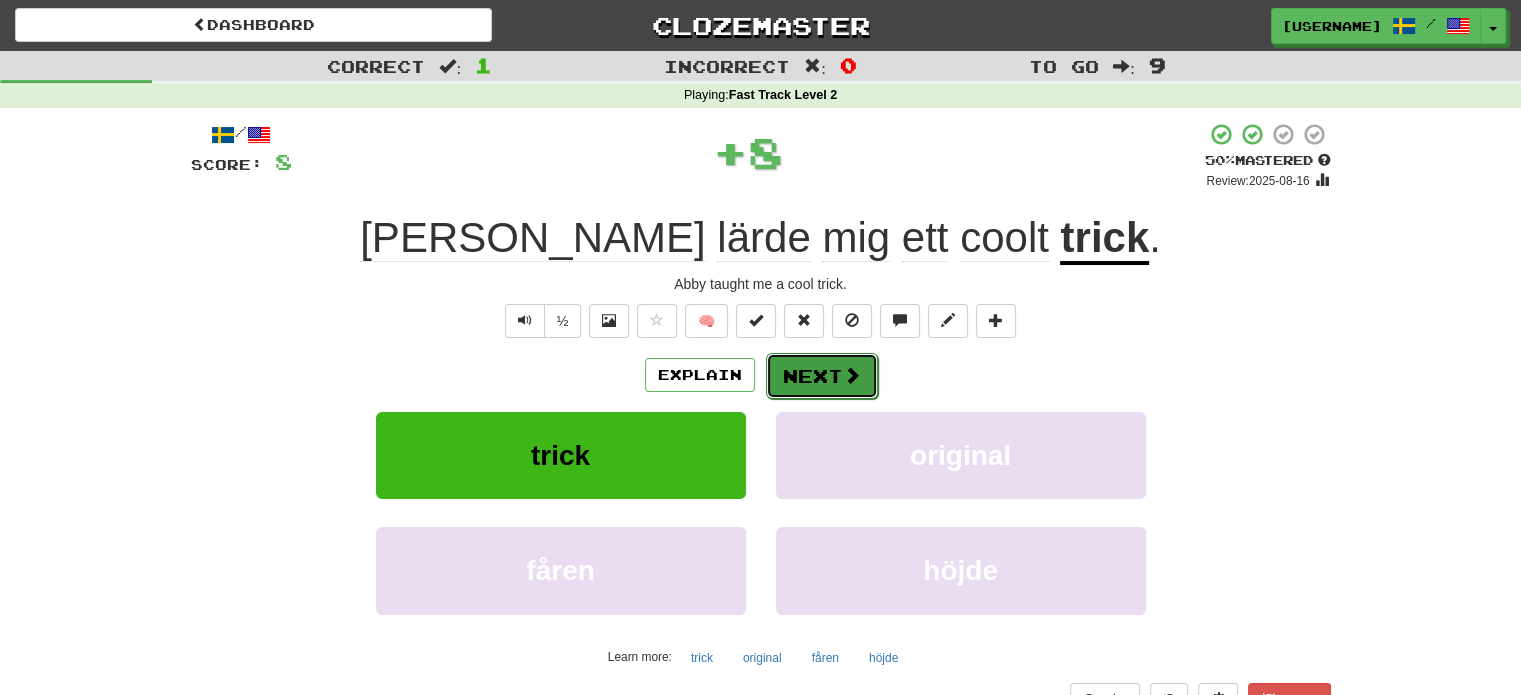 click on "Next" at bounding box center [822, 376] 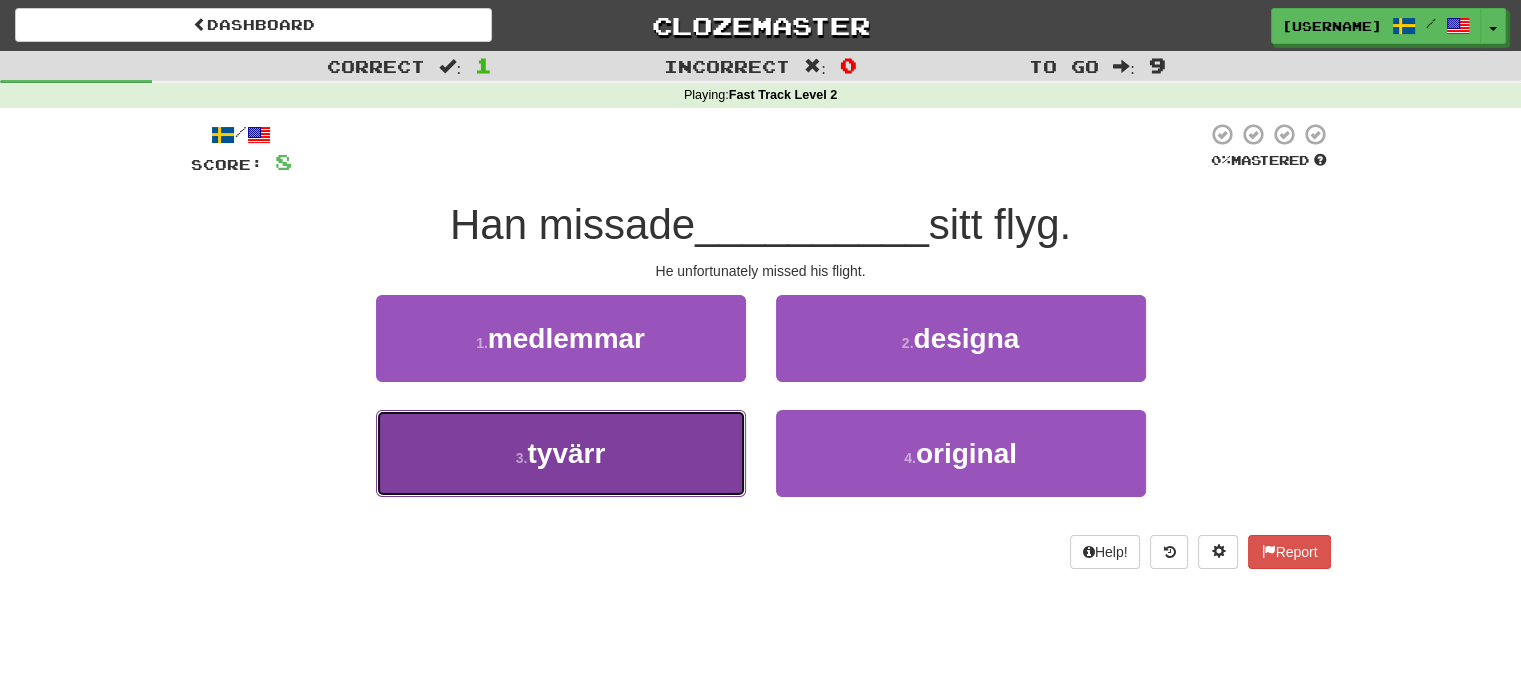 click on "3 .  tyvärr" at bounding box center (561, 453) 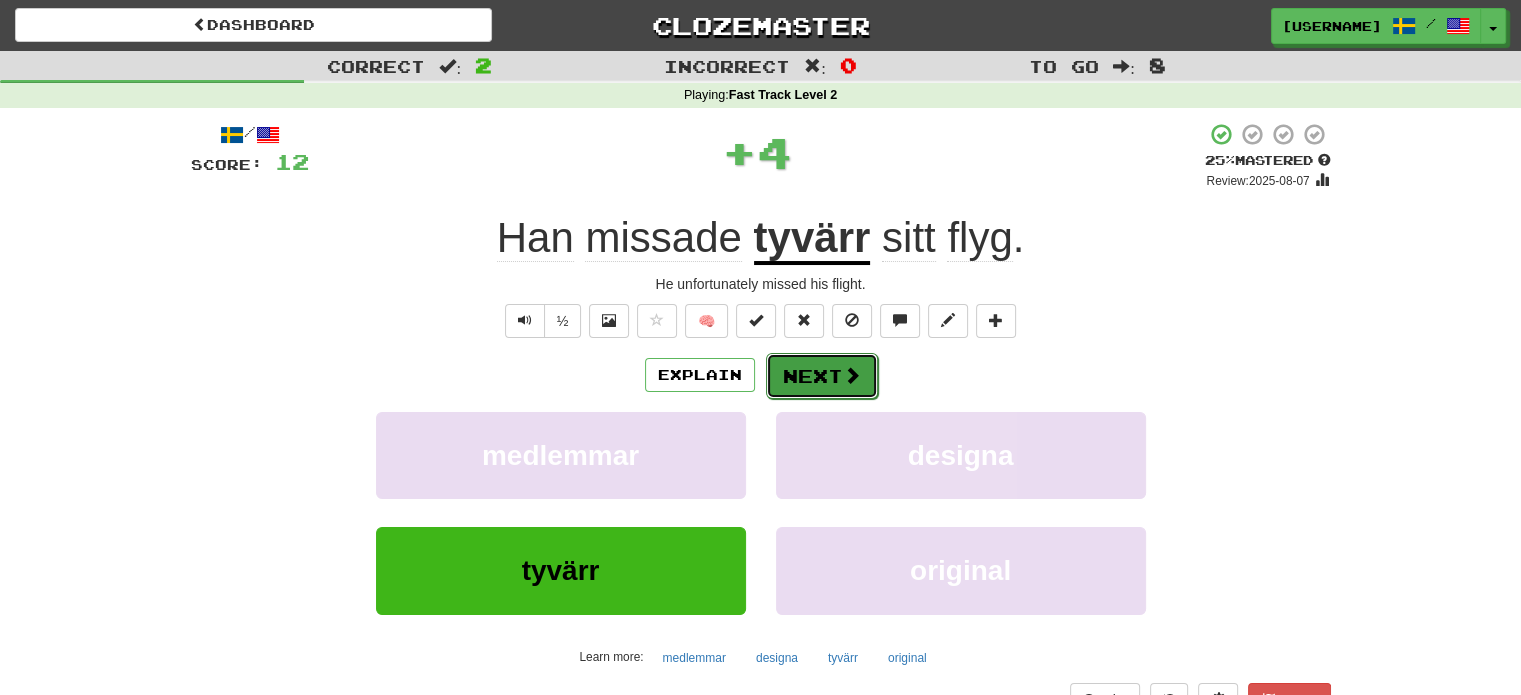 click on "Next" at bounding box center [822, 376] 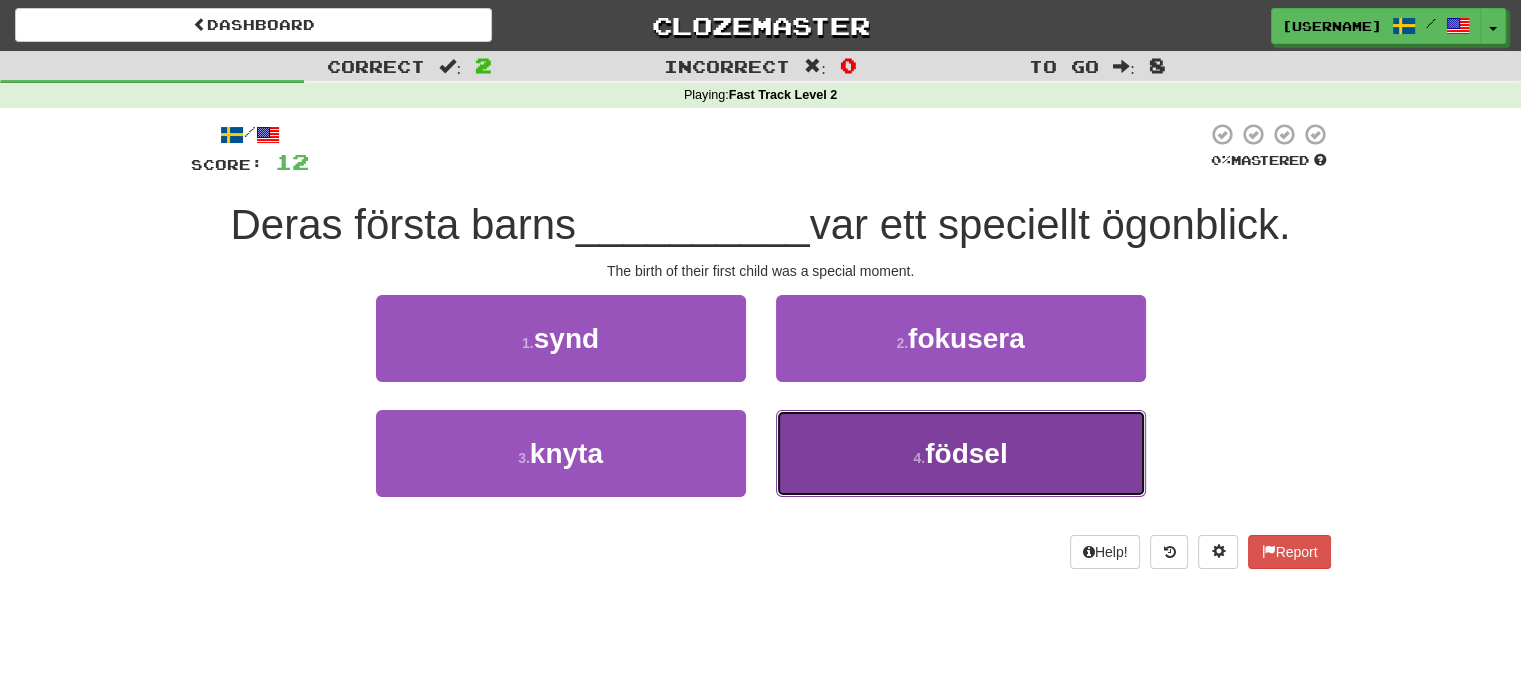 click on "4 .  födsel" at bounding box center (961, 453) 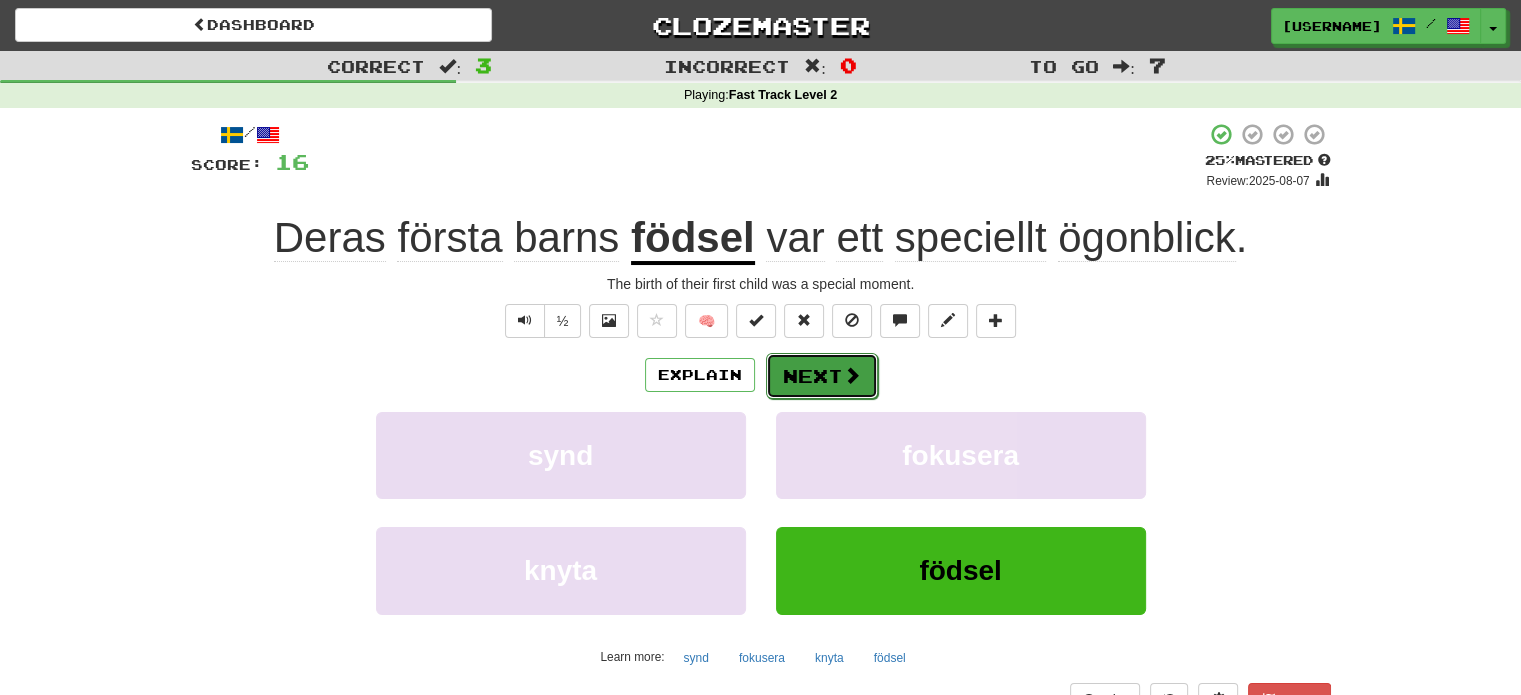 click on "Next" at bounding box center (822, 376) 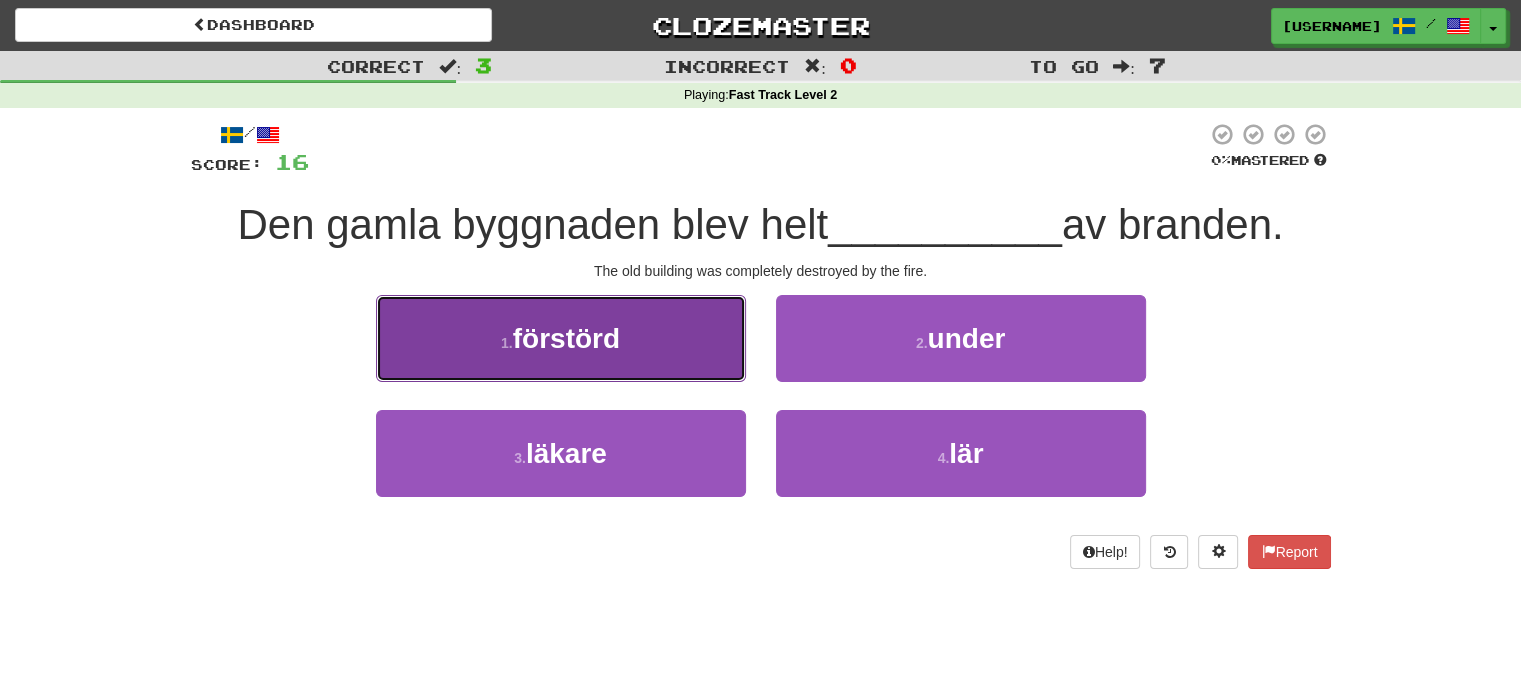 click on "1 .  förstörd" at bounding box center (561, 338) 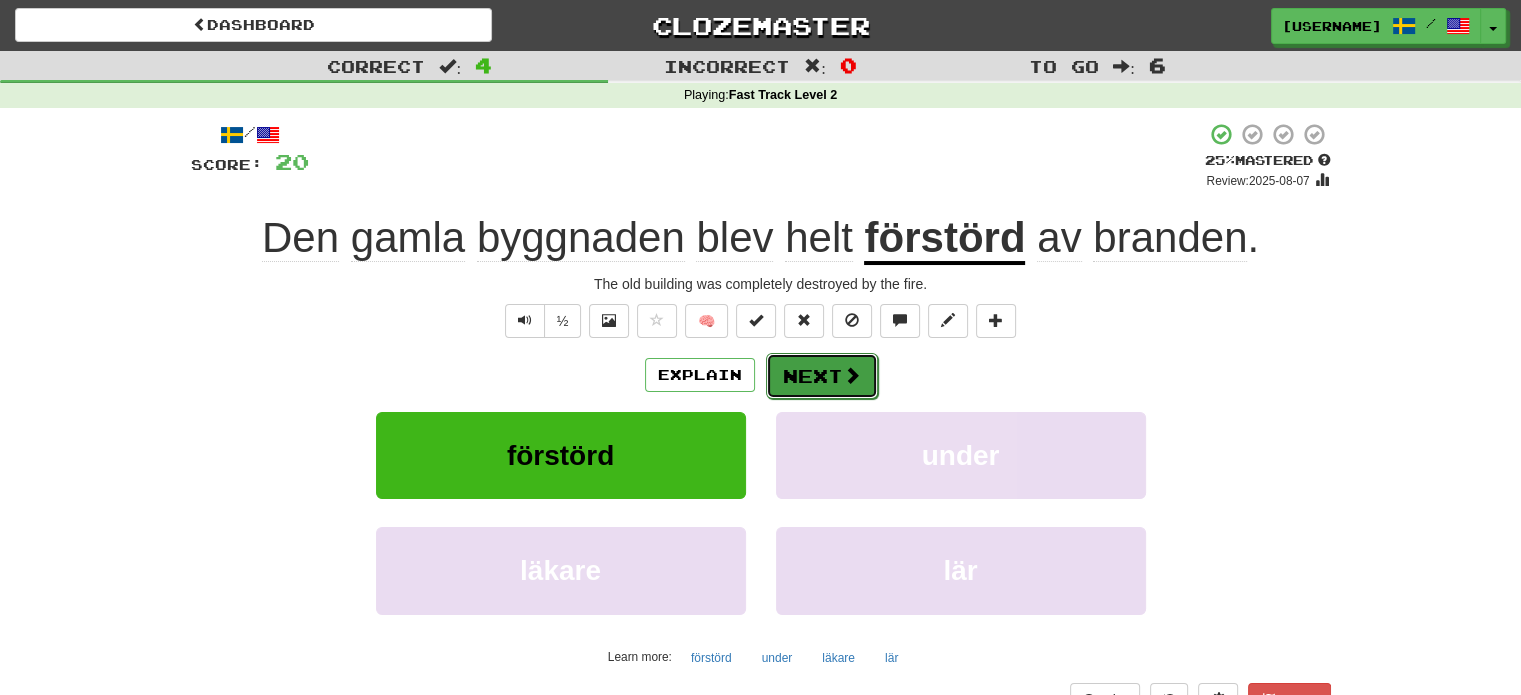 click on "Next" at bounding box center [822, 376] 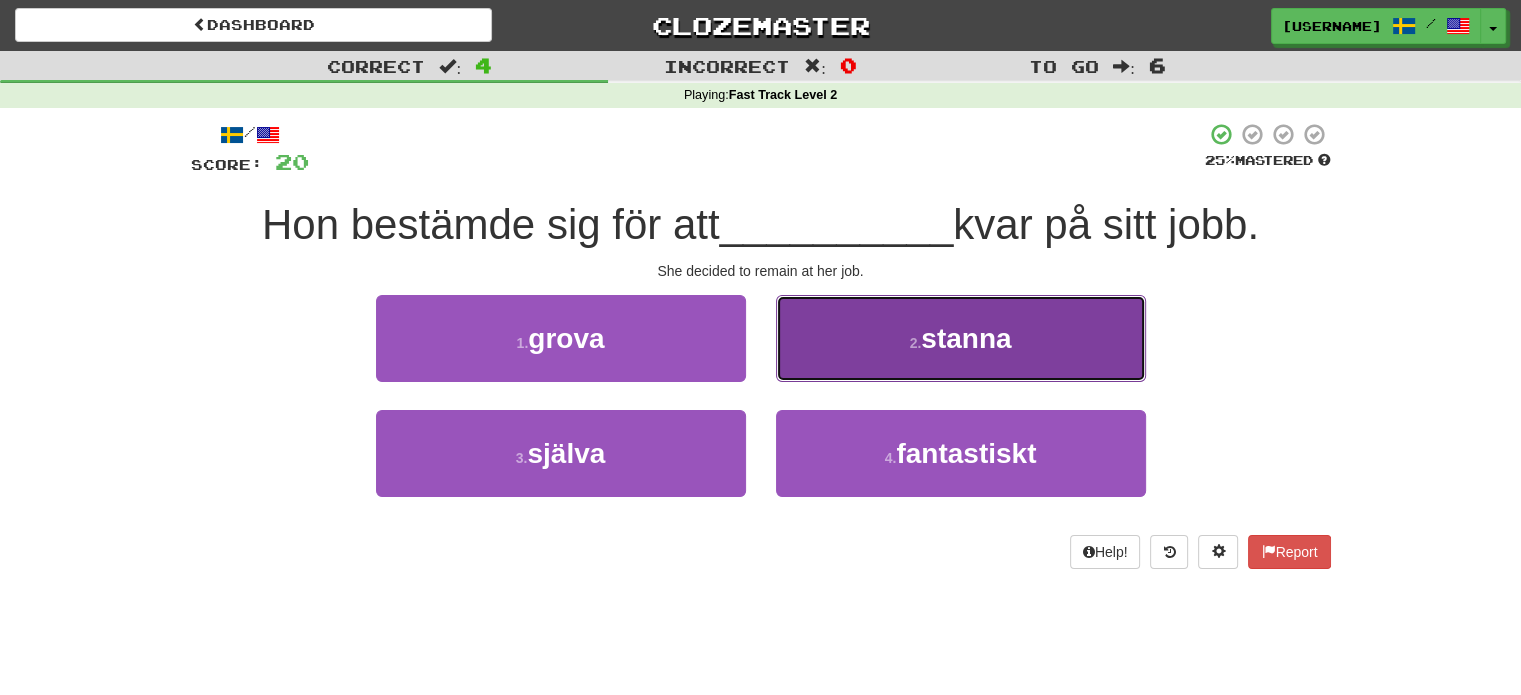click on "2 .  stanna" at bounding box center [961, 338] 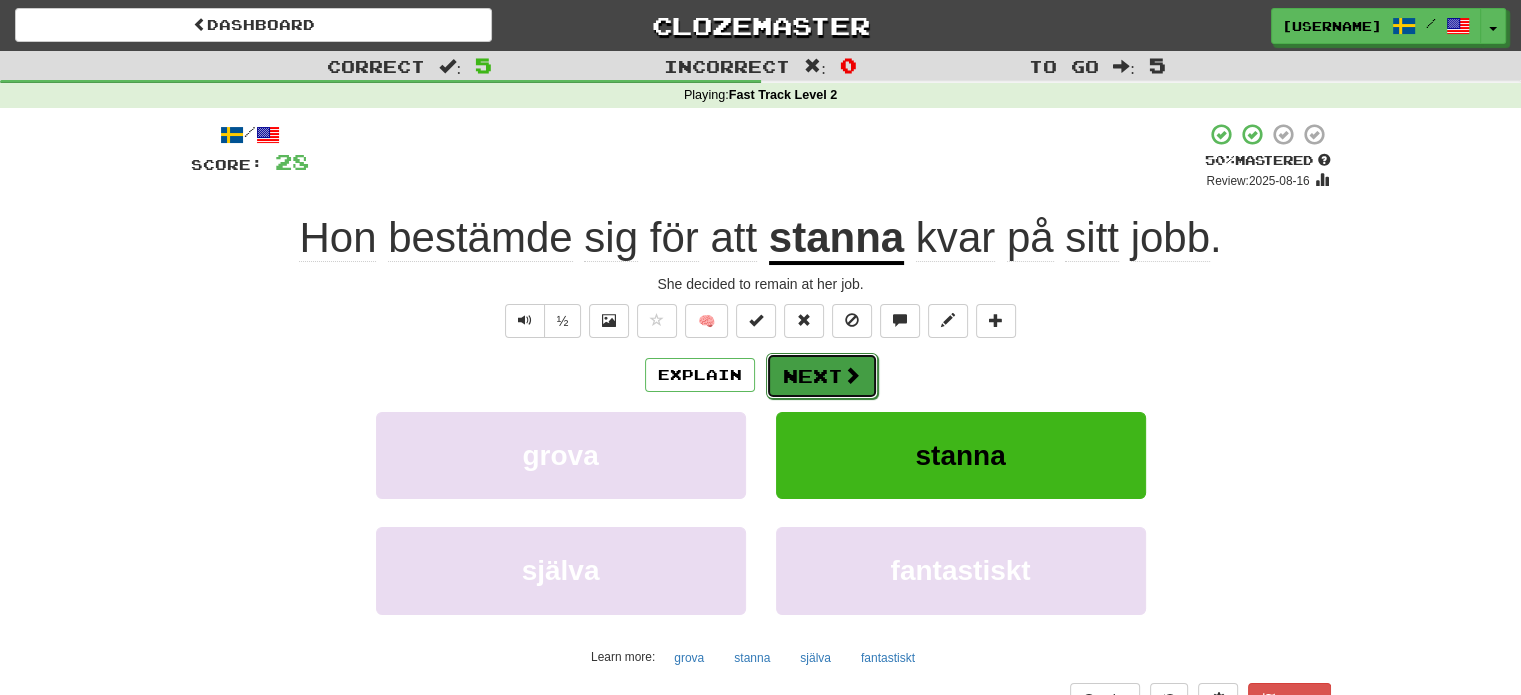 click on "Next" at bounding box center (822, 376) 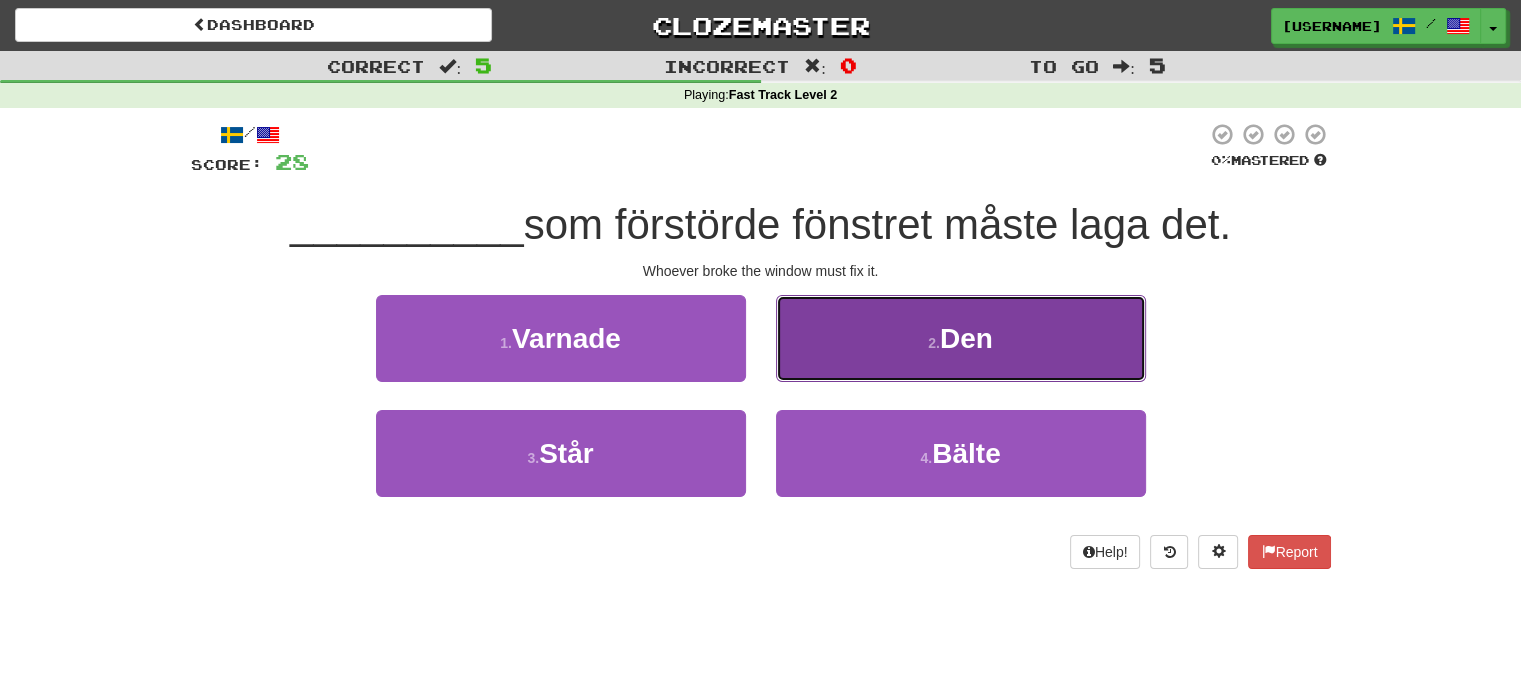 click on "2 .  Den" at bounding box center (961, 338) 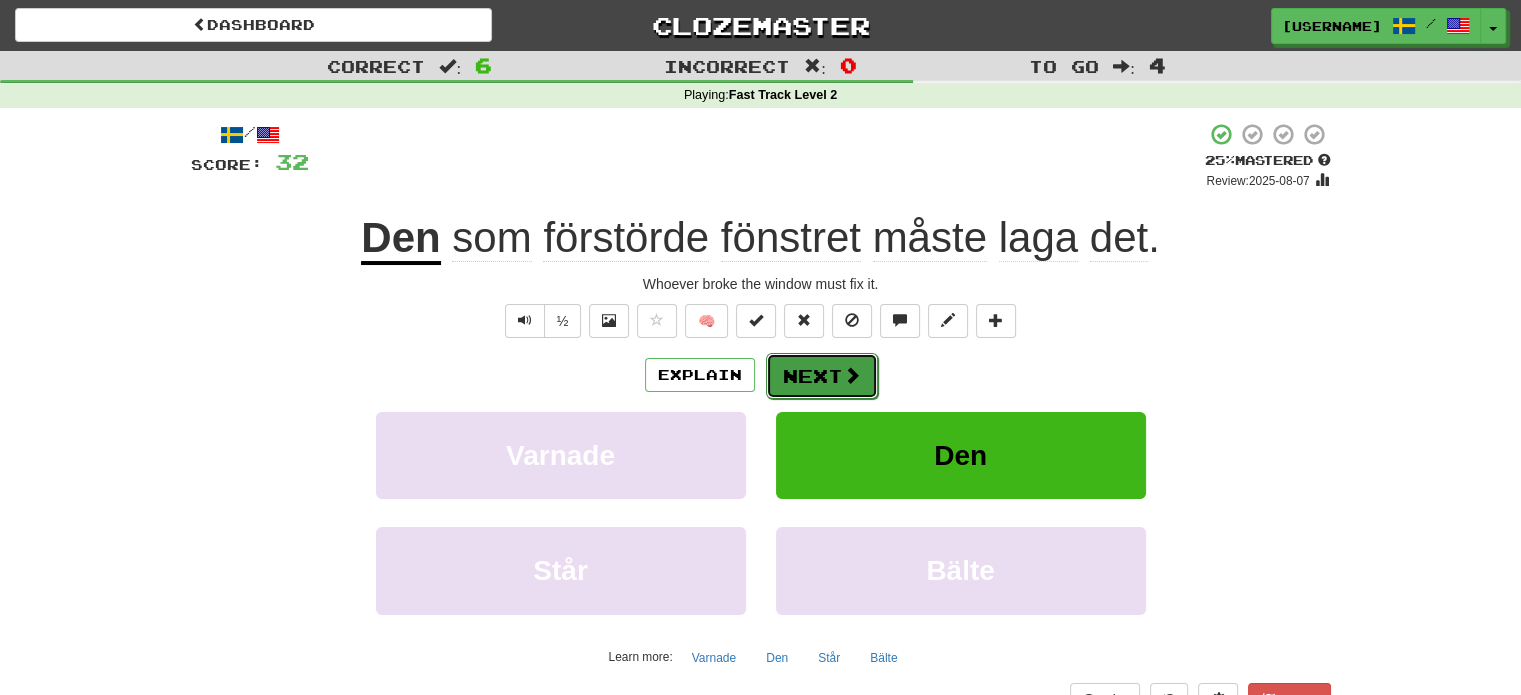 click on "Next" at bounding box center [822, 376] 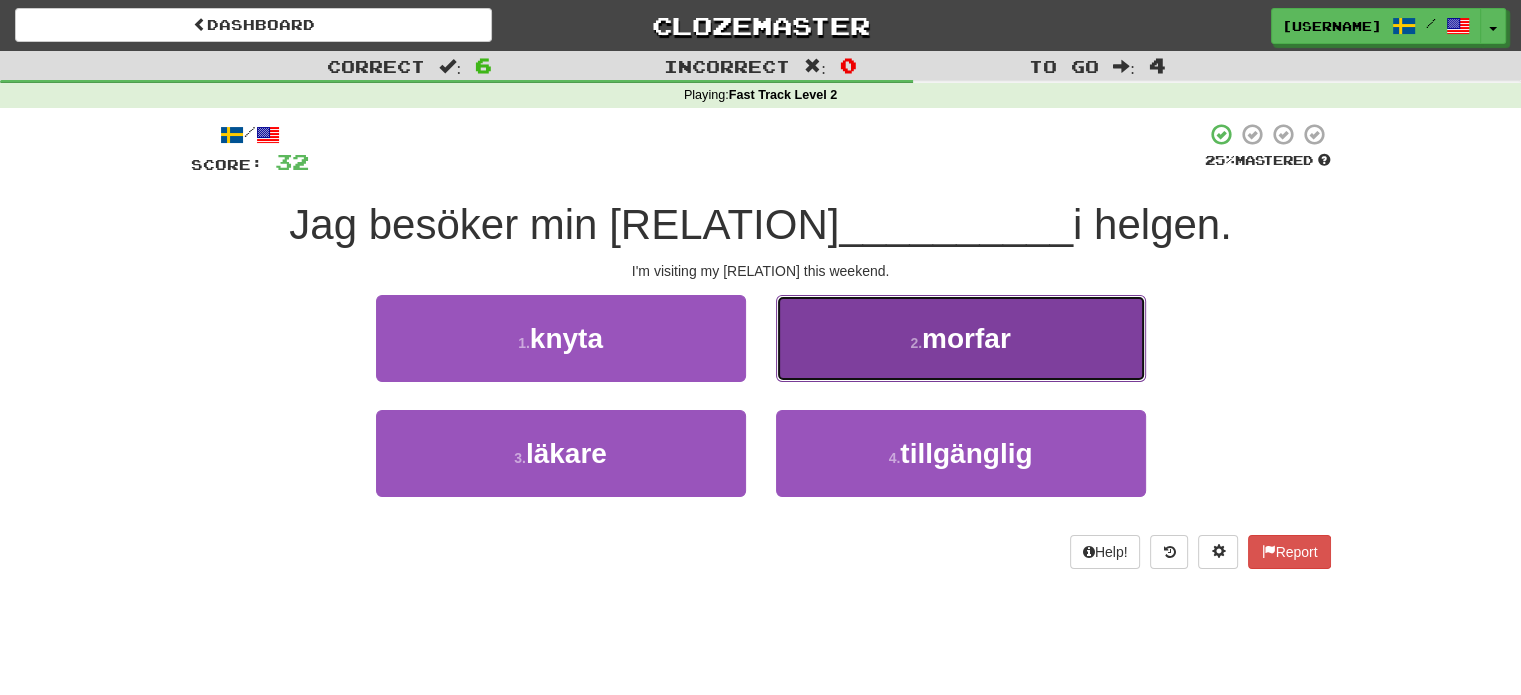 click on "2 .  morfar" at bounding box center [961, 338] 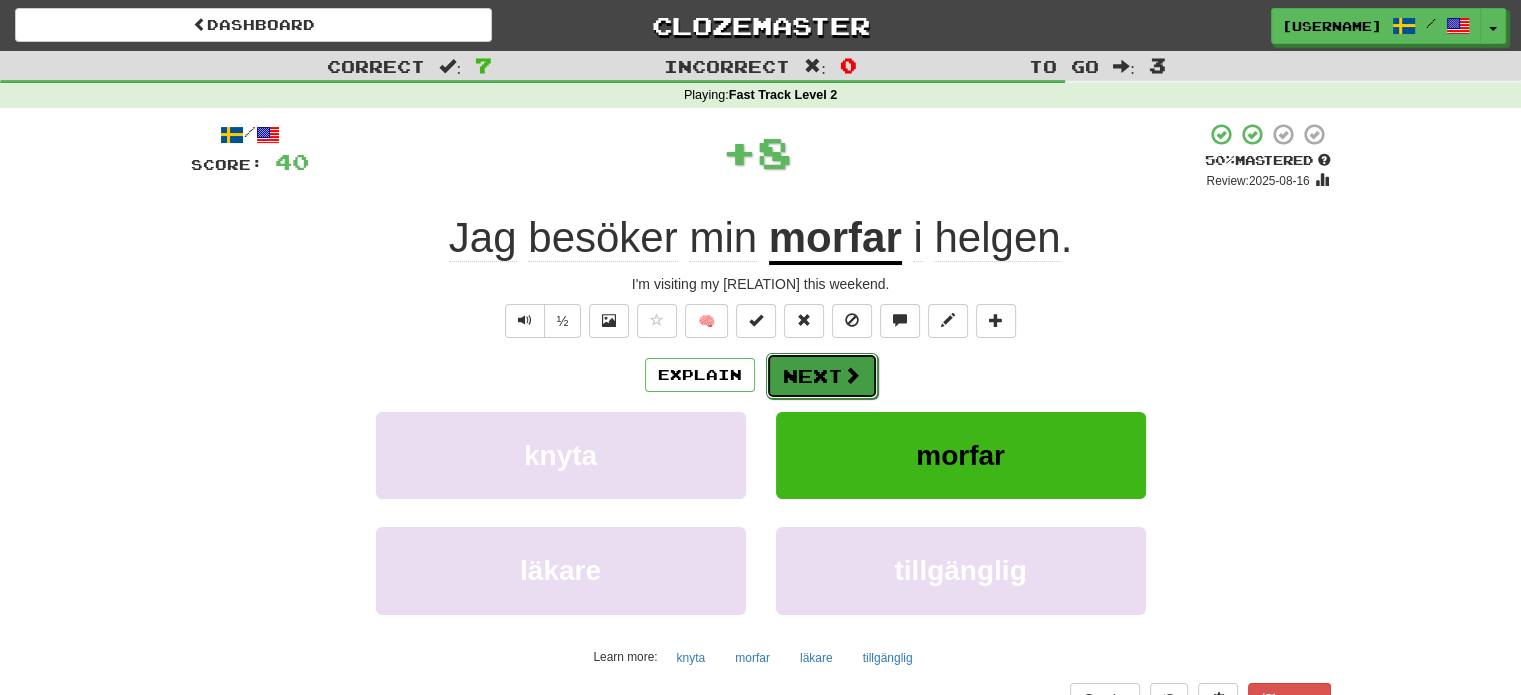 click on "Next" at bounding box center (822, 376) 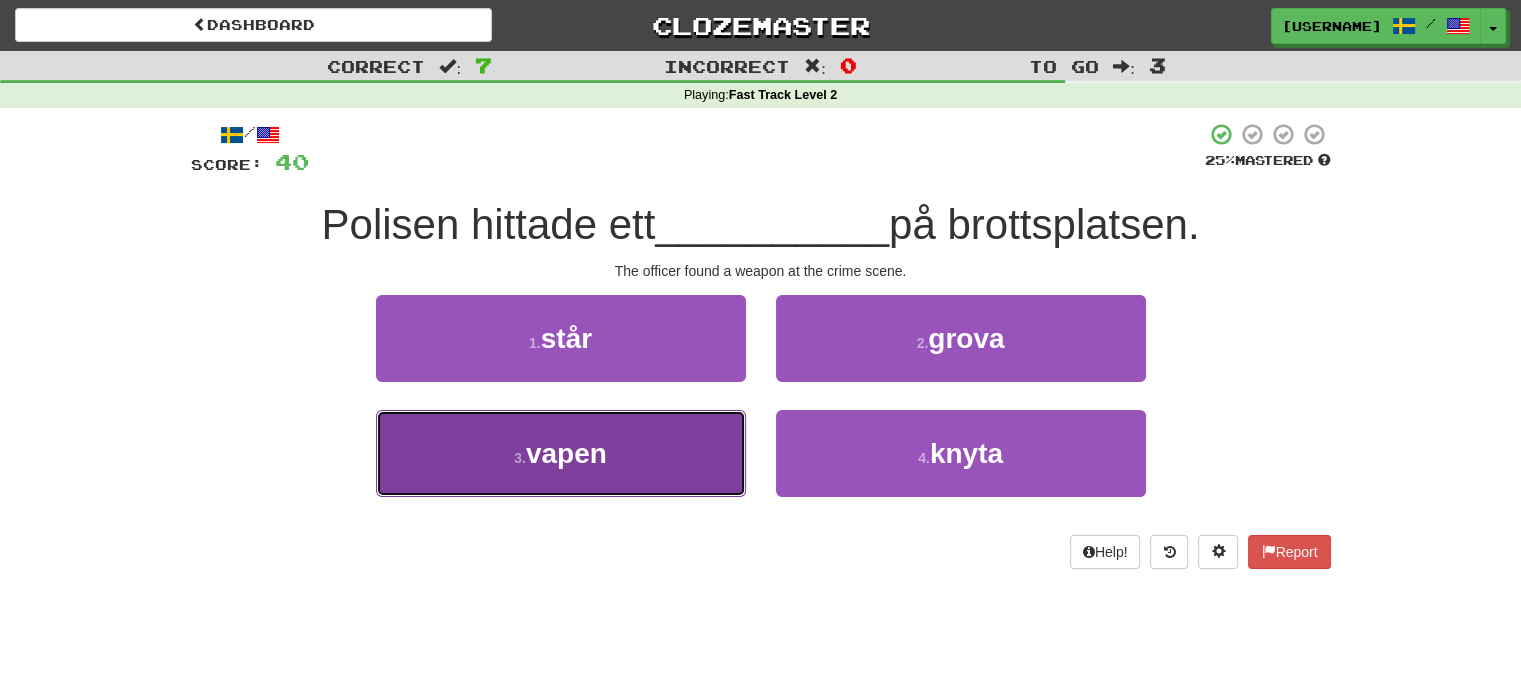click on "3 .  vapen" at bounding box center [561, 453] 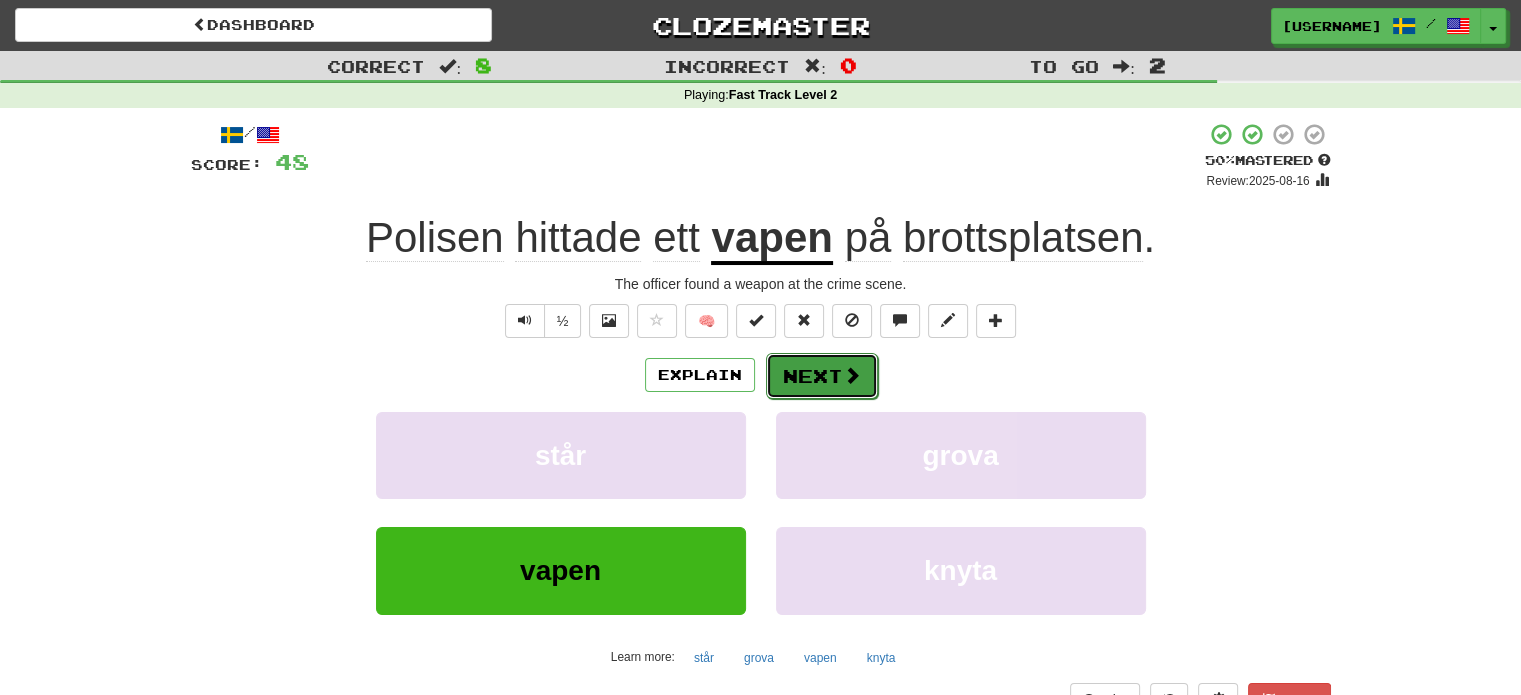 click on "Next" at bounding box center [822, 376] 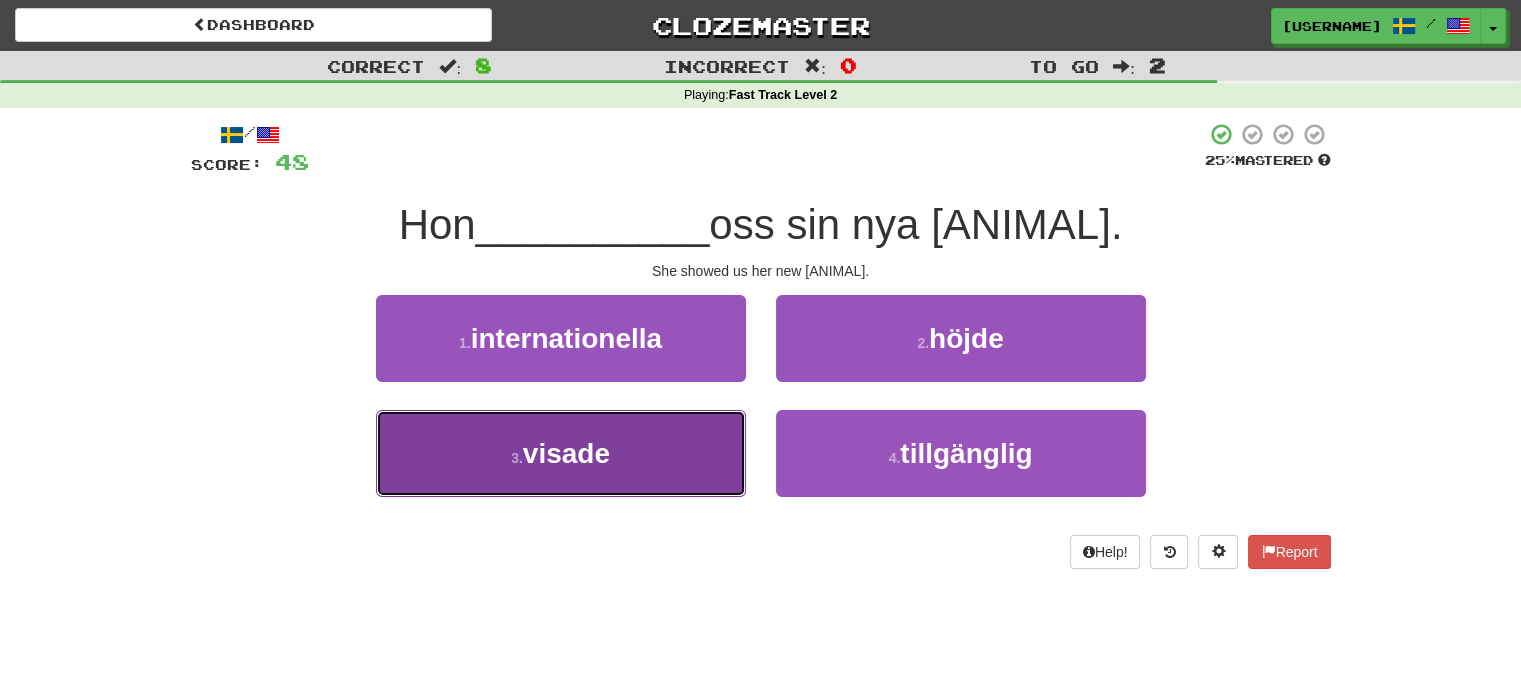 click on "3 .  visade" at bounding box center [561, 453] 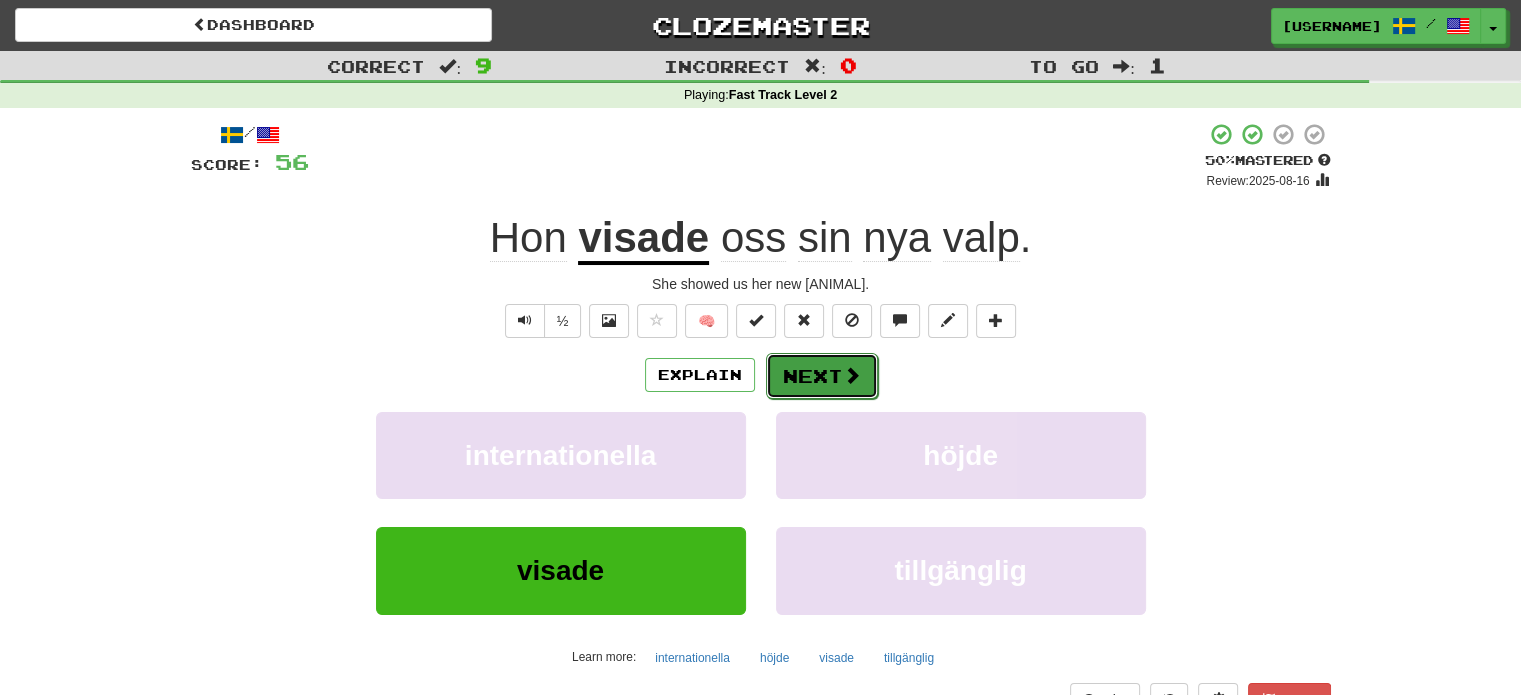 click on "Next" at bounding box center [822, 376] 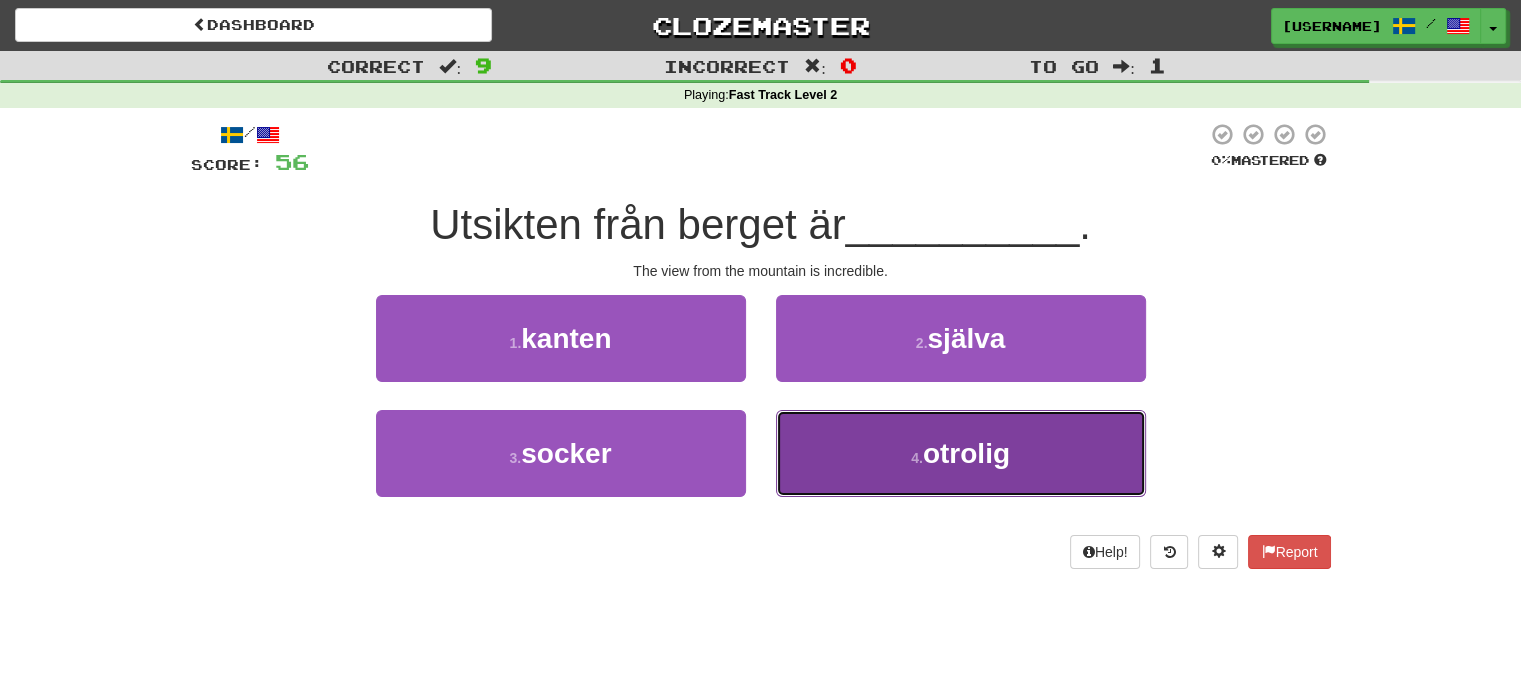 click on "4 .  otrolig" at bounding box center (961, 453) 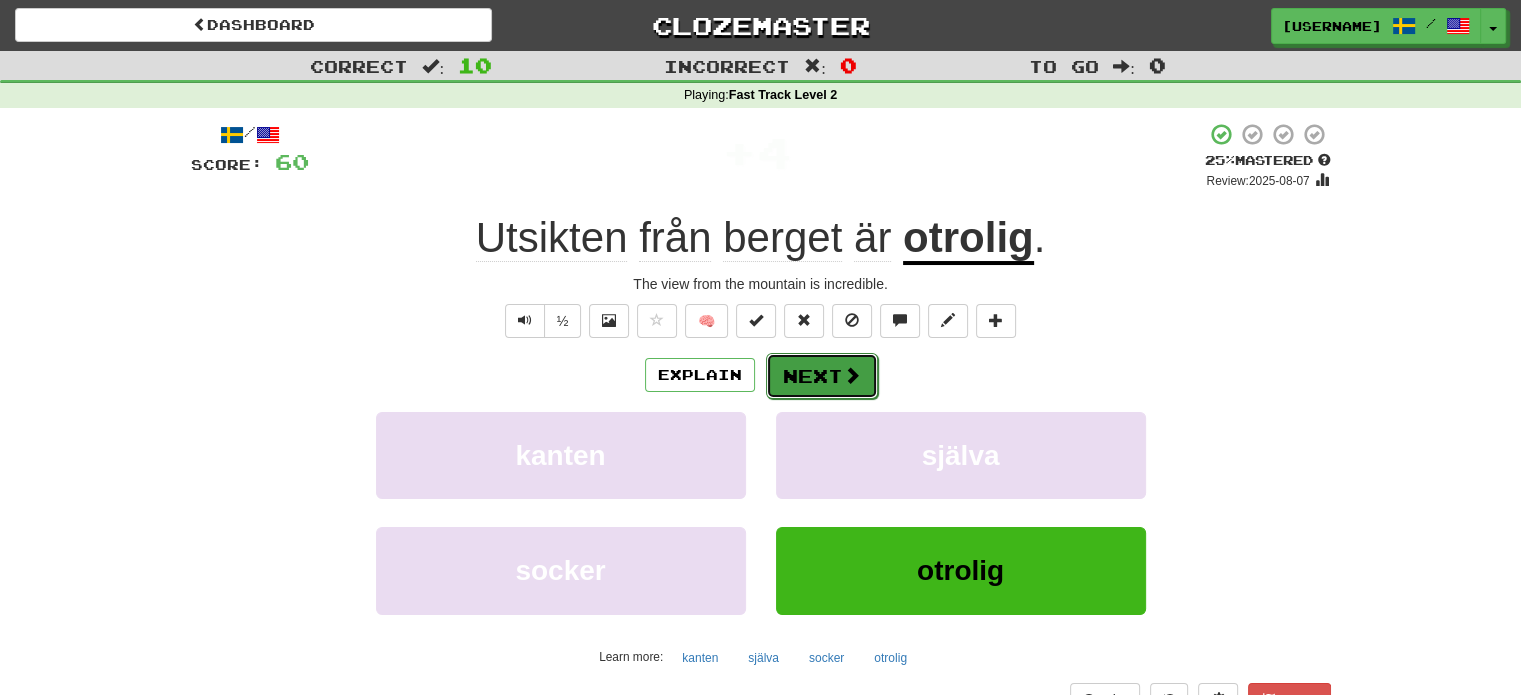 click on "Next" at bounding box center [822, 376] 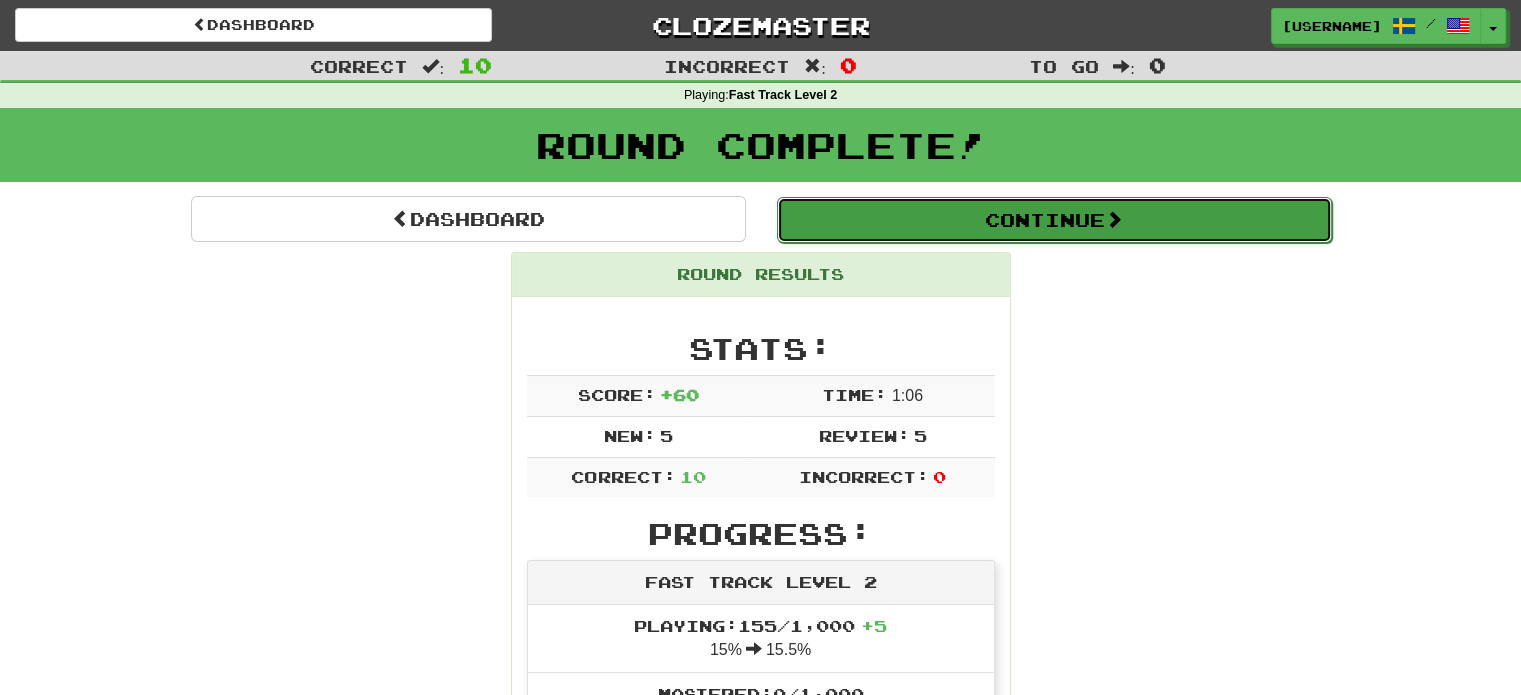 click on "Continue" at bounding box center [1054, 220] 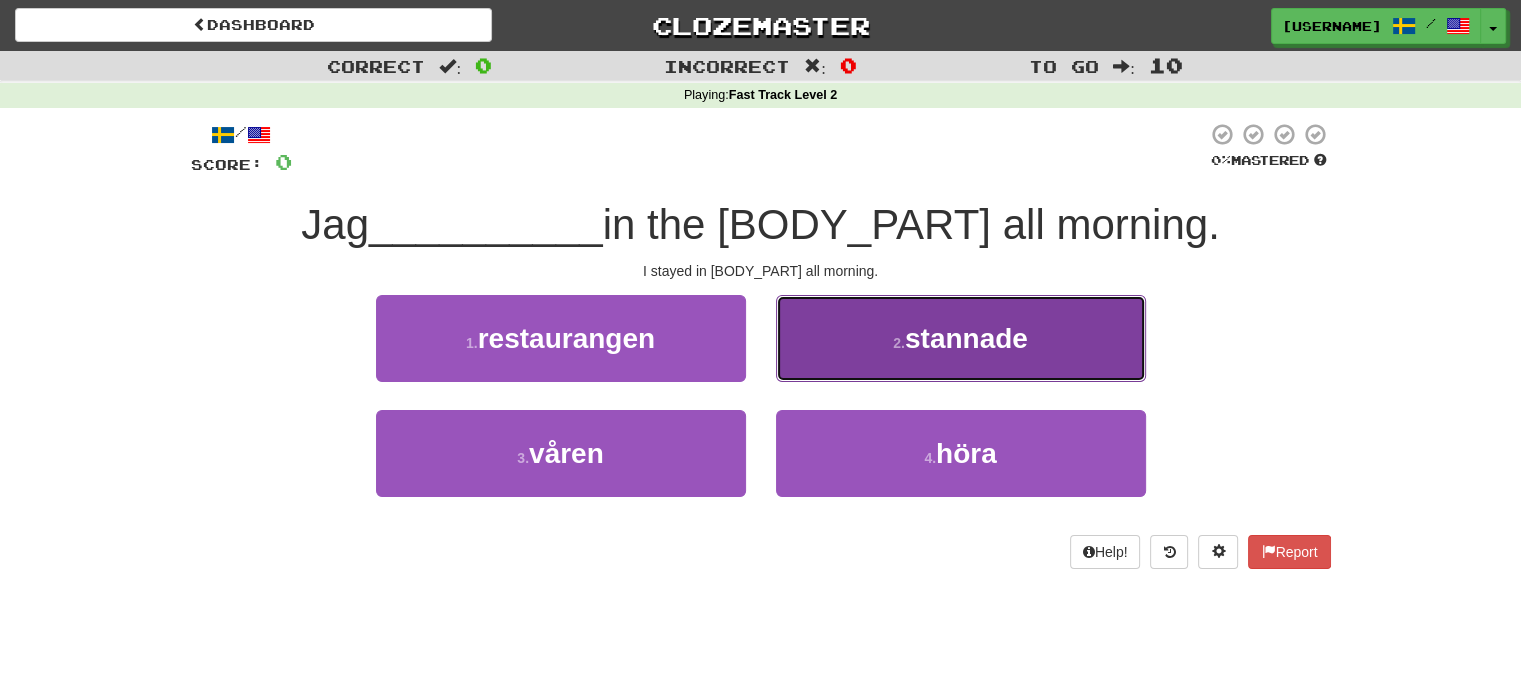 click on "stannade" at bounding box center [966, 338] 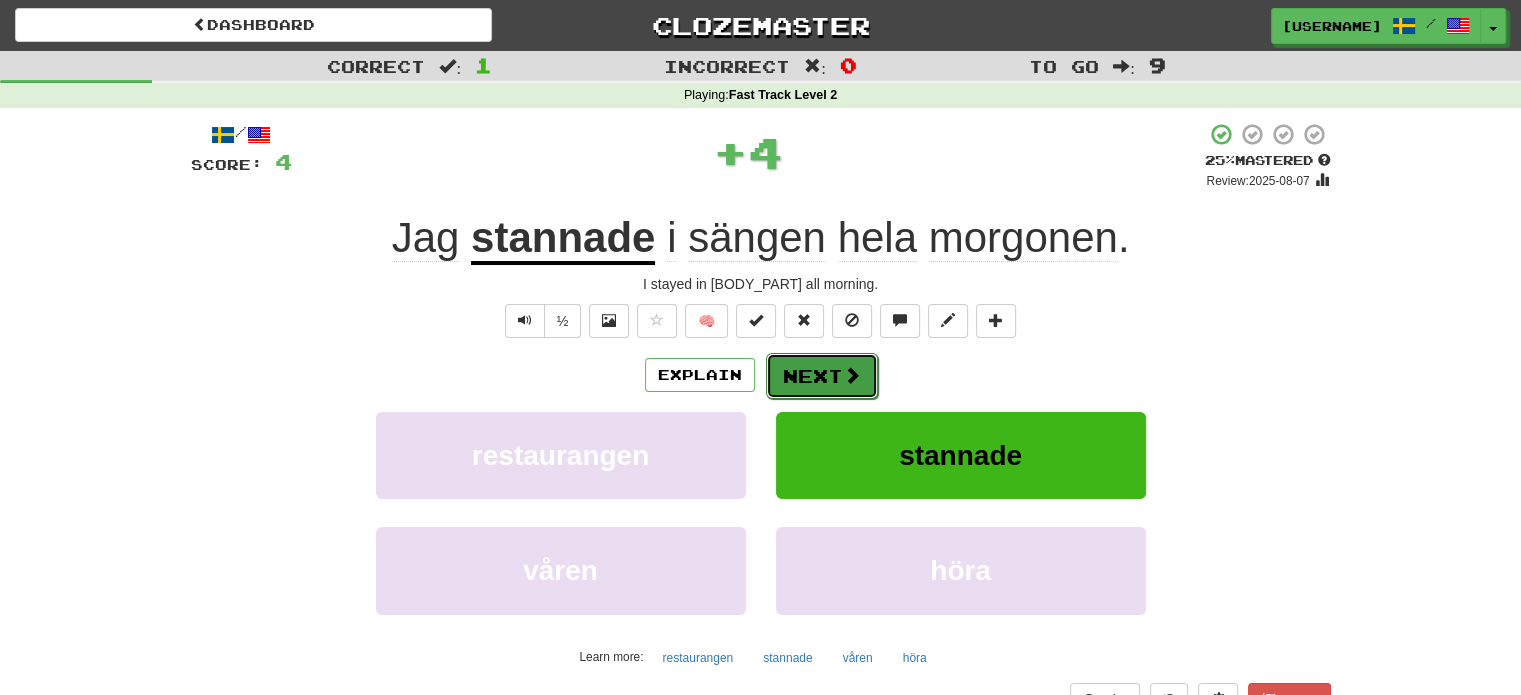 click on "Next" at bounding box center (822, 376) 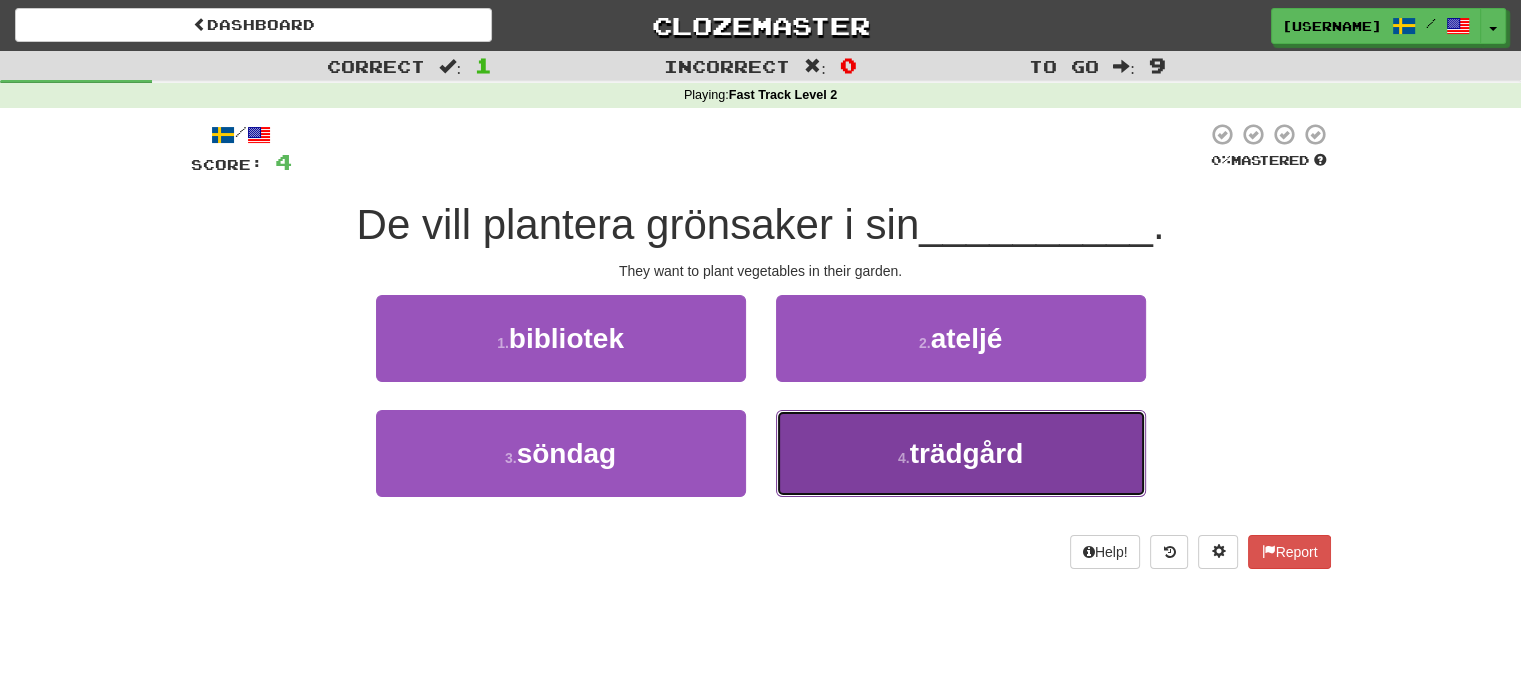 click on "4 .  trädgård" at bounding box center (961, 453) 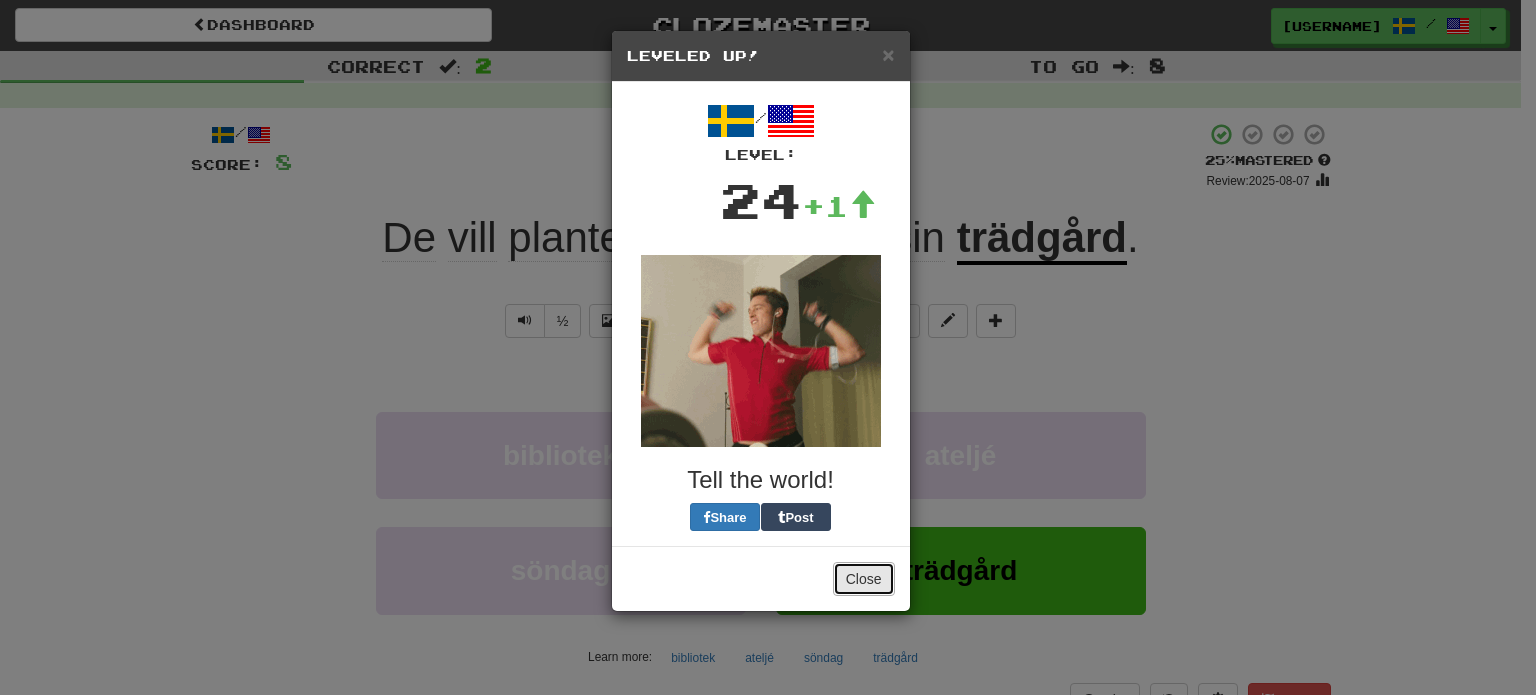 click on "Close" at bounding box center [864, 579] 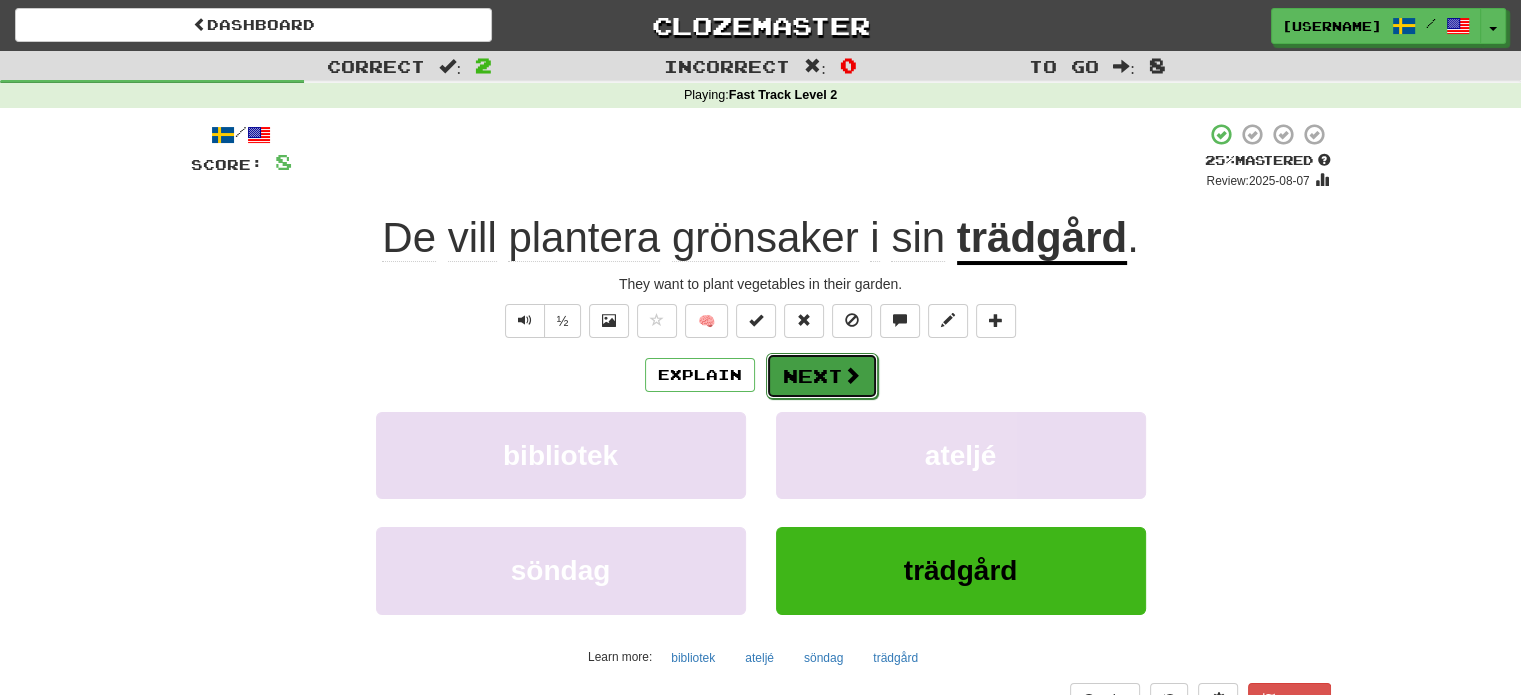 click at bounding box center [852, 375] 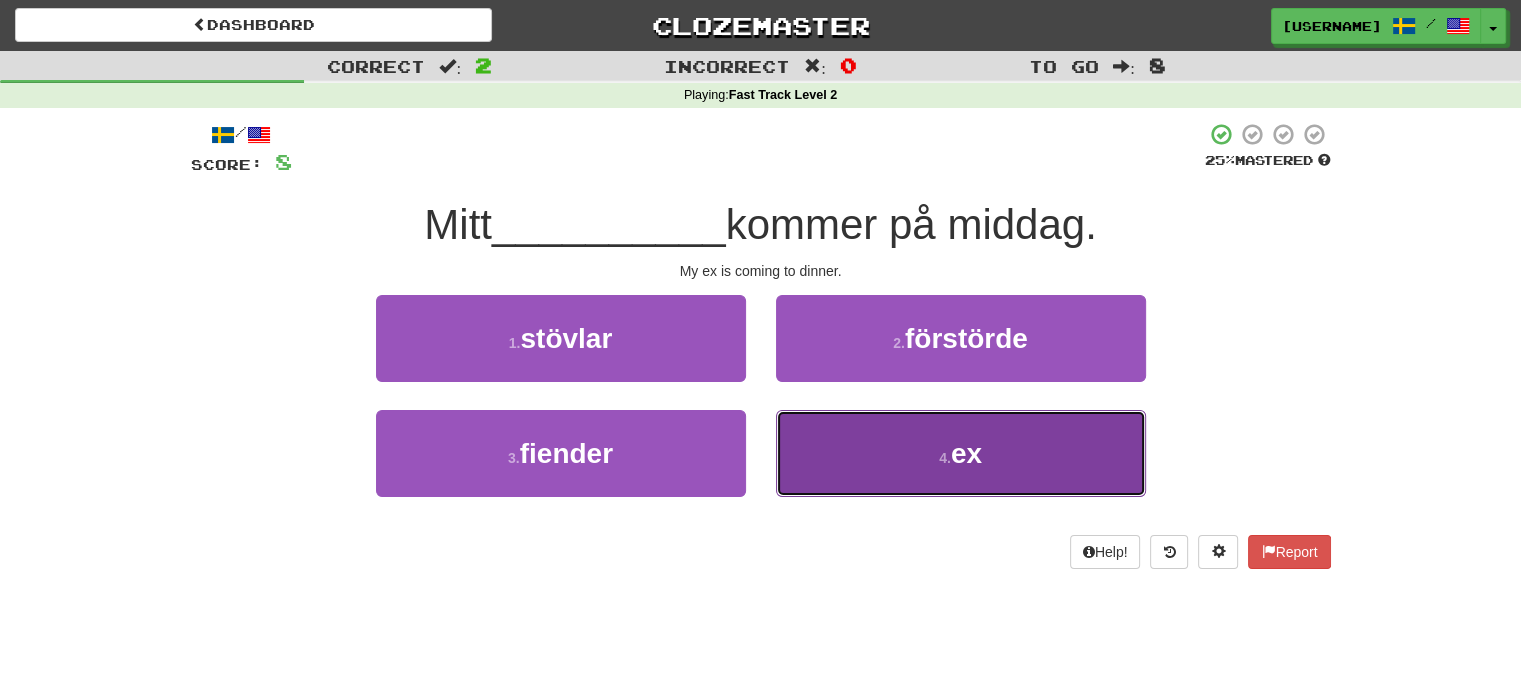 click on "4 .  ex" at bounding box center (961, 453) 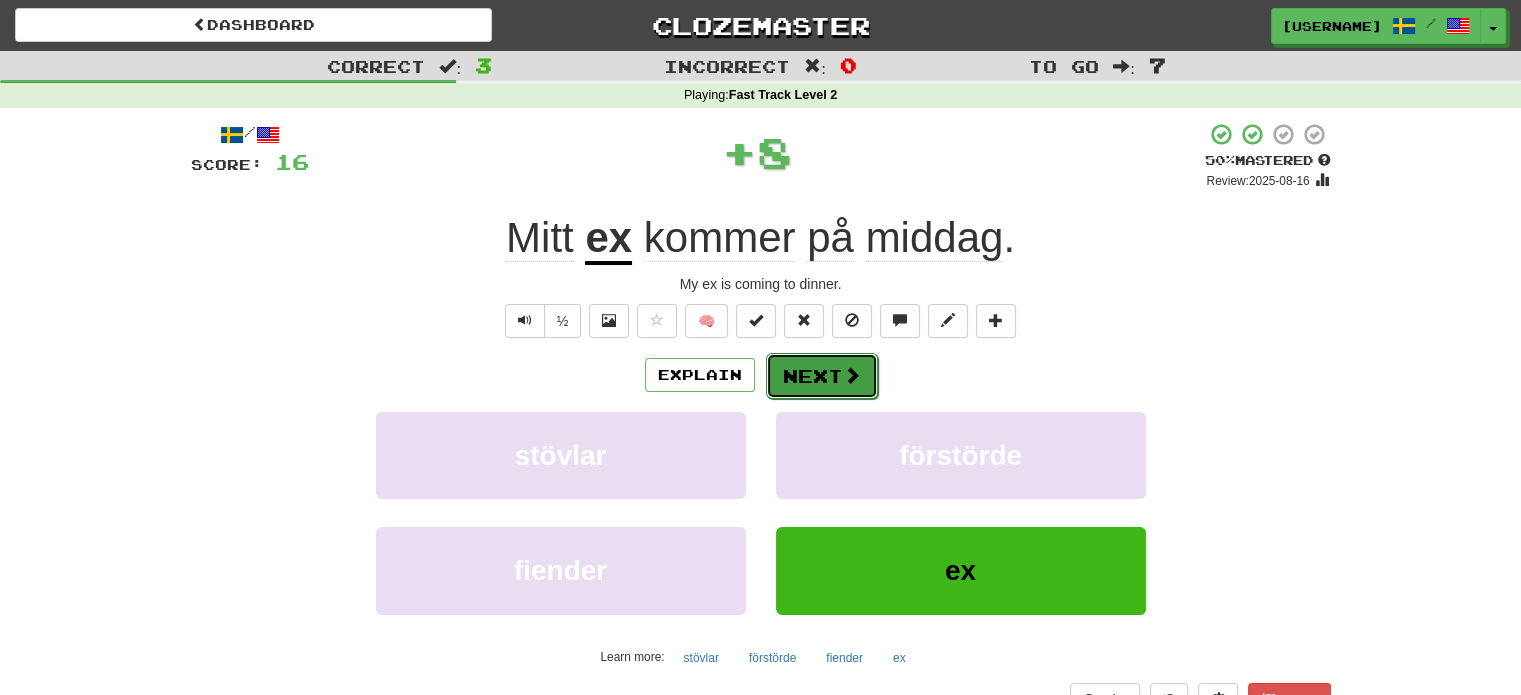 click on "Next" at bounding box center (822, 376) 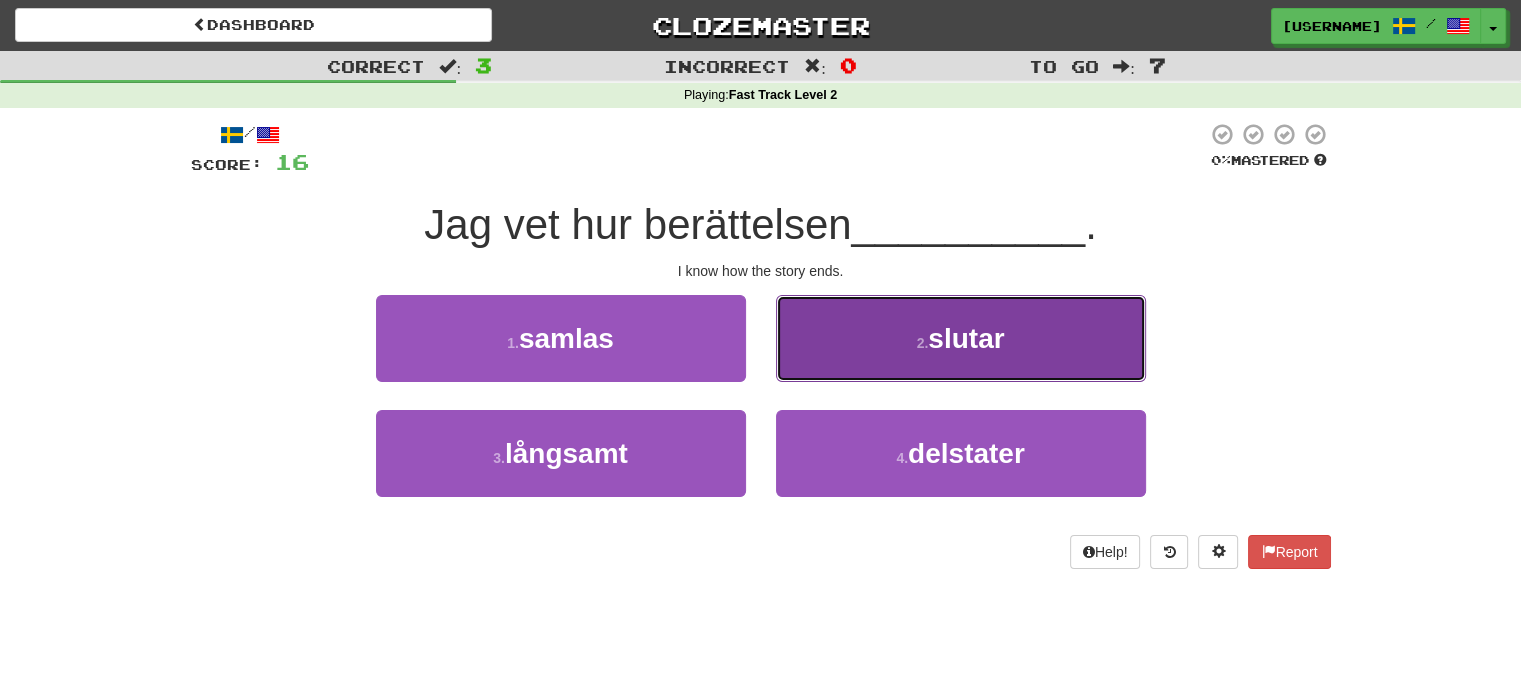 click on "2 .  slutar" at bounding box center [961, 338] 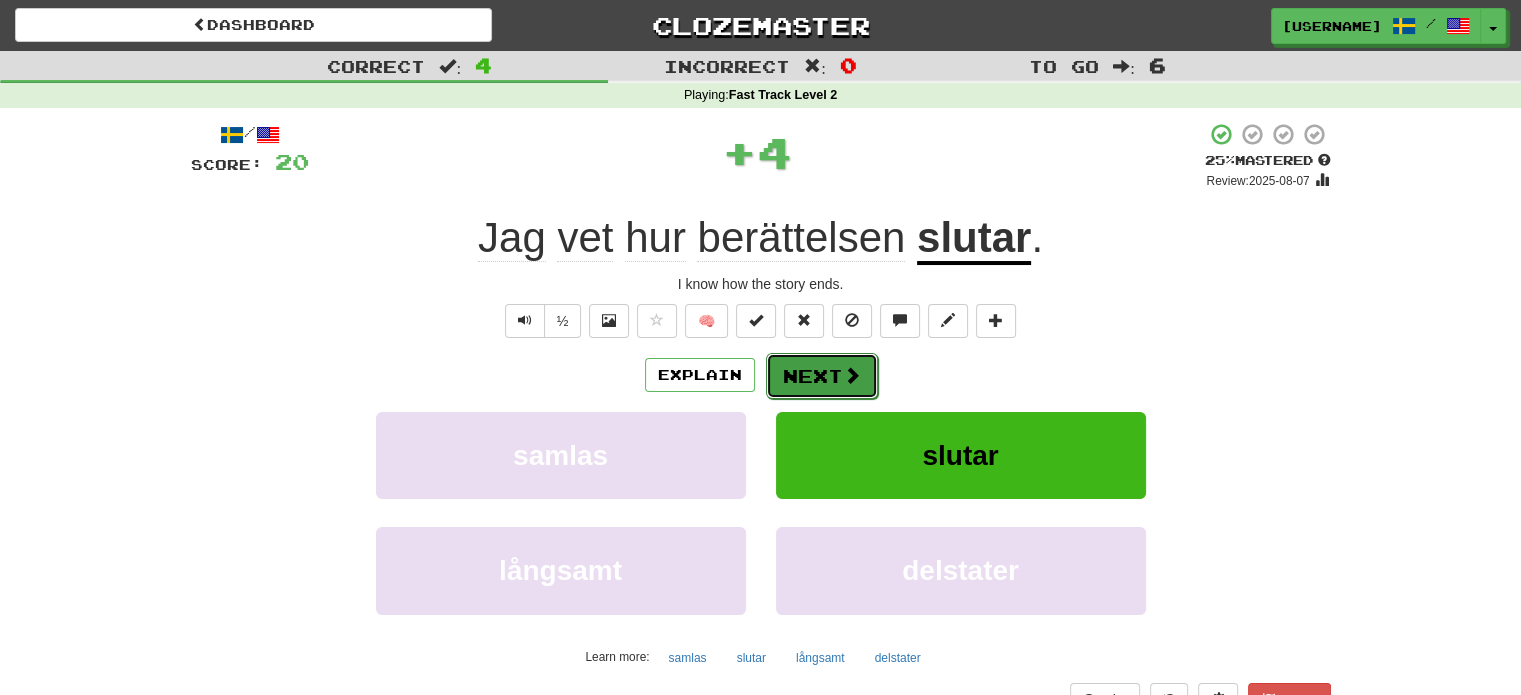 click on "Next" at bounding box center [822, 376] 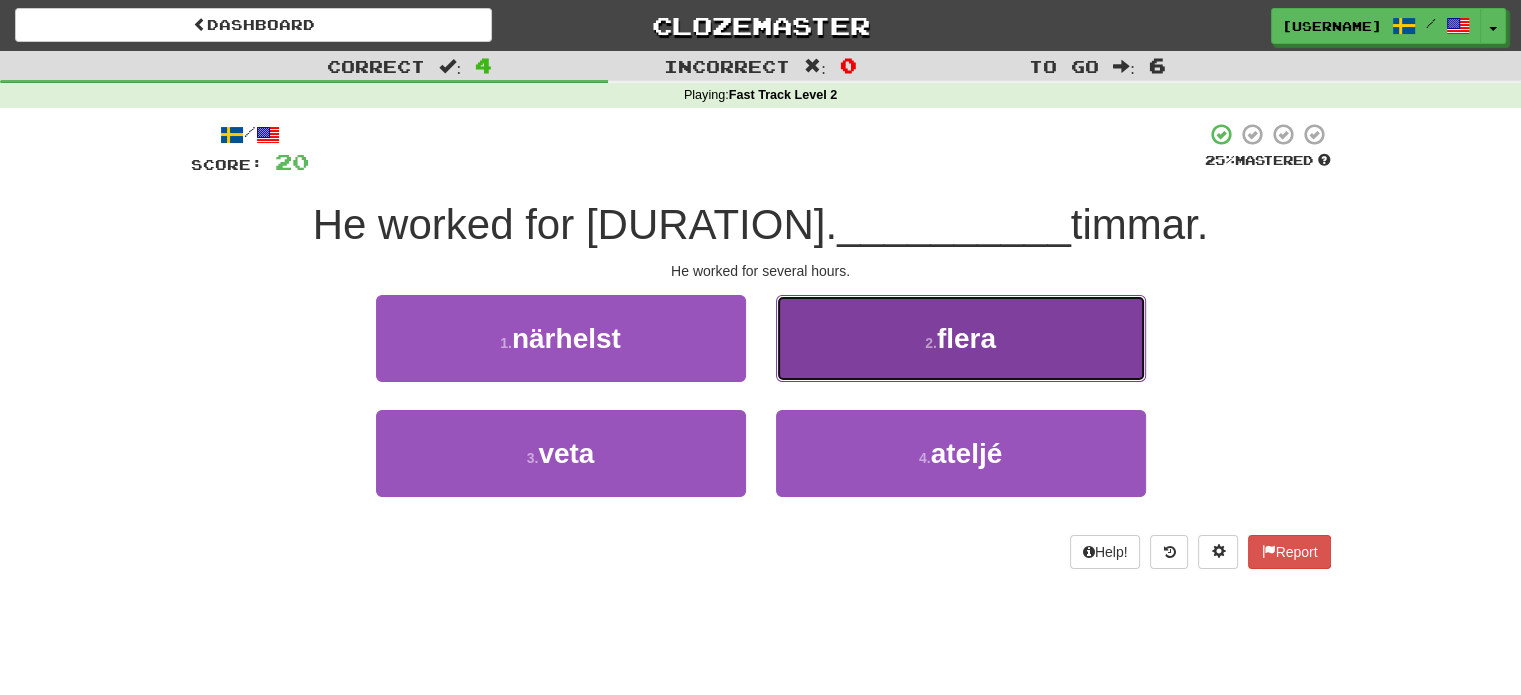 click on "2 .  flera" at bounding box center [961, 338] 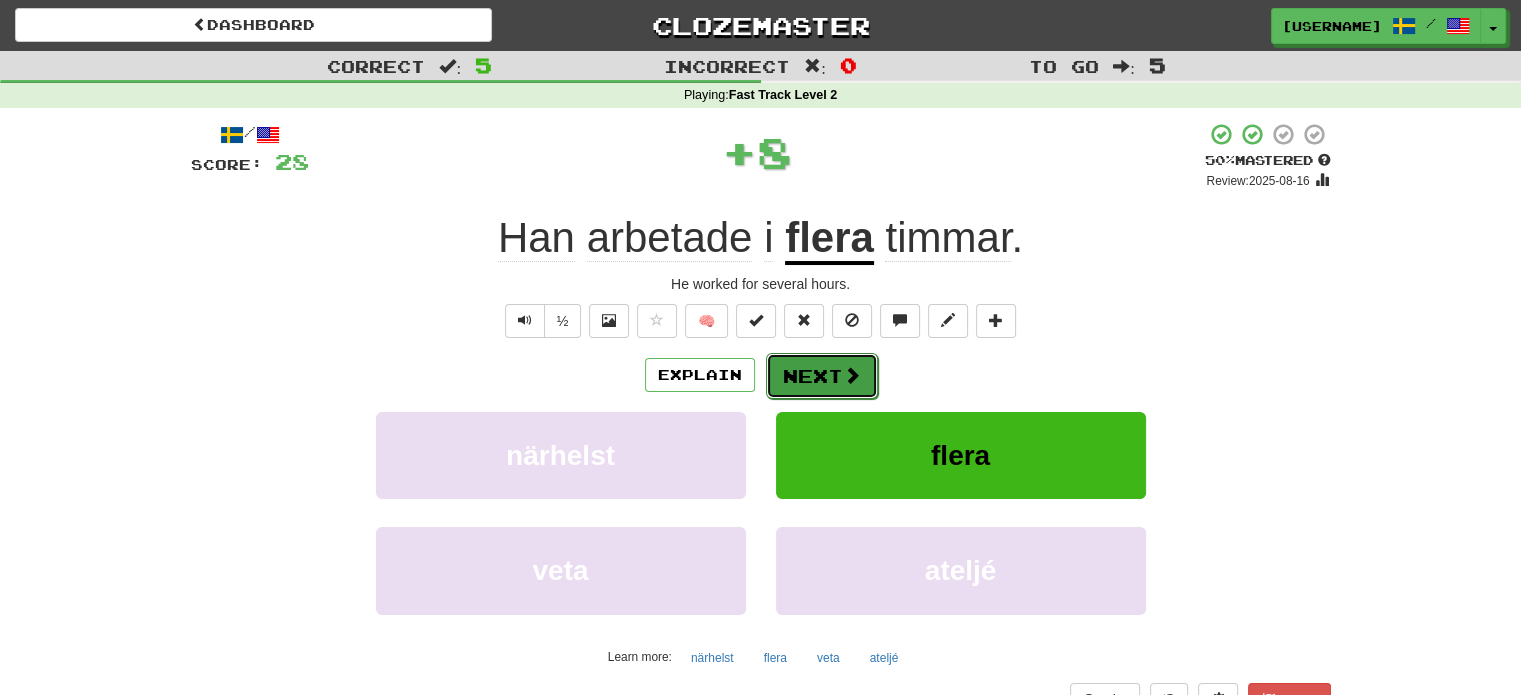 click on "Next" at bounding box center (822, 376) 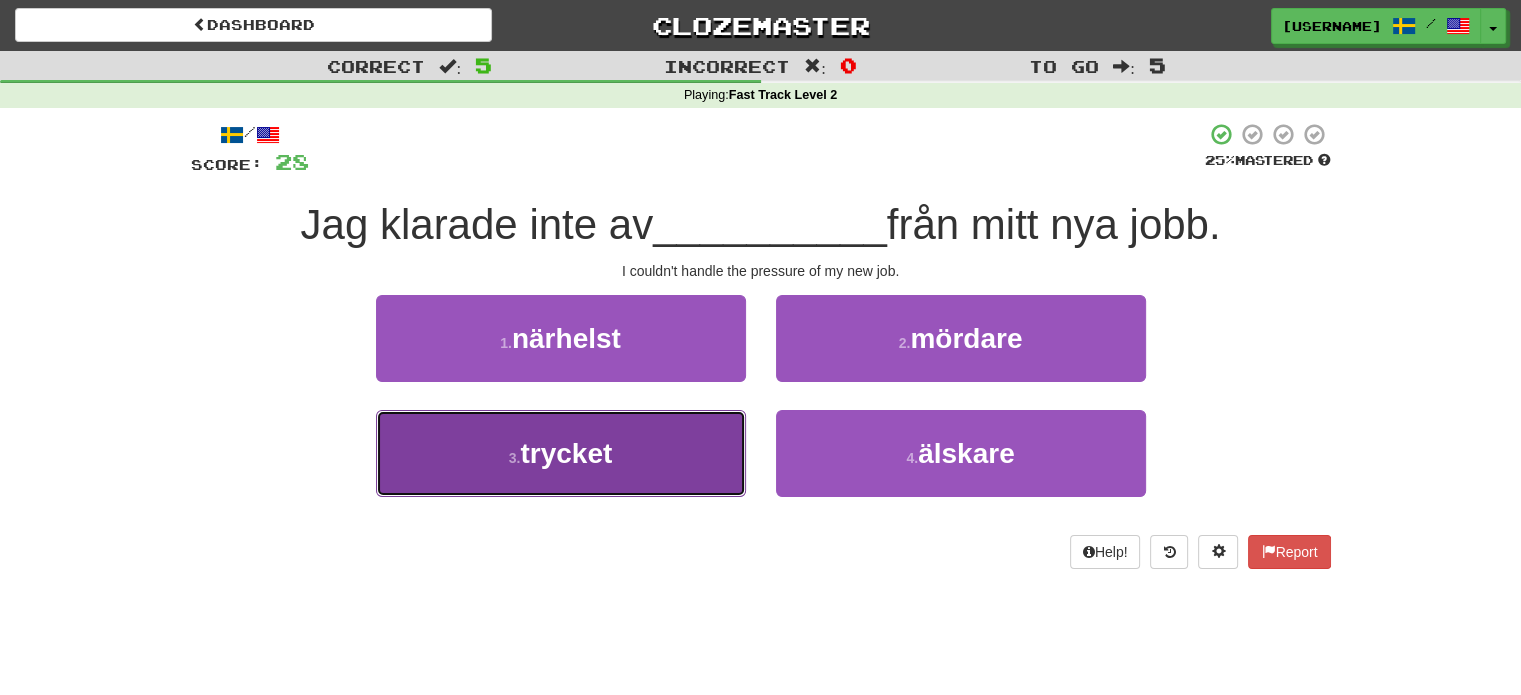 click on "3 .  trycket" at bounding box center [561, 453] 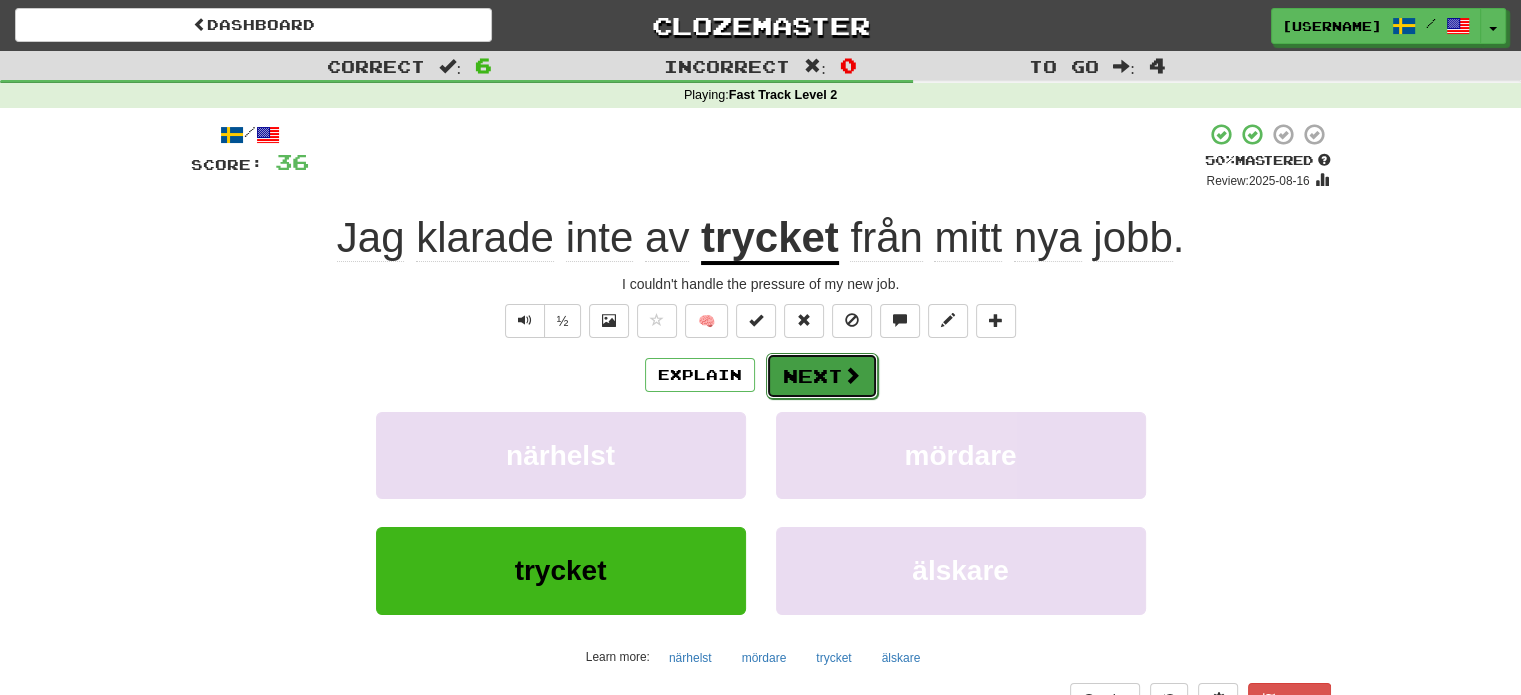 click on "Next" at bounding box center (822, 376) 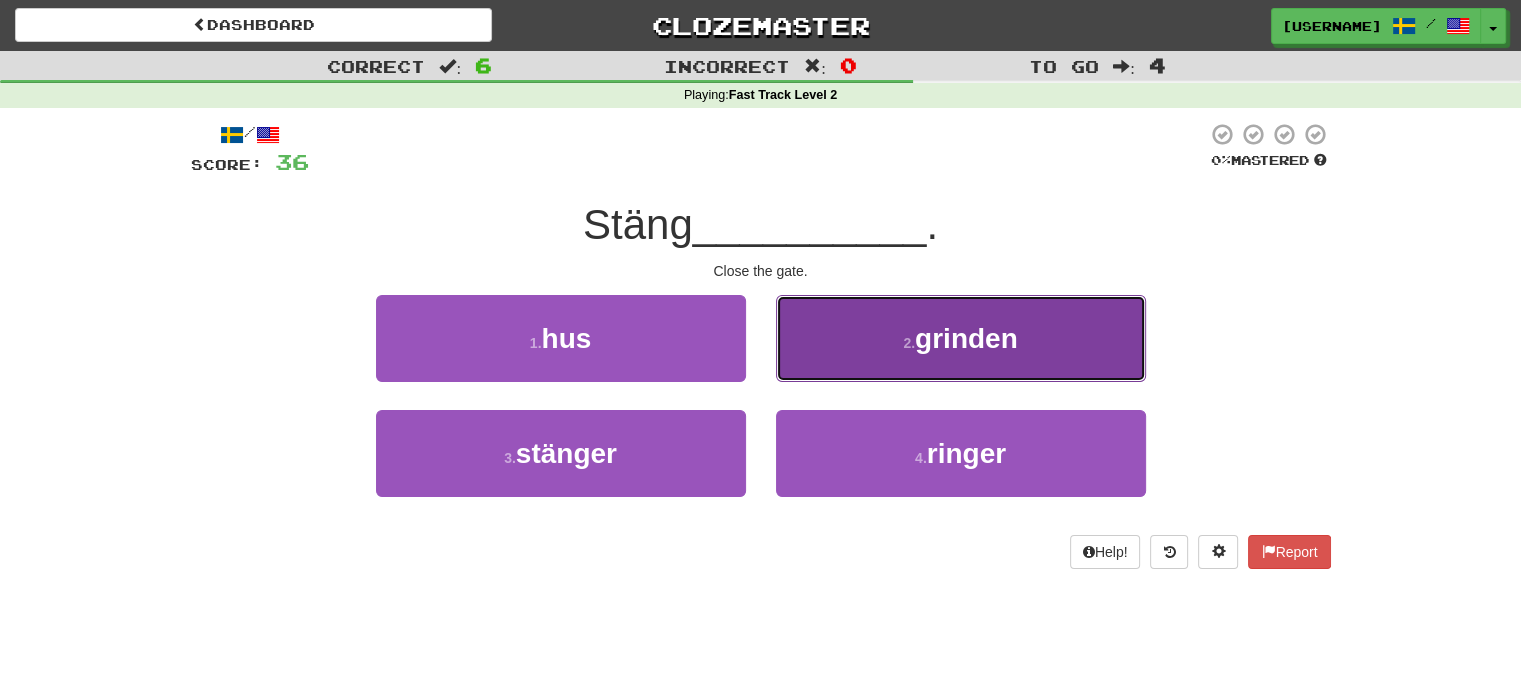 click on "2 .  grinden" at bounding box center [961, 338] 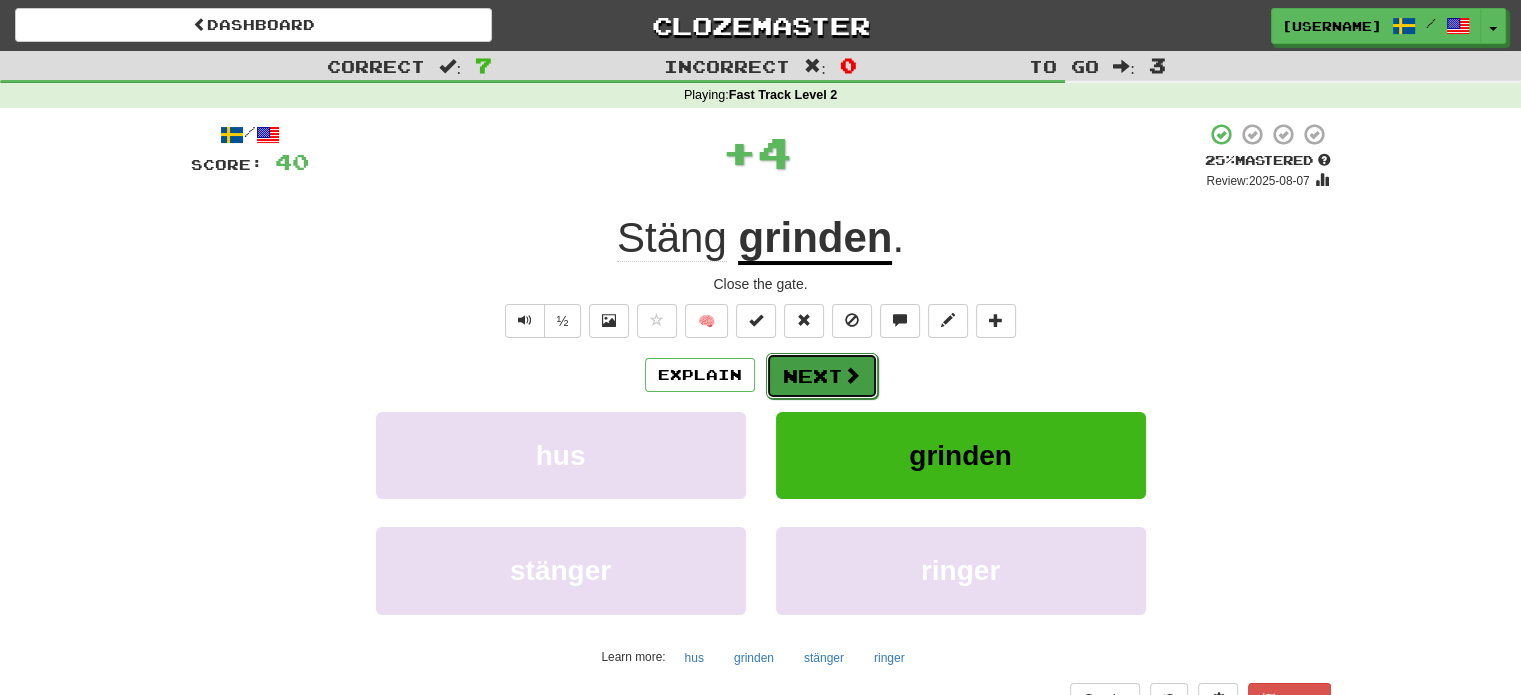 click on "Next" at bounding box center [822, 376] 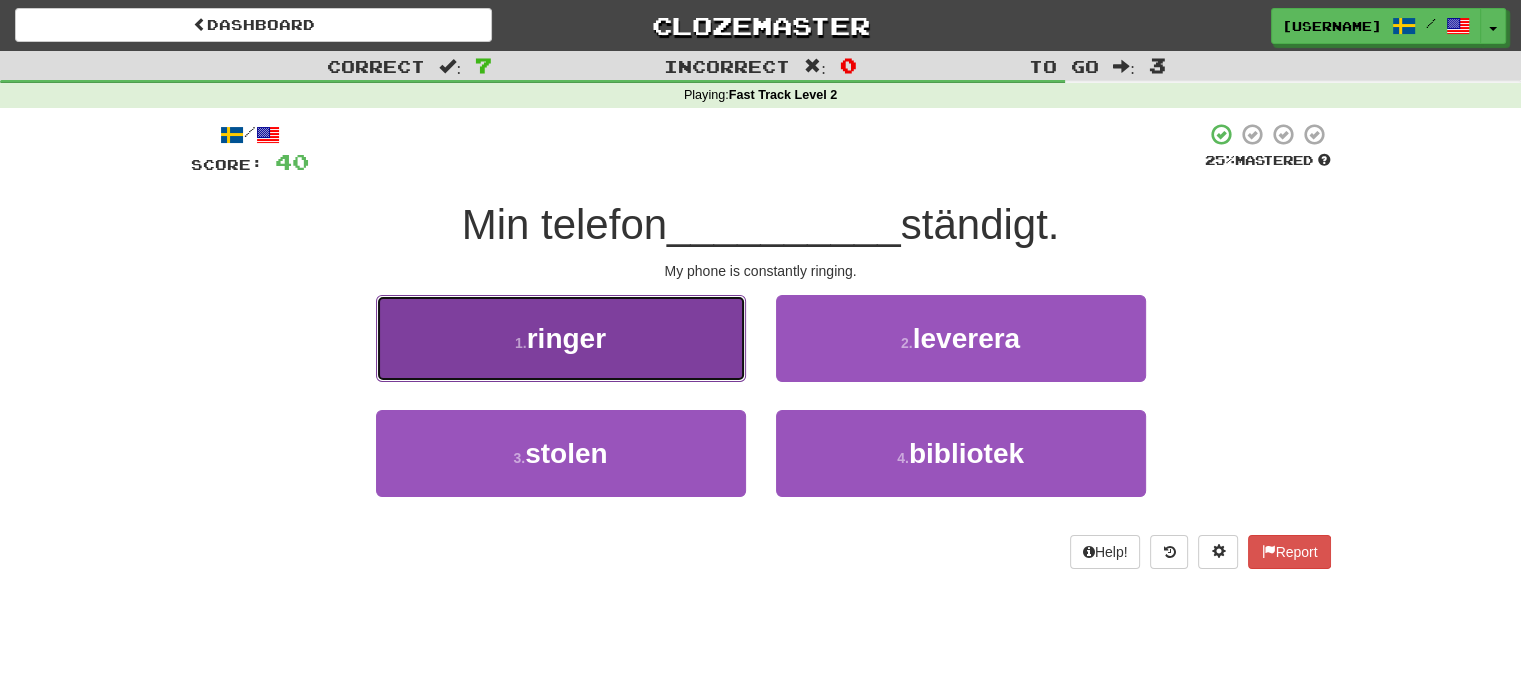 click on "1 .  ringer" at bounding box center (561, 338) 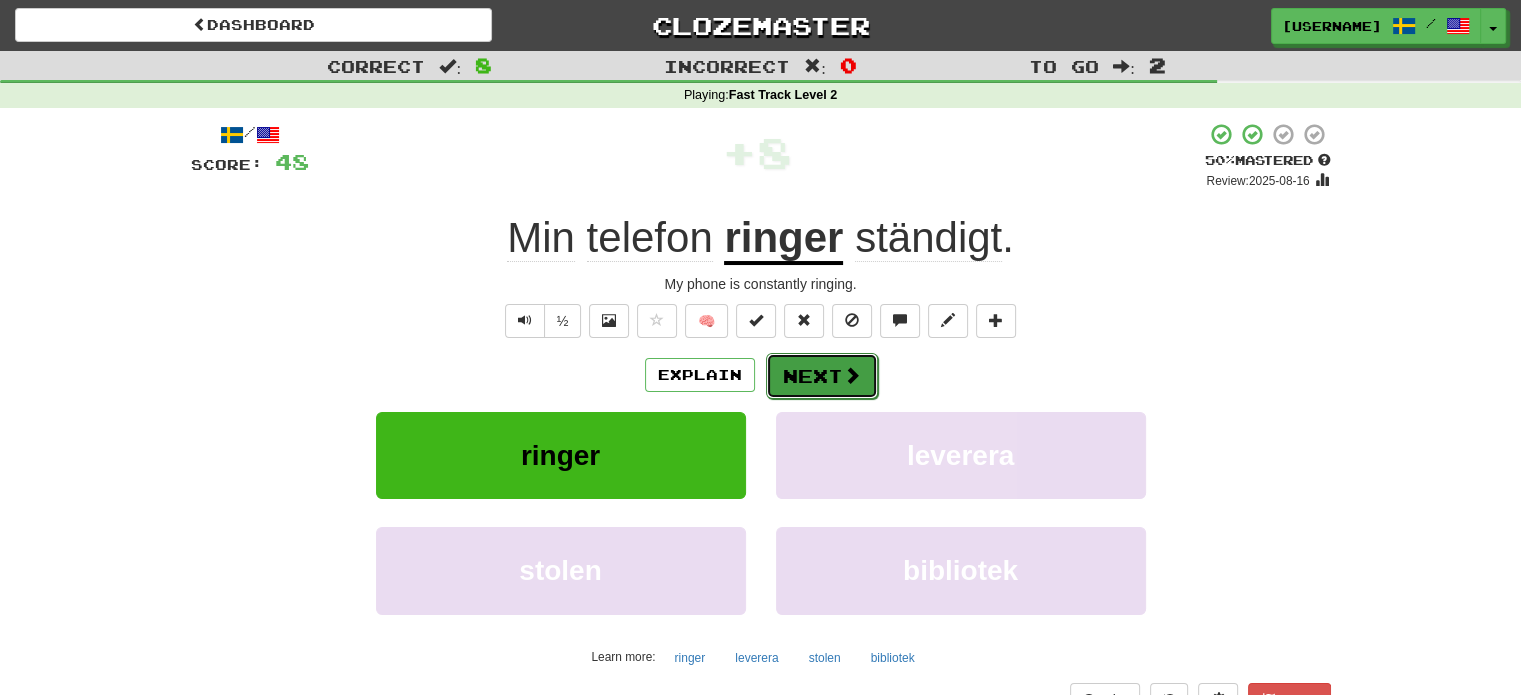 click at bounding box center [852, 375] 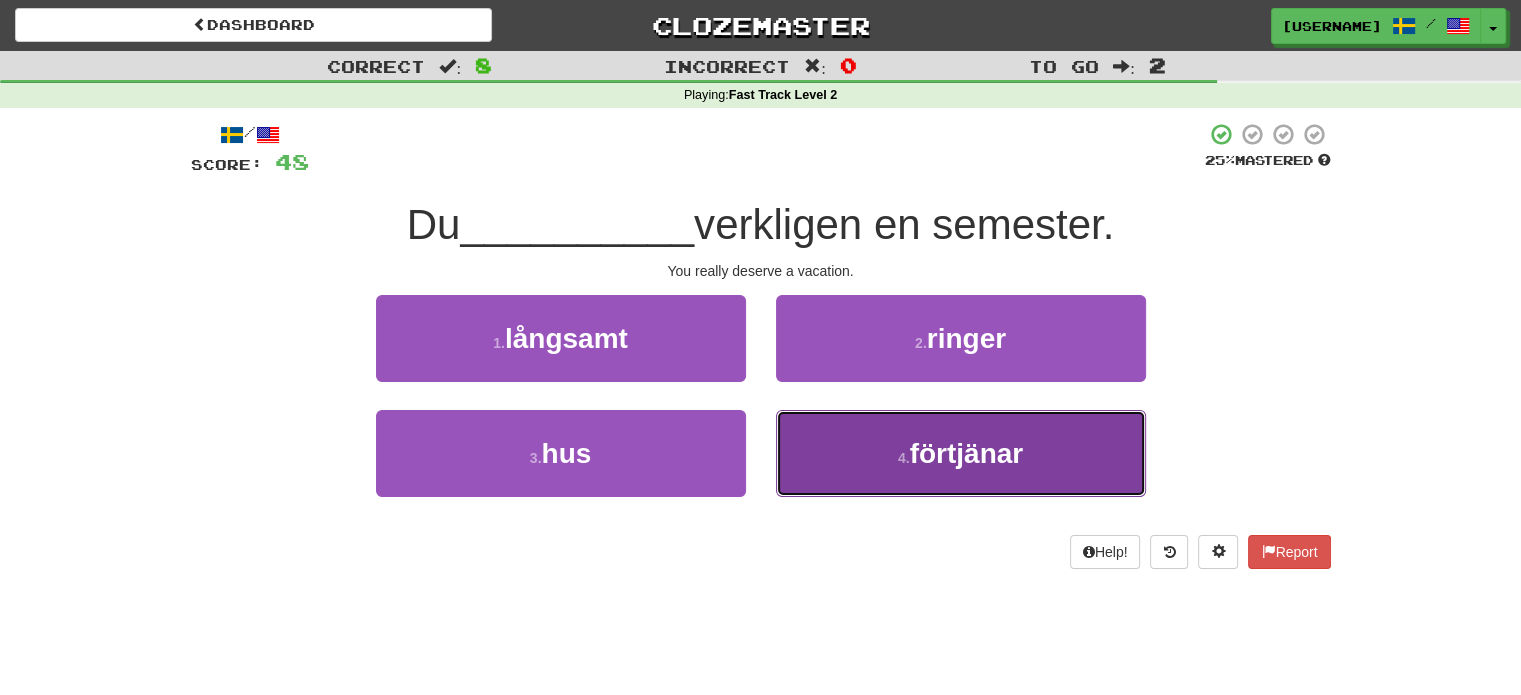 click on "4 .  förtjänar" at bounding box center (961, 453) 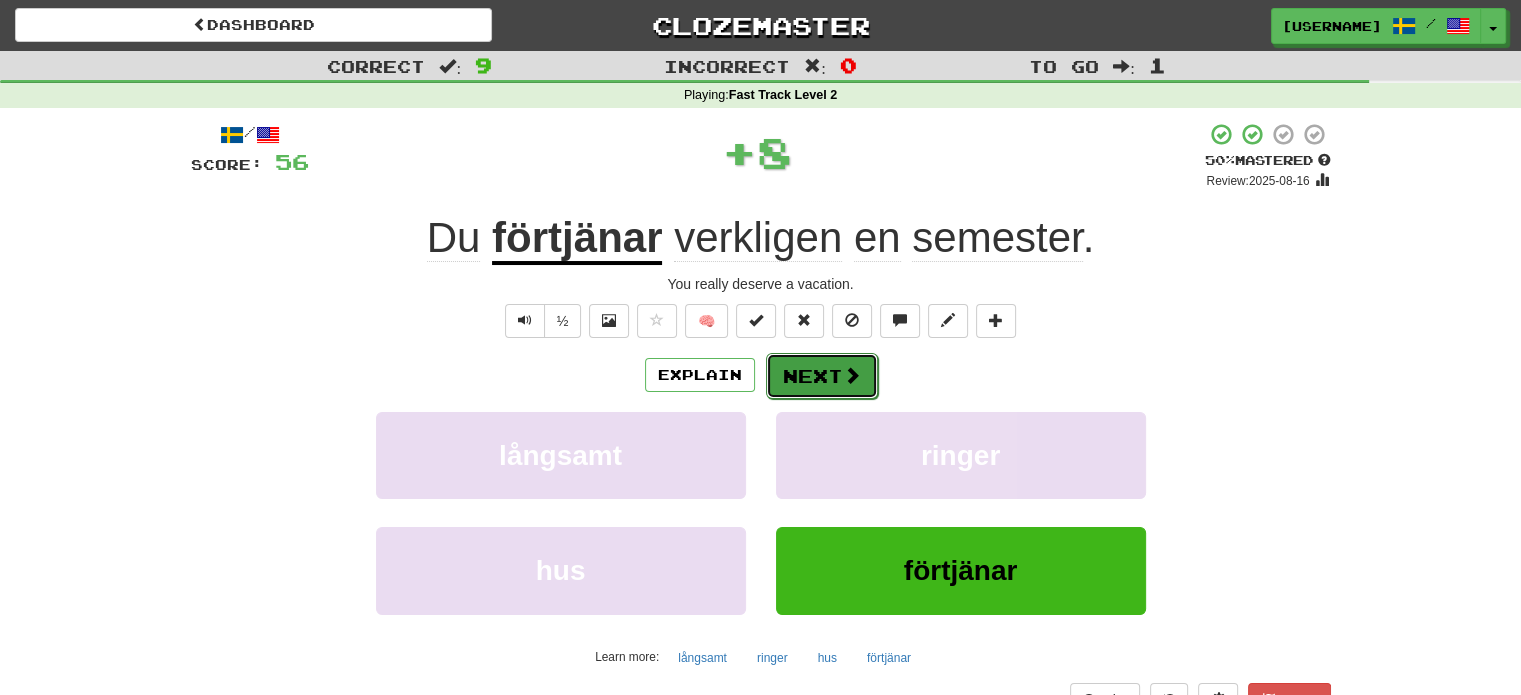 click on "Next" at bounding box center (822, 376) 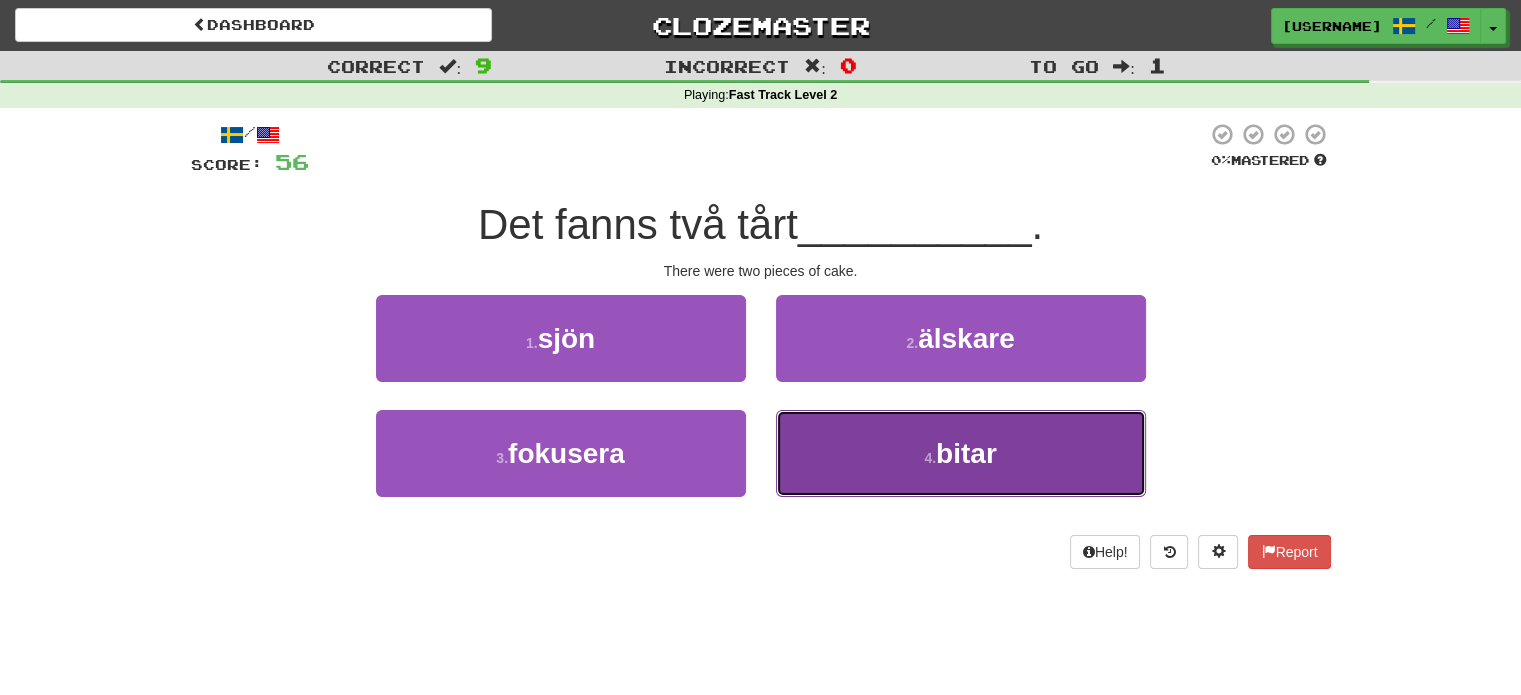 click on "4 .  bitar" at bounding box center (961, 453) 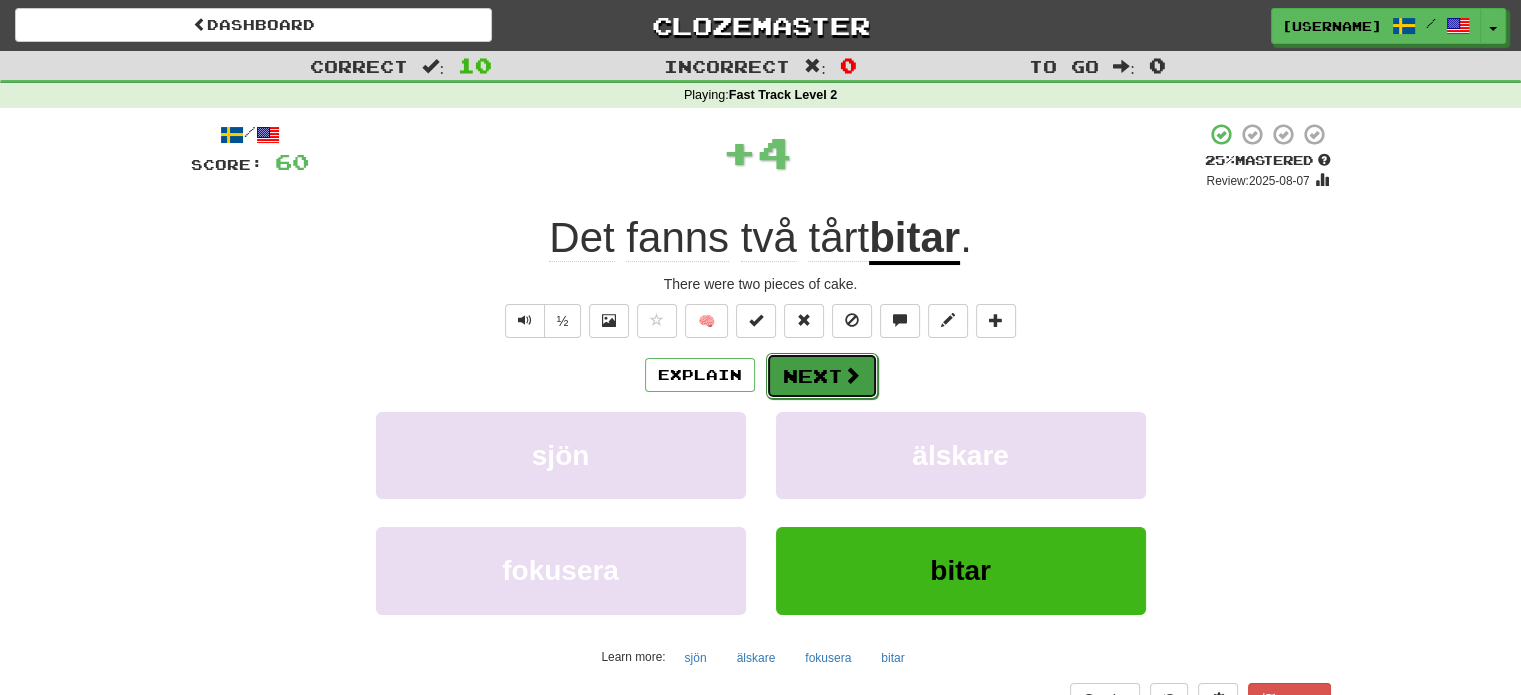 click on "Next" at bounding box center (822, 376) 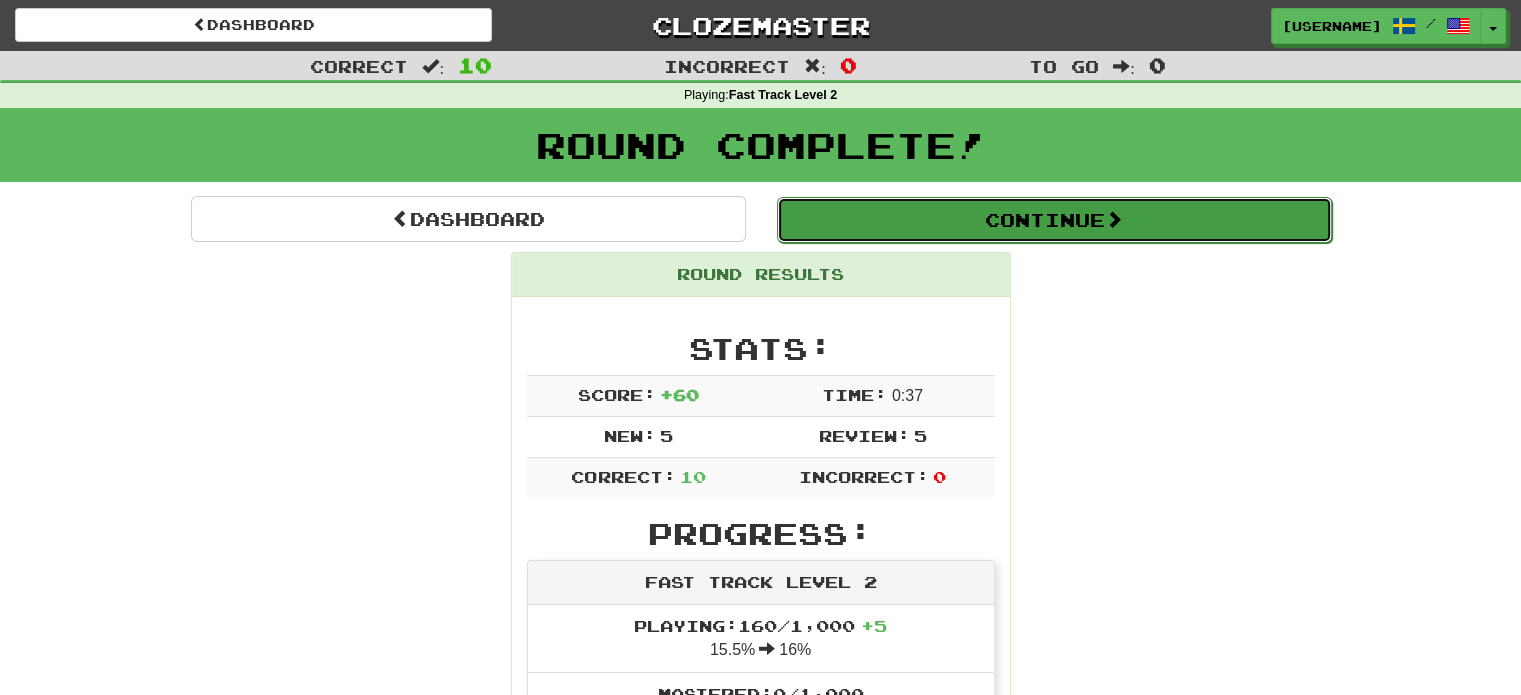 click on "Continue" at bounding box center [1054, 220] 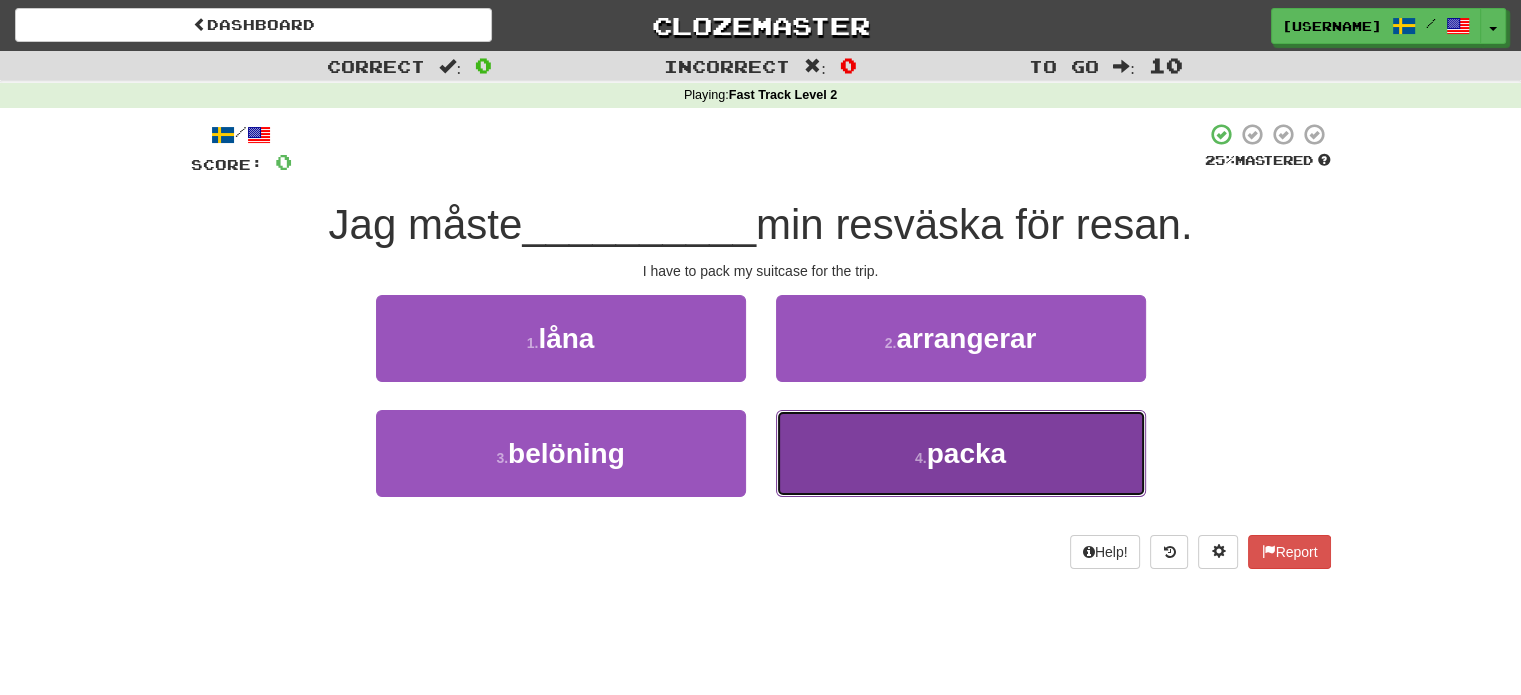 click on "4 .  packa" at bounding box center (961, 453) 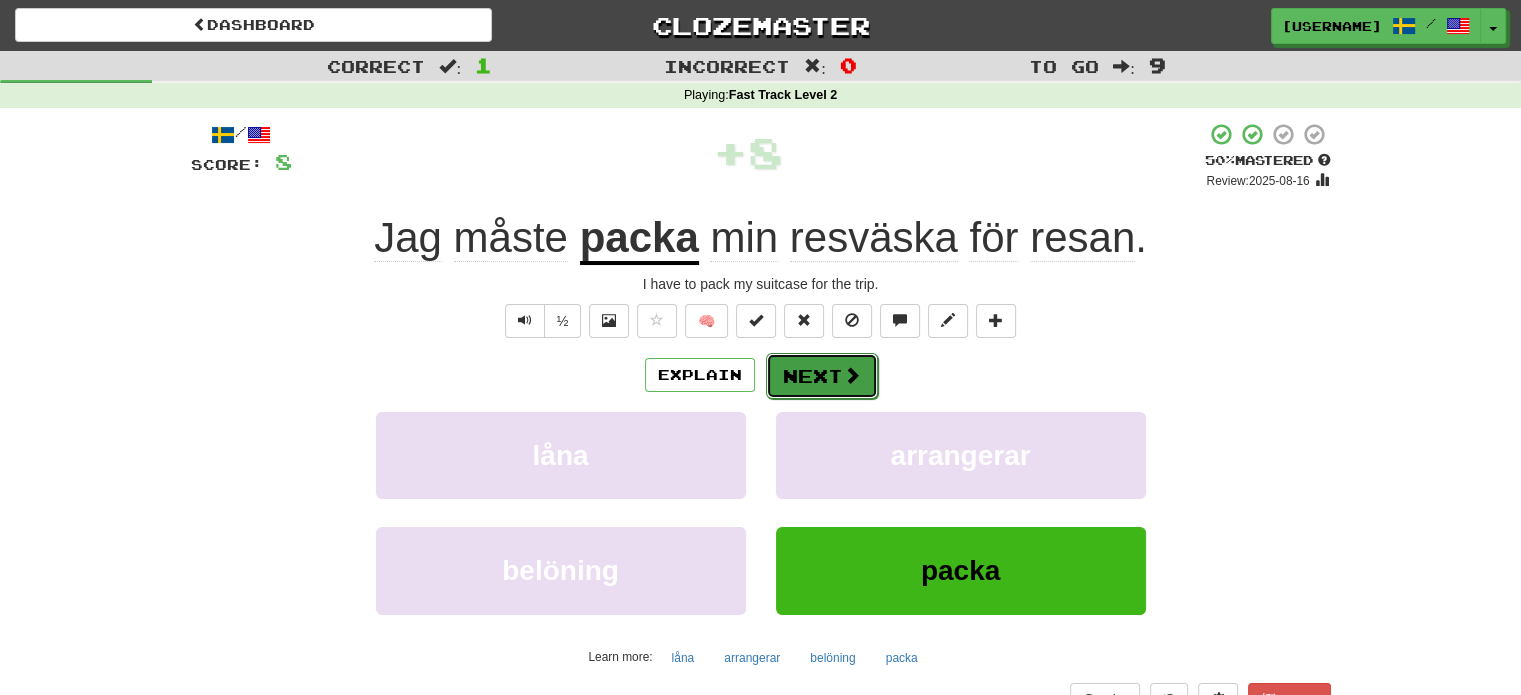 click on "Next" at bounding box center (822, 376) 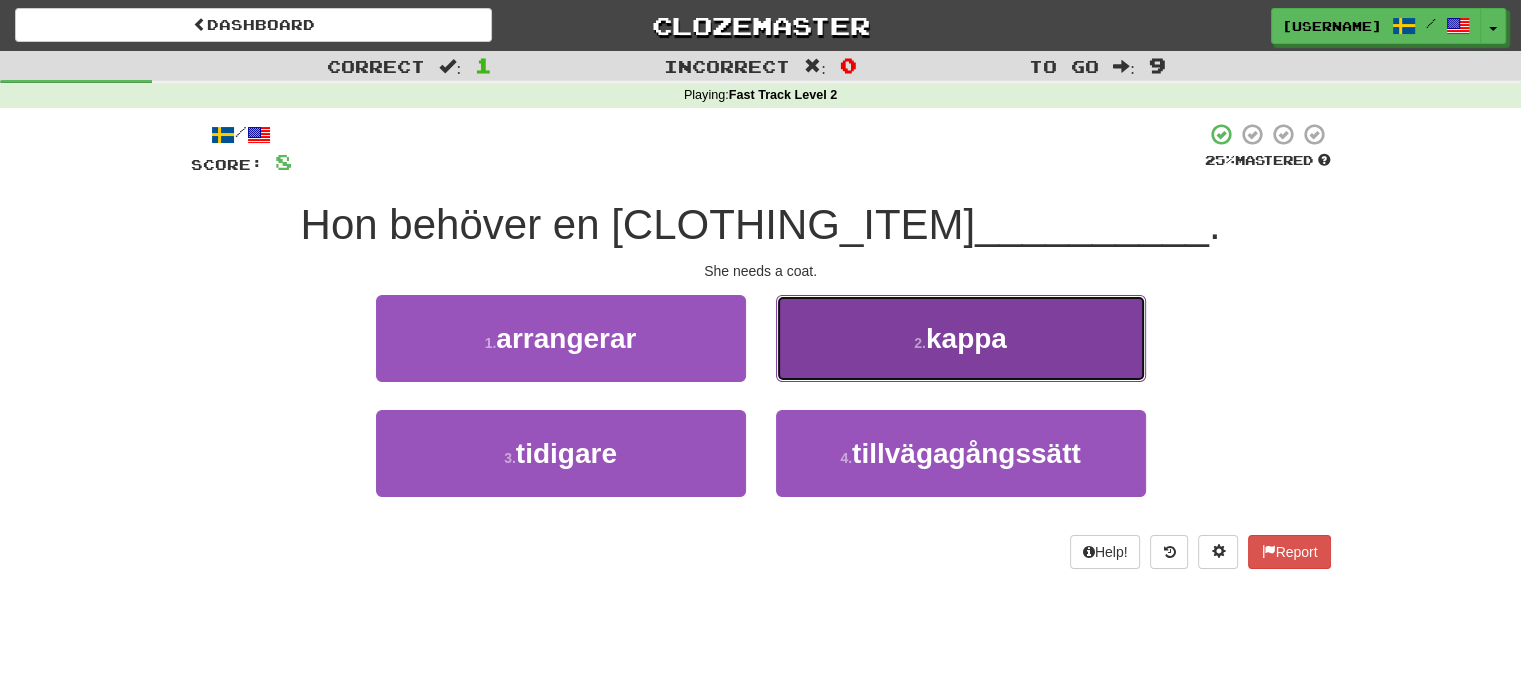 click on "2 .  kappa" at bounding box center (961, 338) 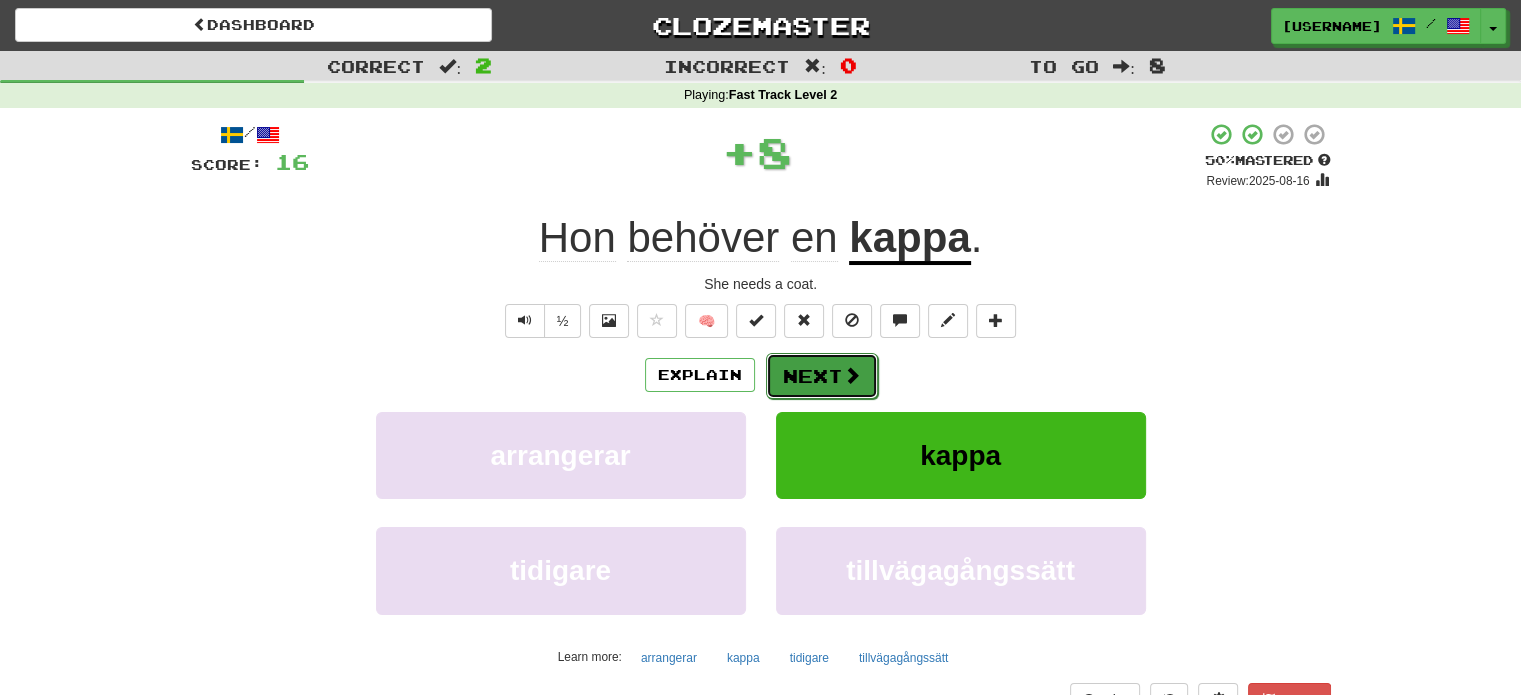 click on "Next" at bounding box center [822, 376] 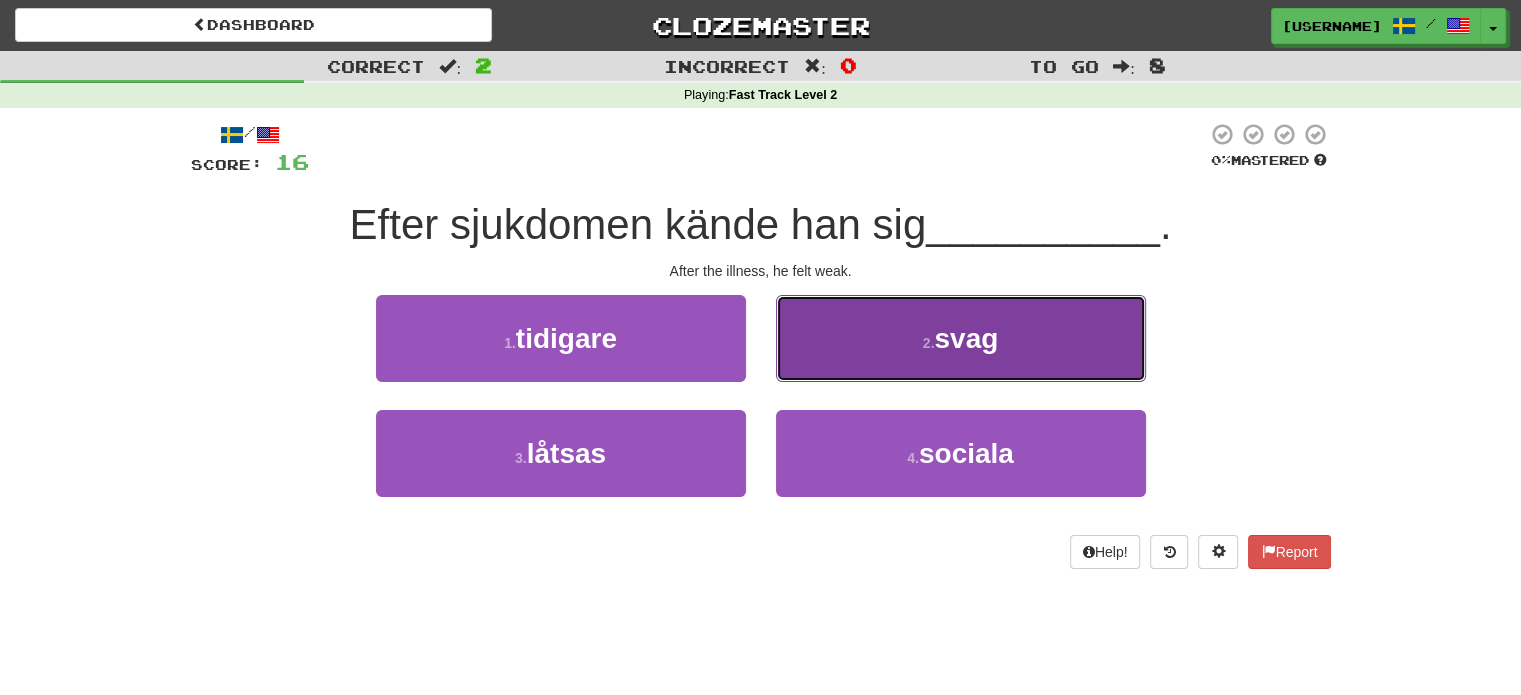 click on "2 .  svag" at bounding box center (961, 338) 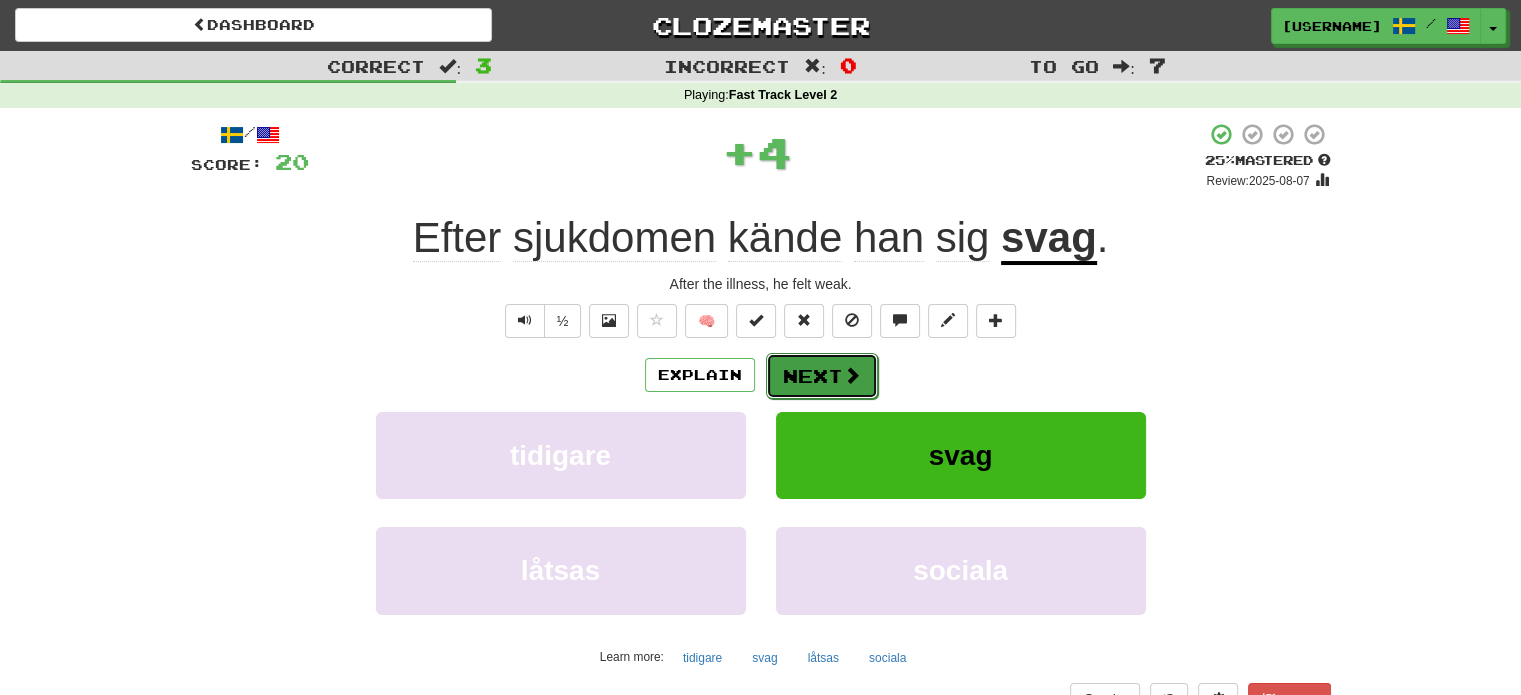 click on "Next" at bounding box center (822, 376) 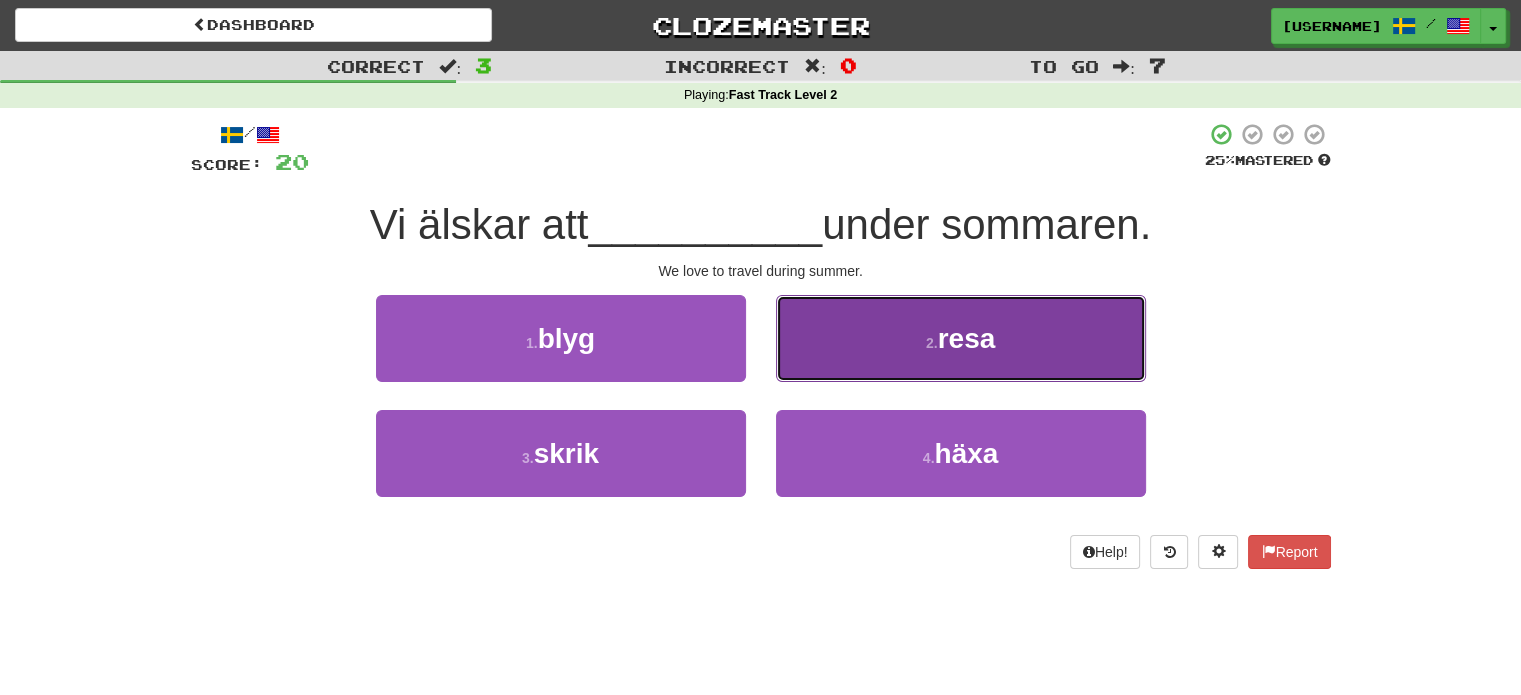 click on "2 .  resa" at bounding box center (961, 338) 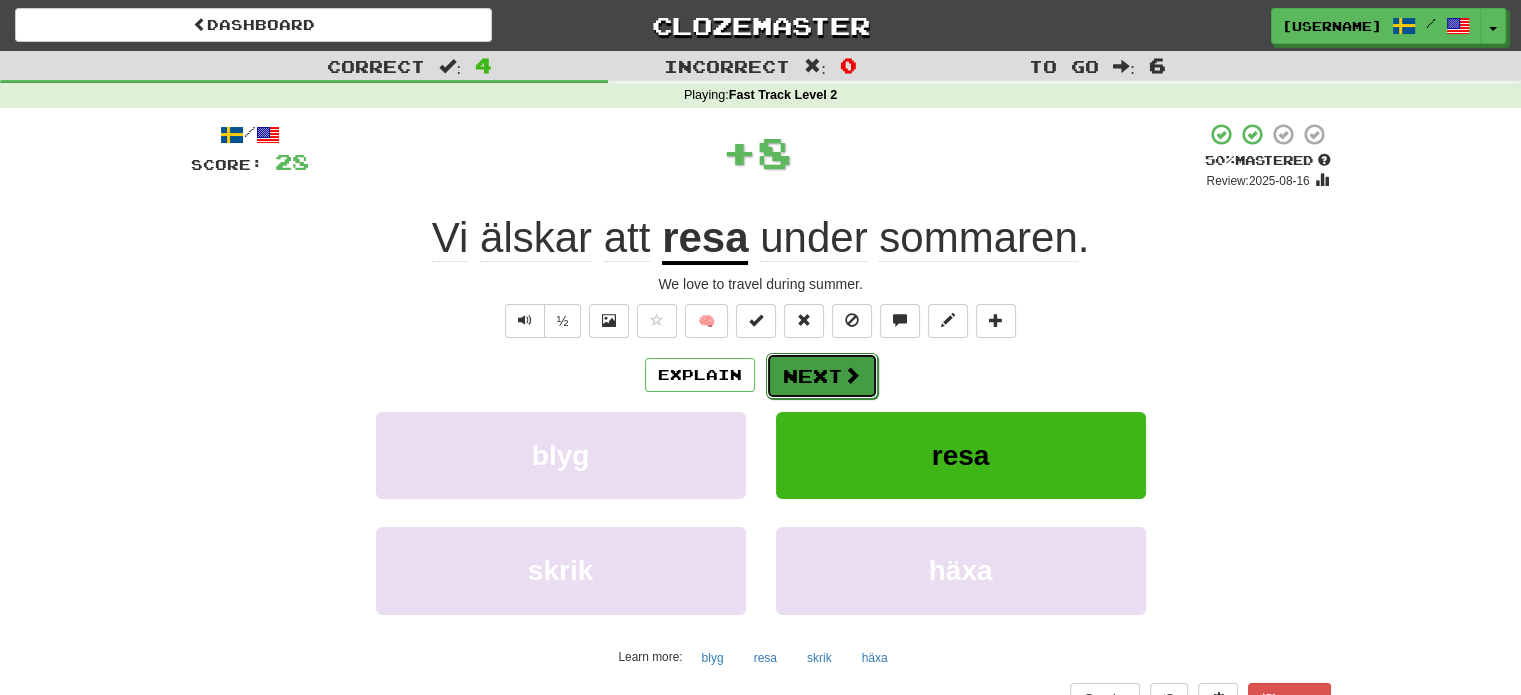 click on "Next" at bounding box center (822, 376) 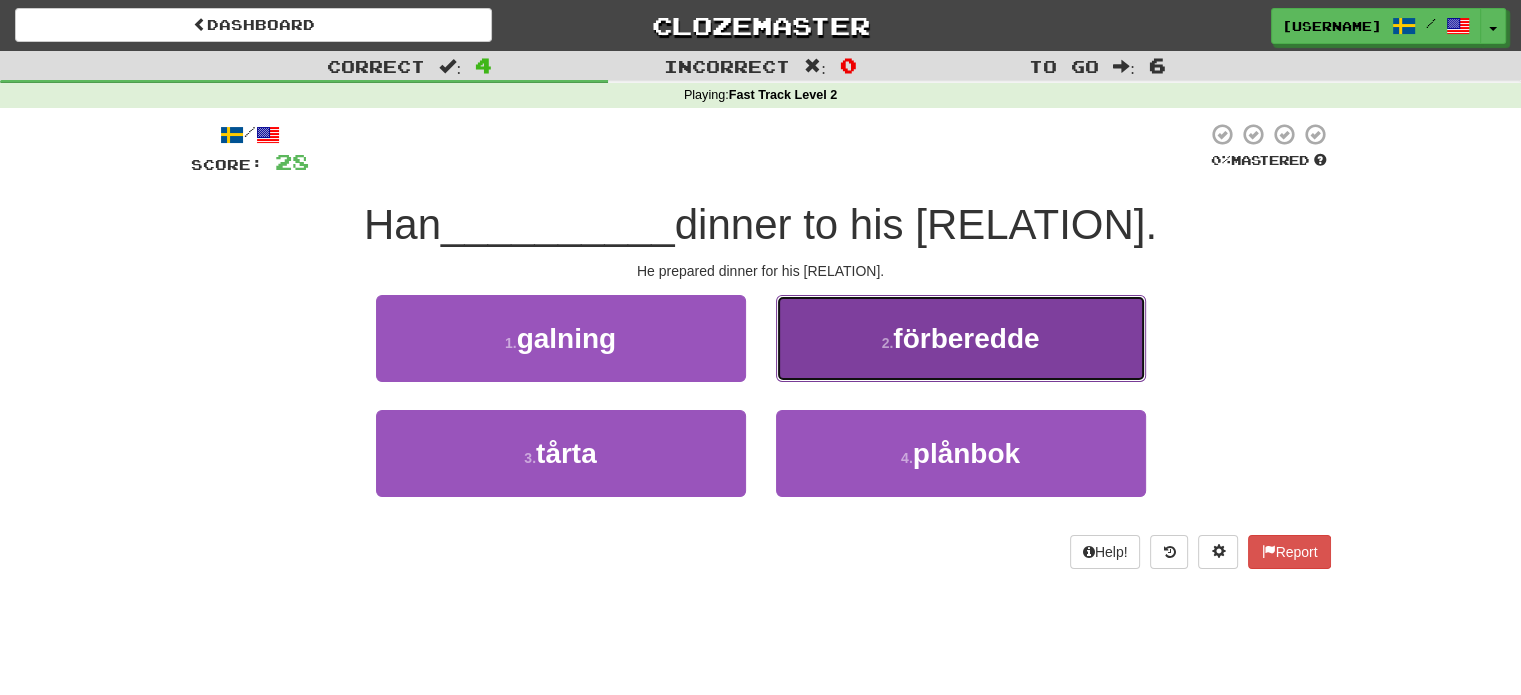 click on "2 .  förberedde" at bounding box center (961, 338) 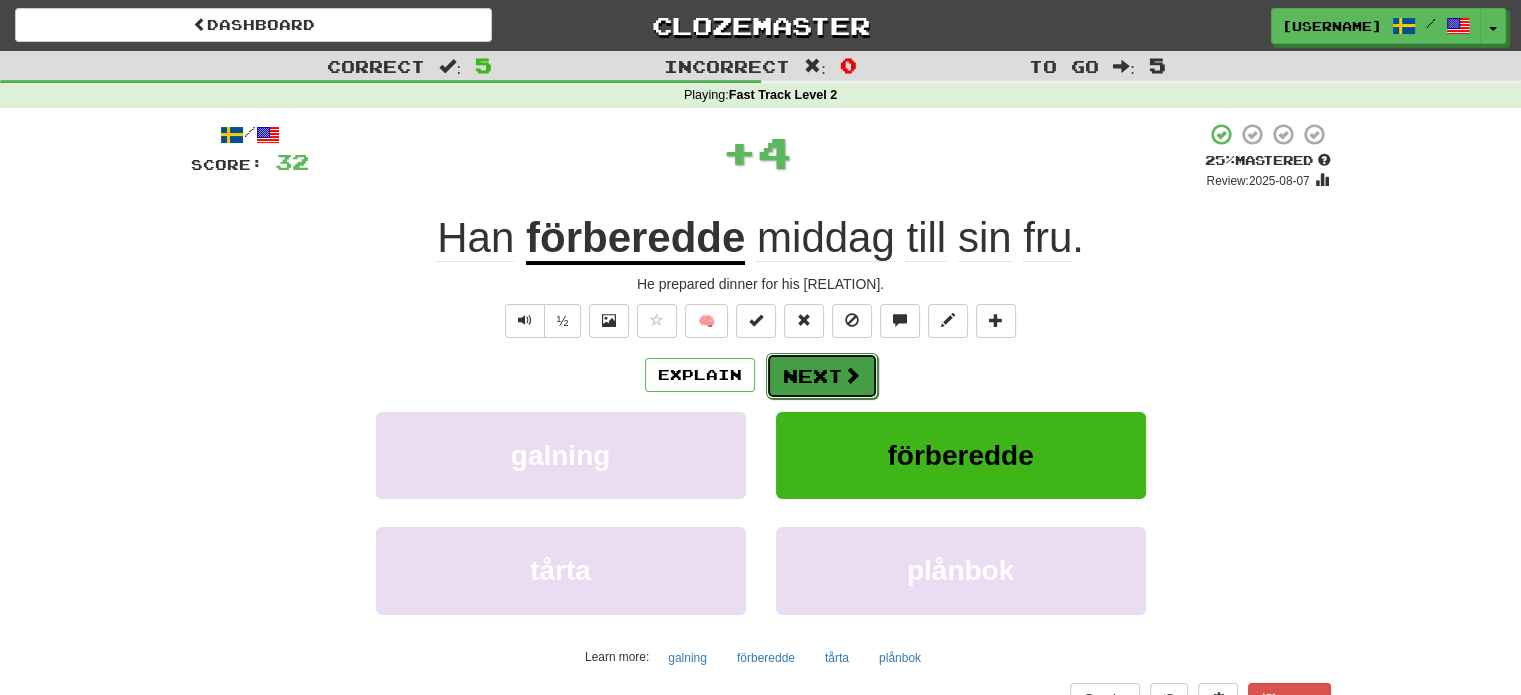 click on "Next" at bounding box center [822, 376] 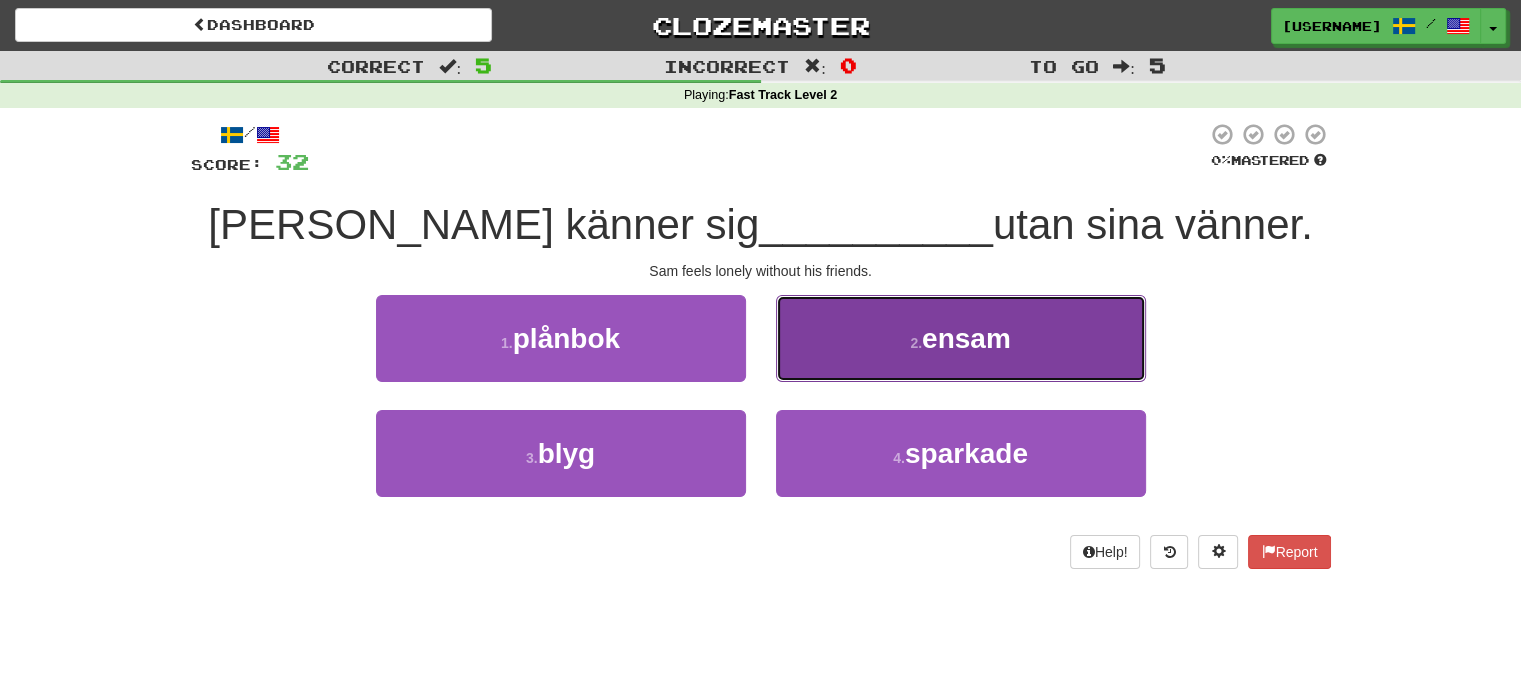 click on "2 .  ensam" at bounding box center [961, 338] 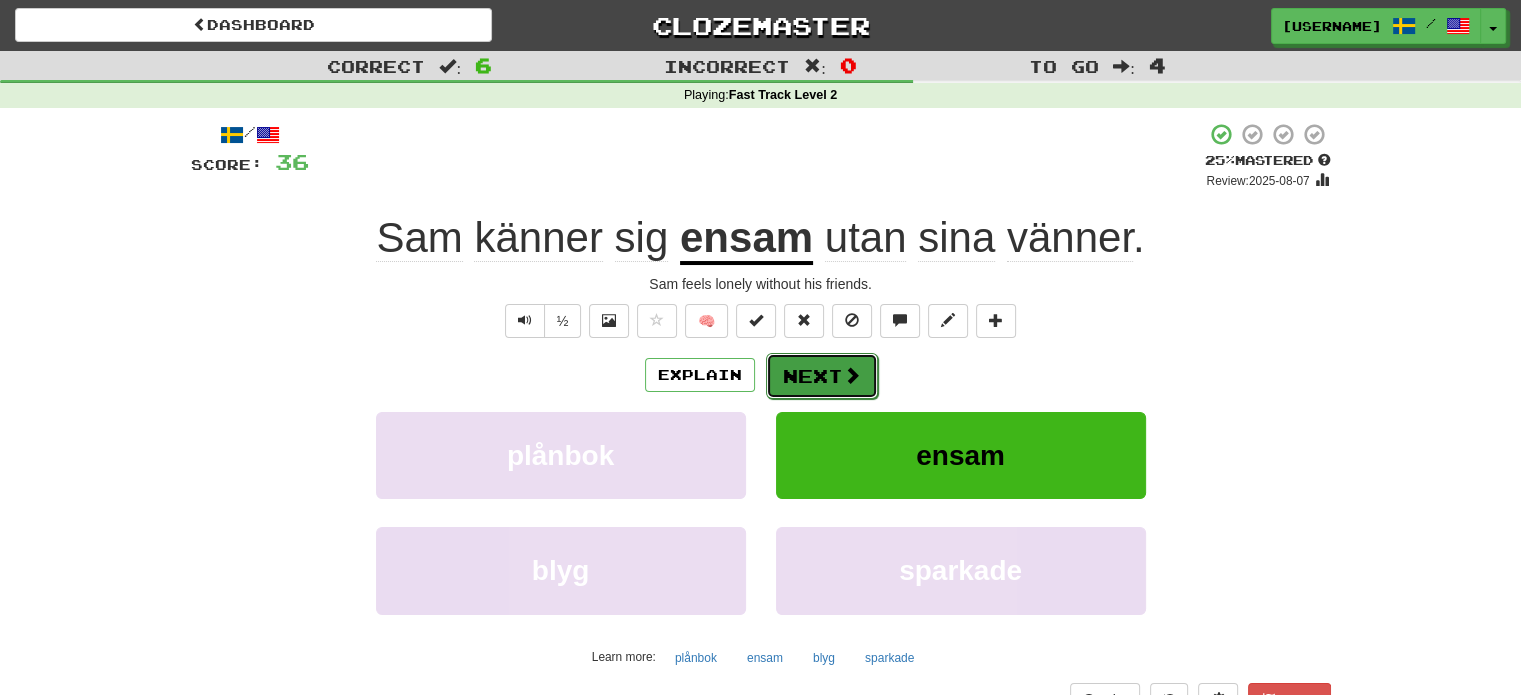 click on "Next" at bounding box center (822, 376) 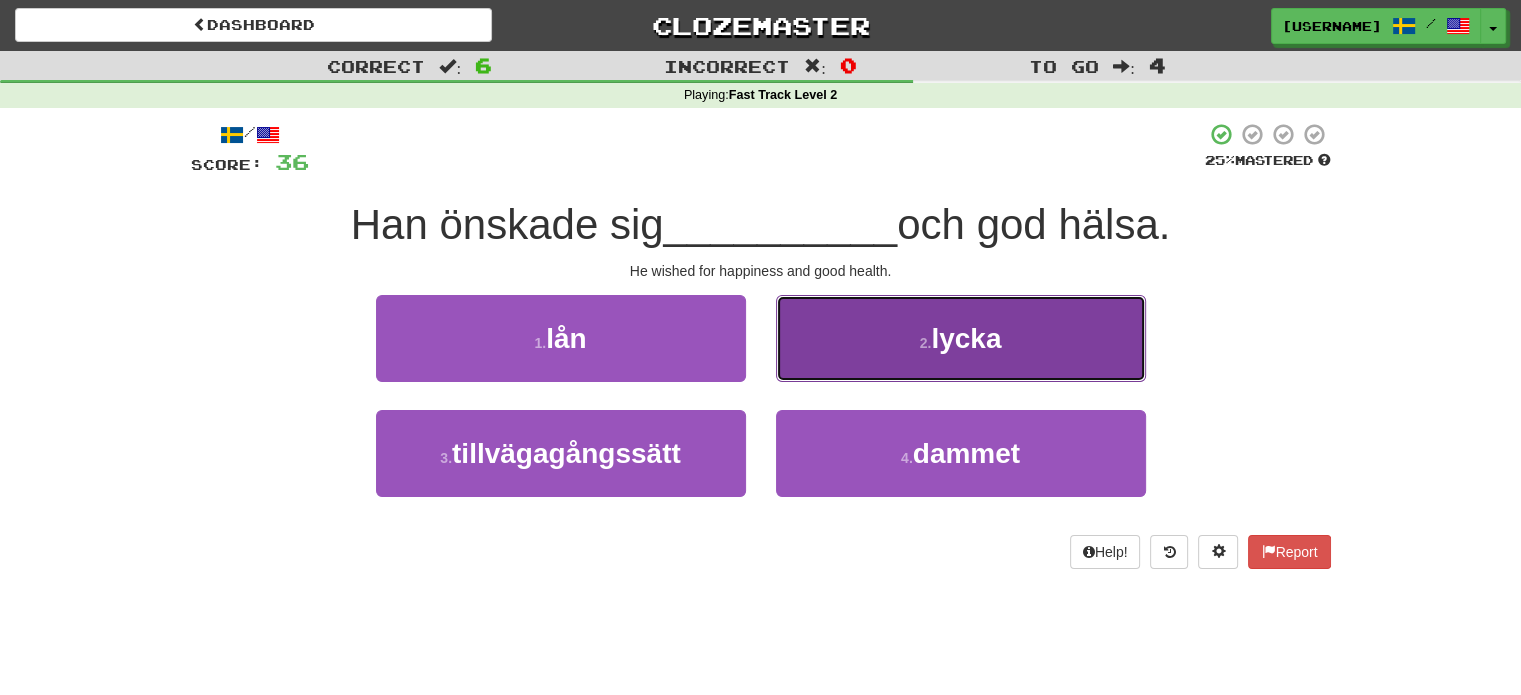 click on "2 ." at bounding box center (926, 343) 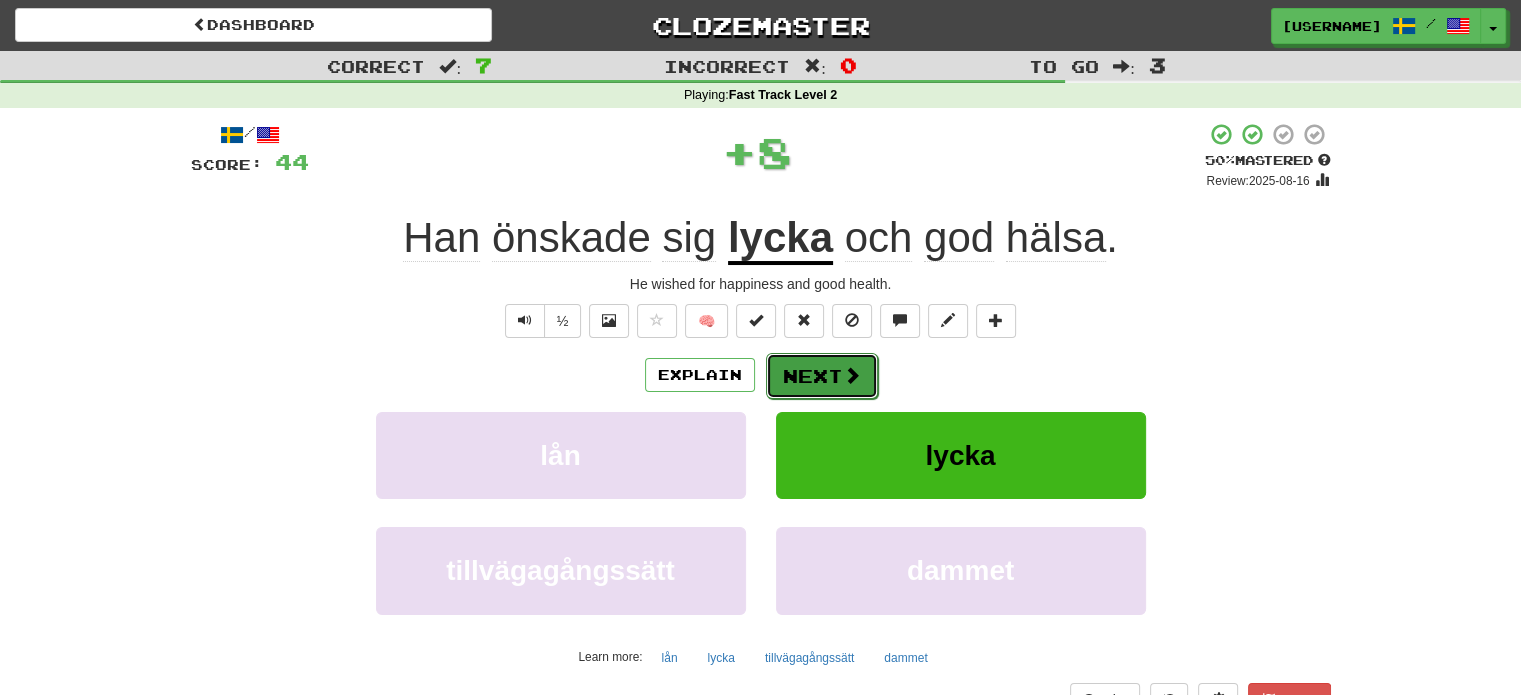 click on "Next" at bounding box center (822, 376) 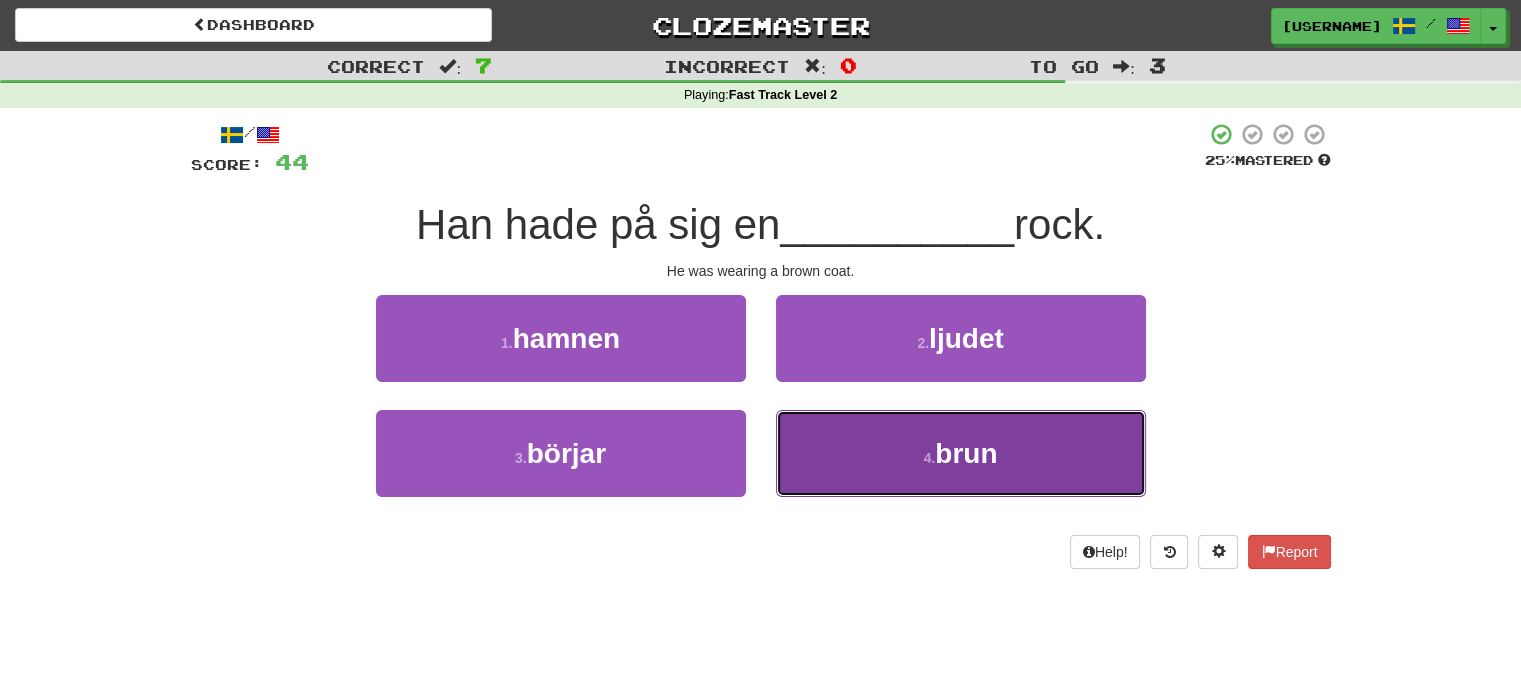 click on "4 .  brun" at bounding box center [961, 453] 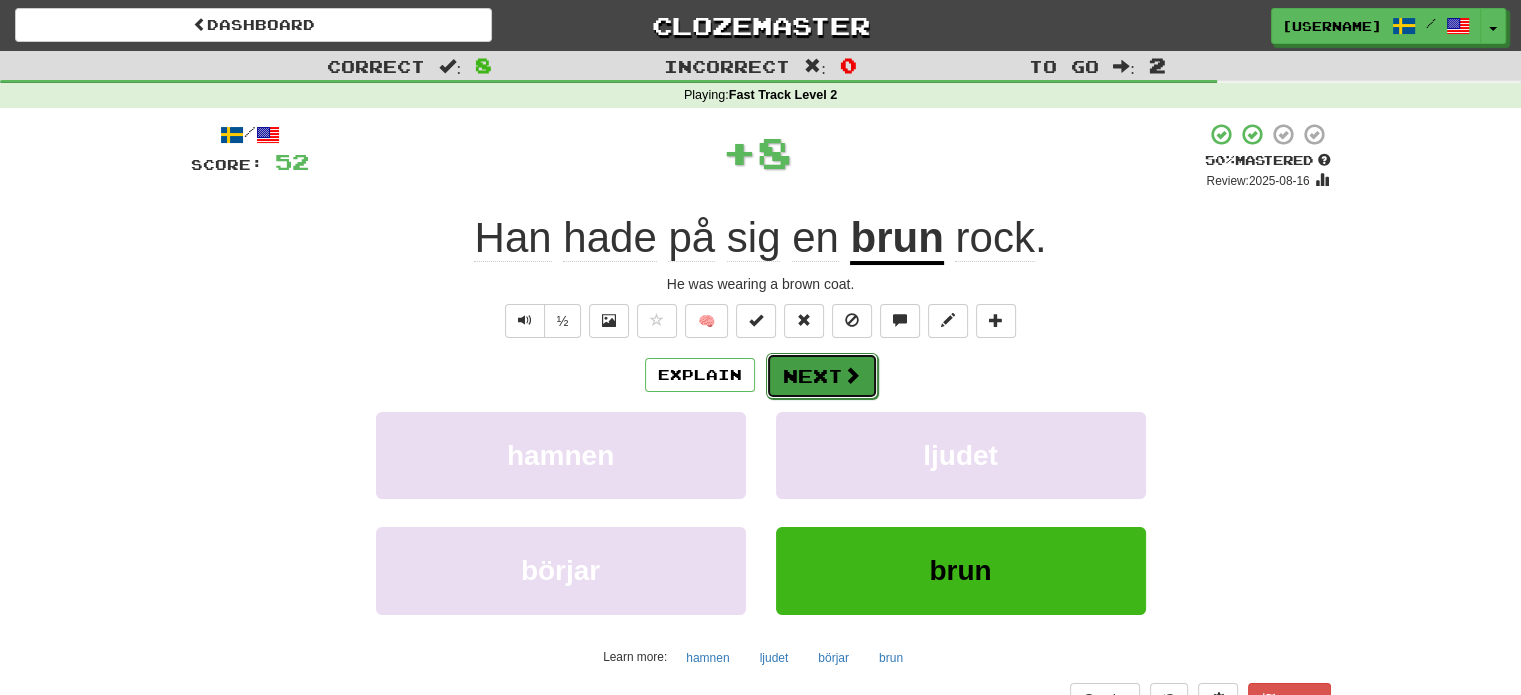 click at bounding box center (852, 375) 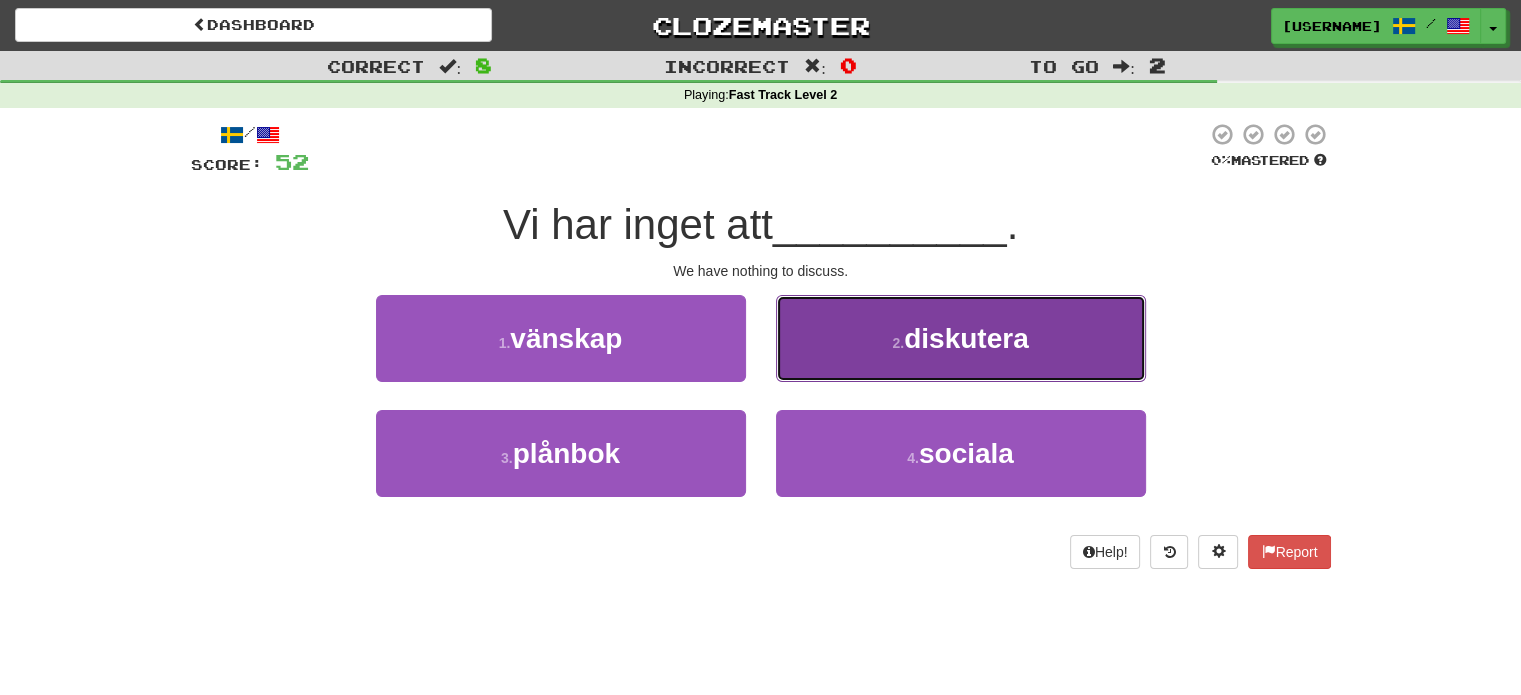 click on "2 .  diskutera" at bounding box center (961, 338) 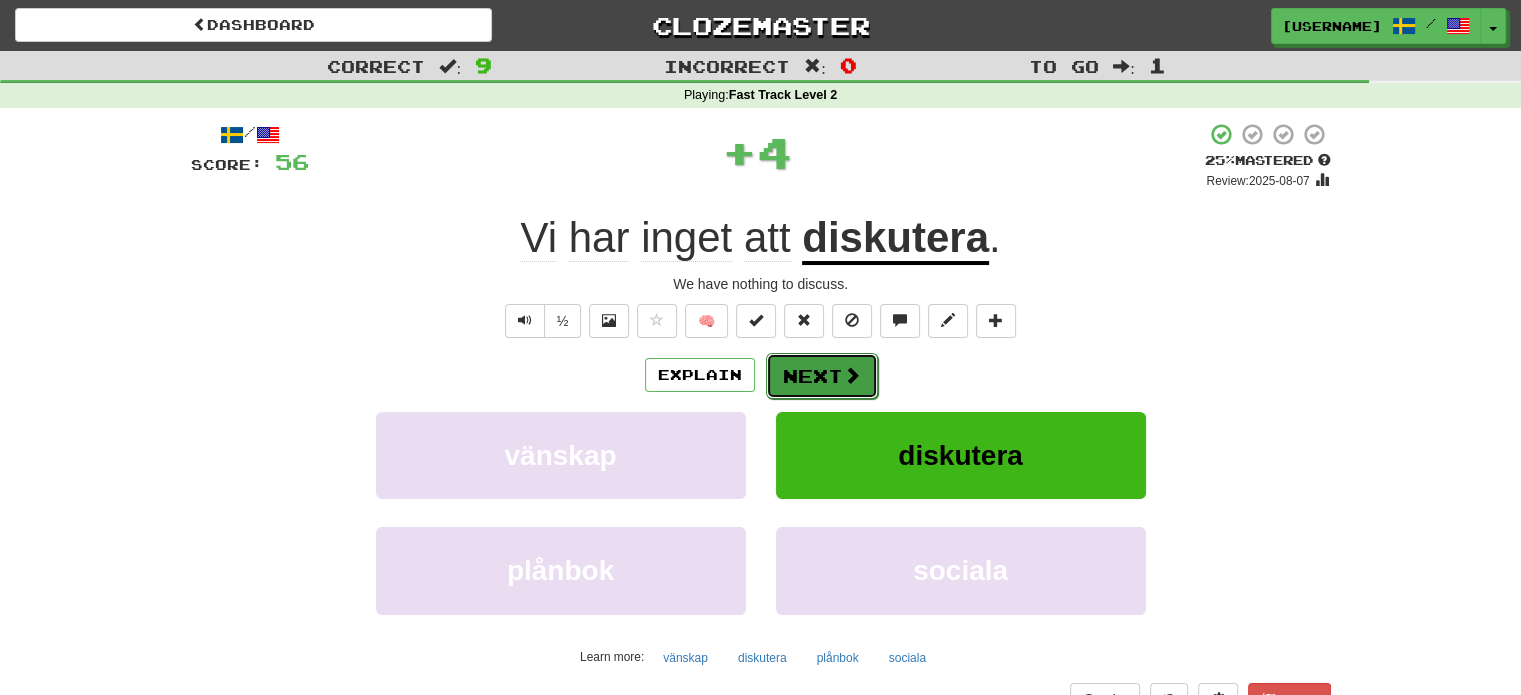 click at bounding box center (852, 375) 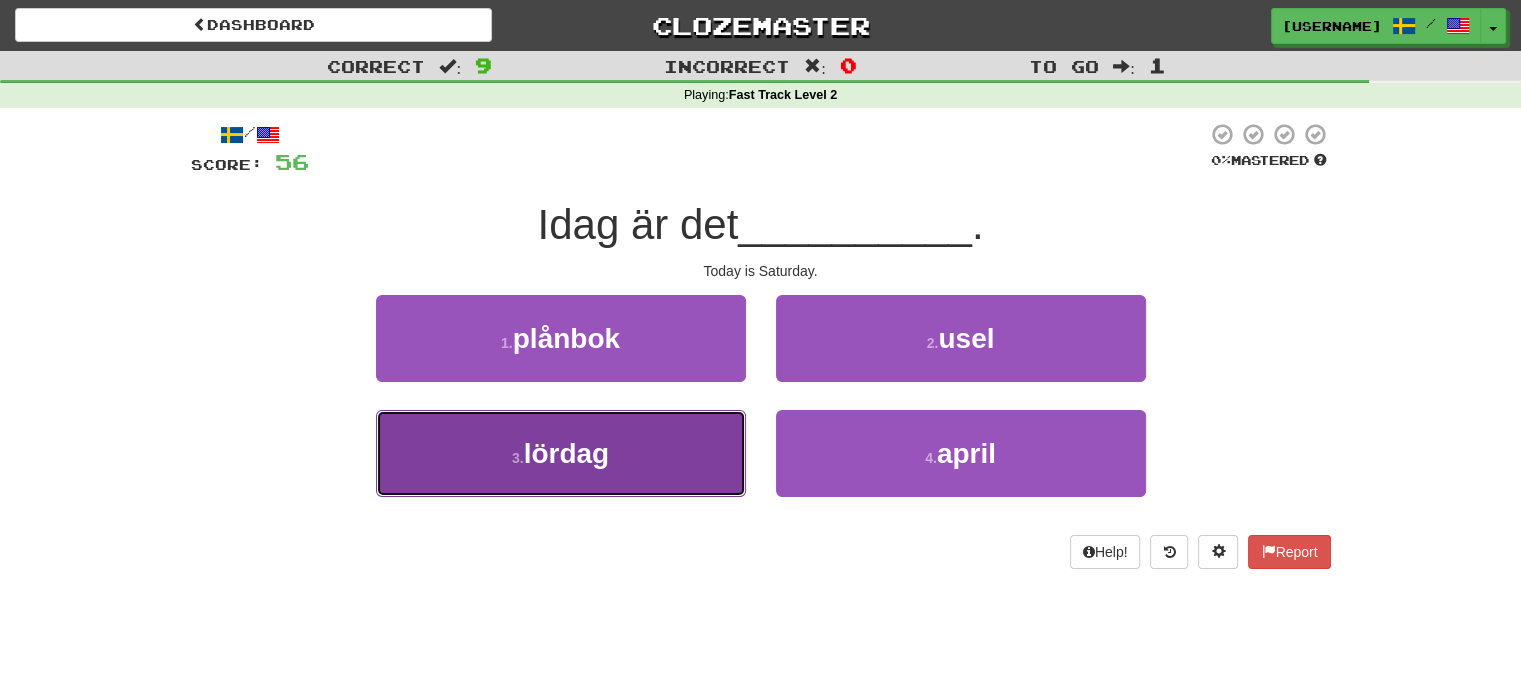 click on "lördag" at bounding box center [567, 453] 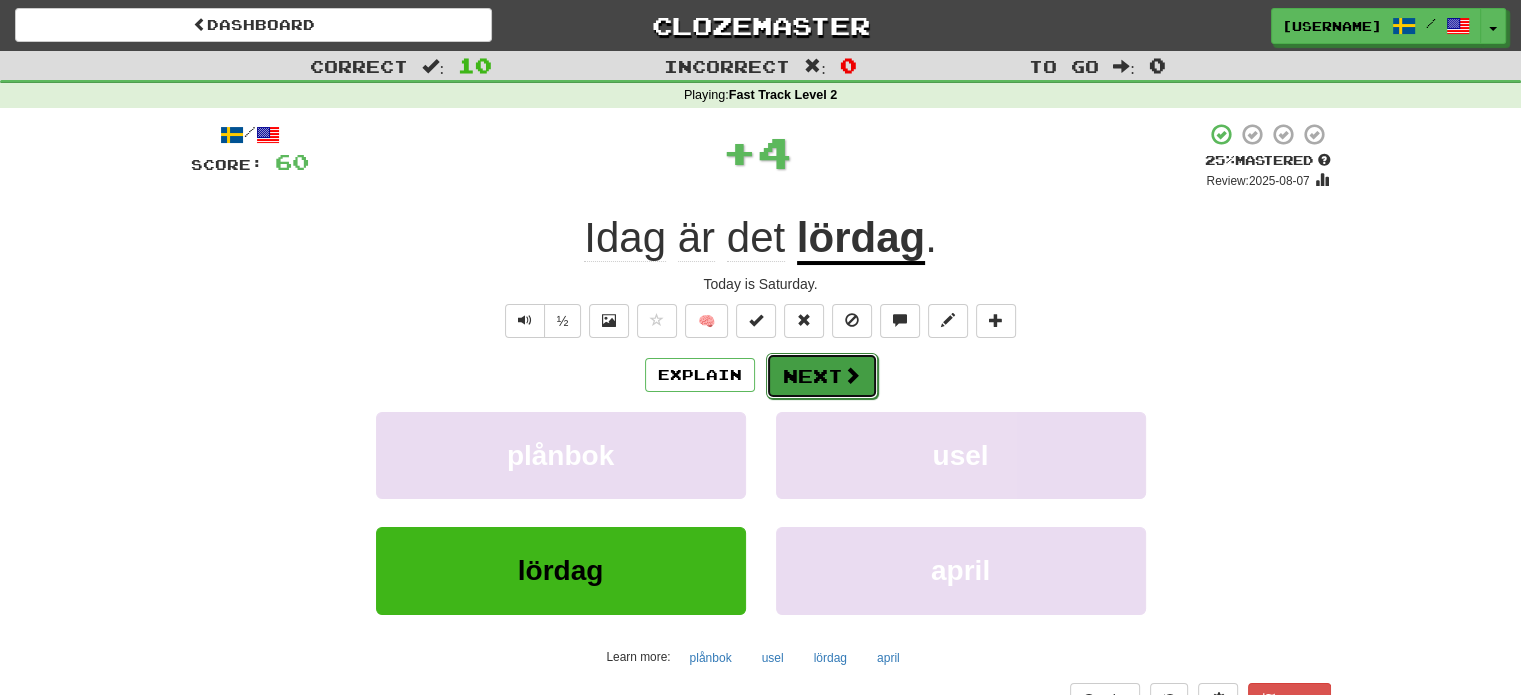 click on "Next" at bounding box center (822, 376) 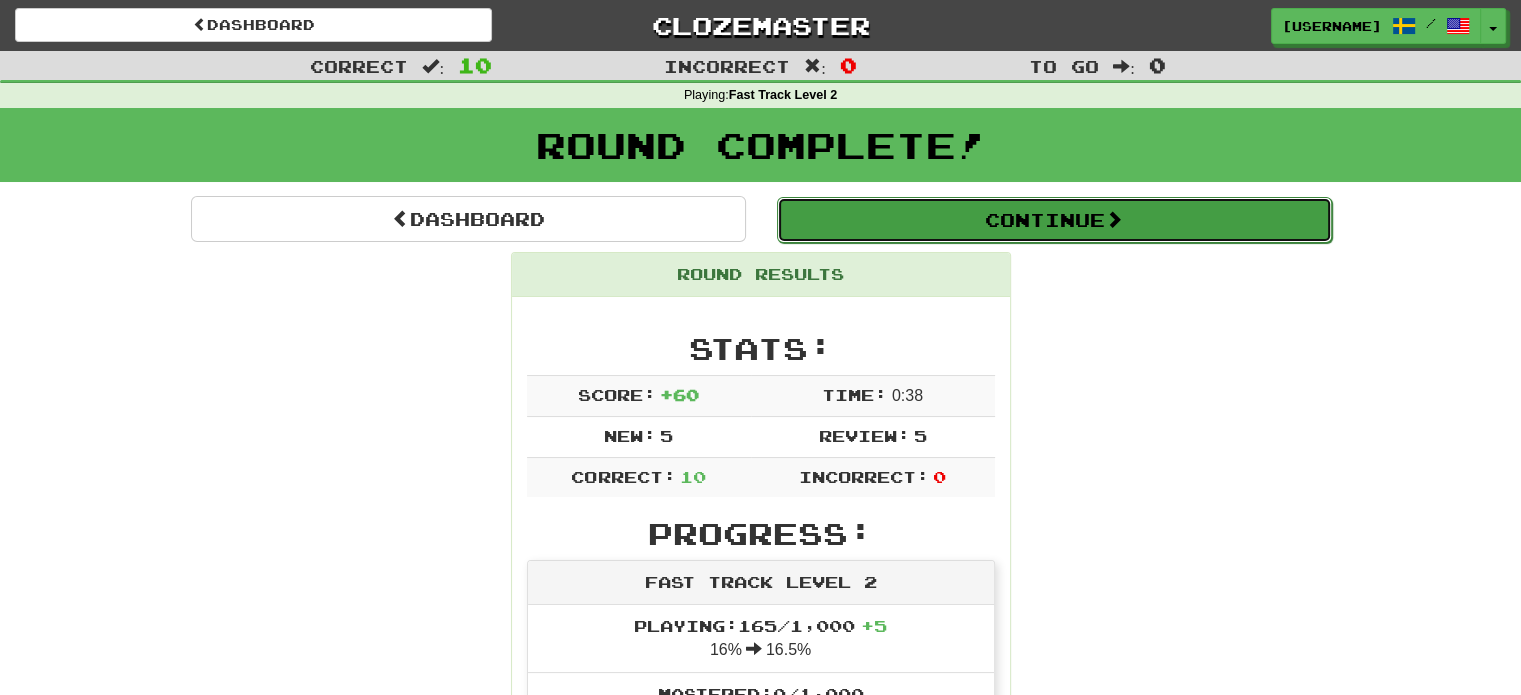 click on "Continue" at bounding box center (1054, 220) 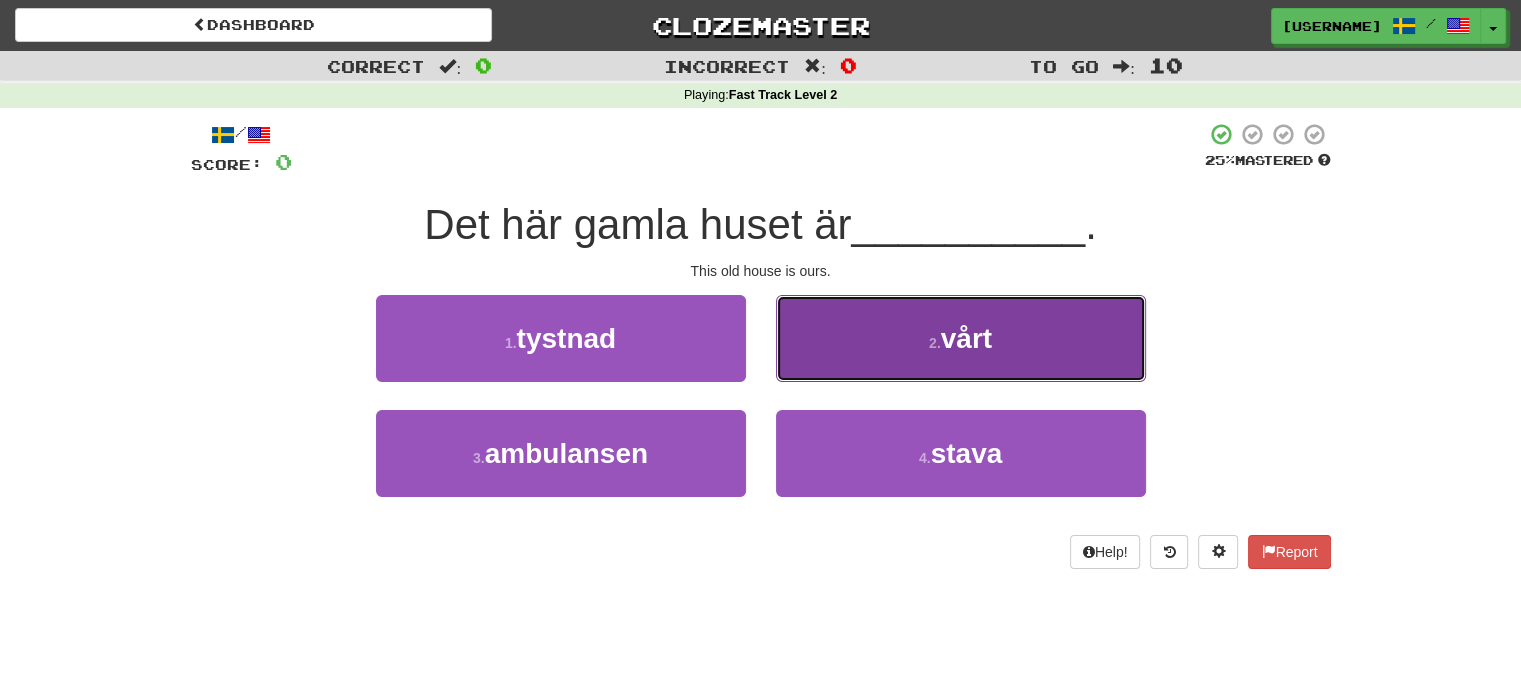 click on "2 .  vårt" at bounding box center [961, 338] 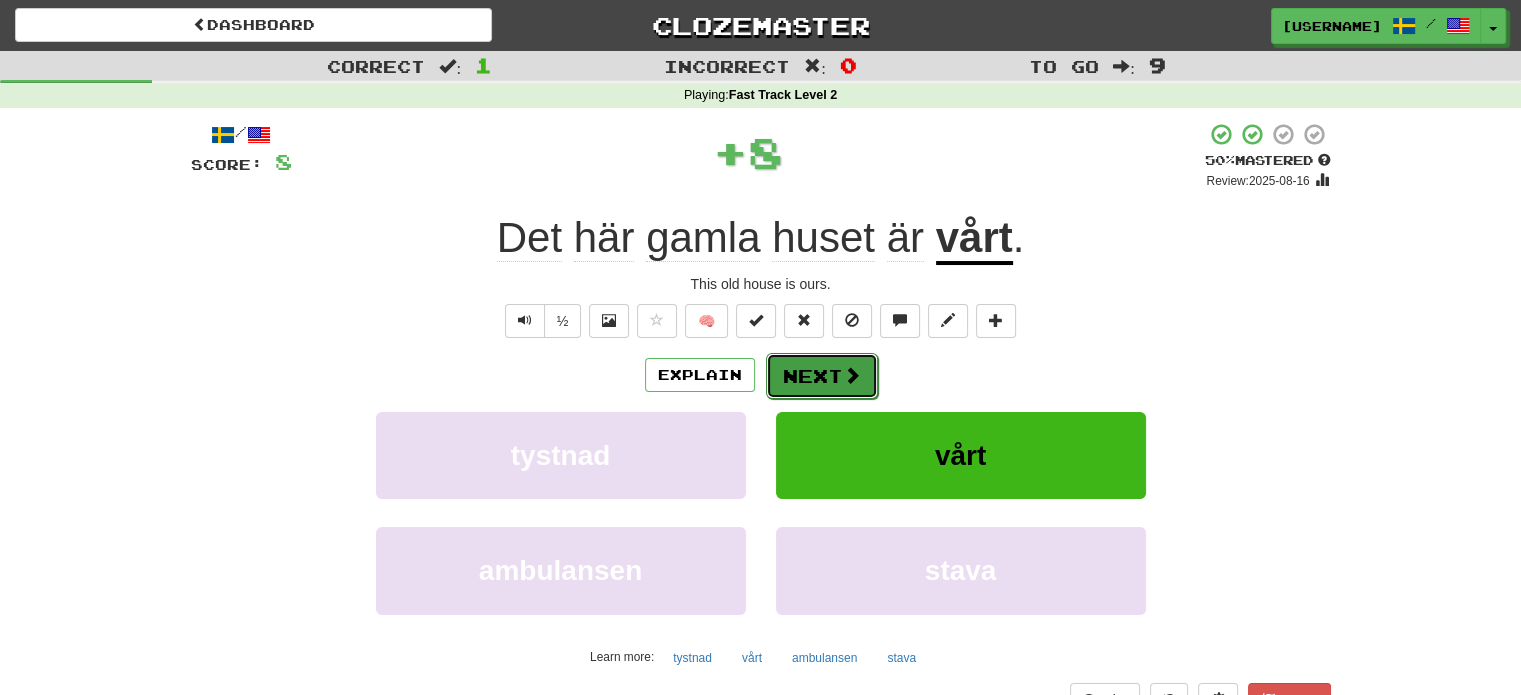 click at bounding box center [852, 375] 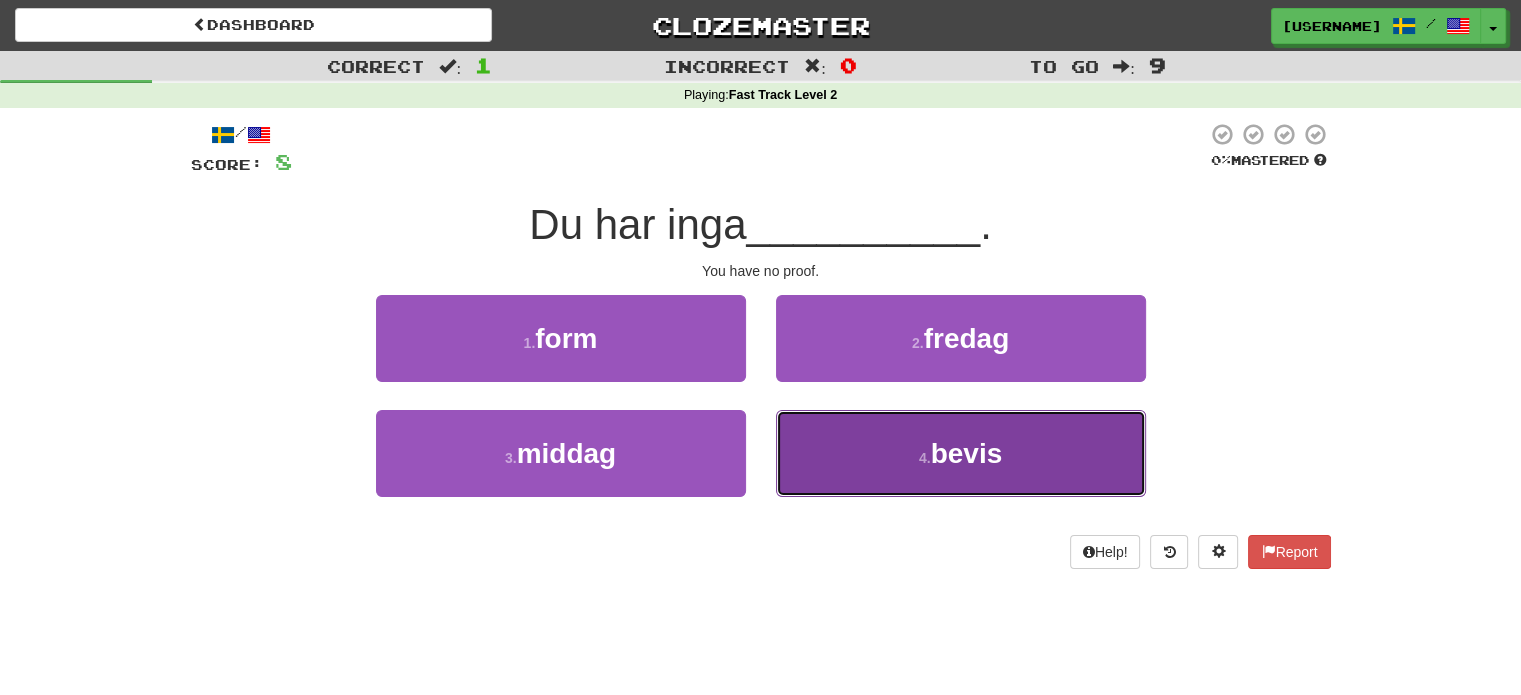 click on "4 .  bevis" at bounding box center (961, 453) 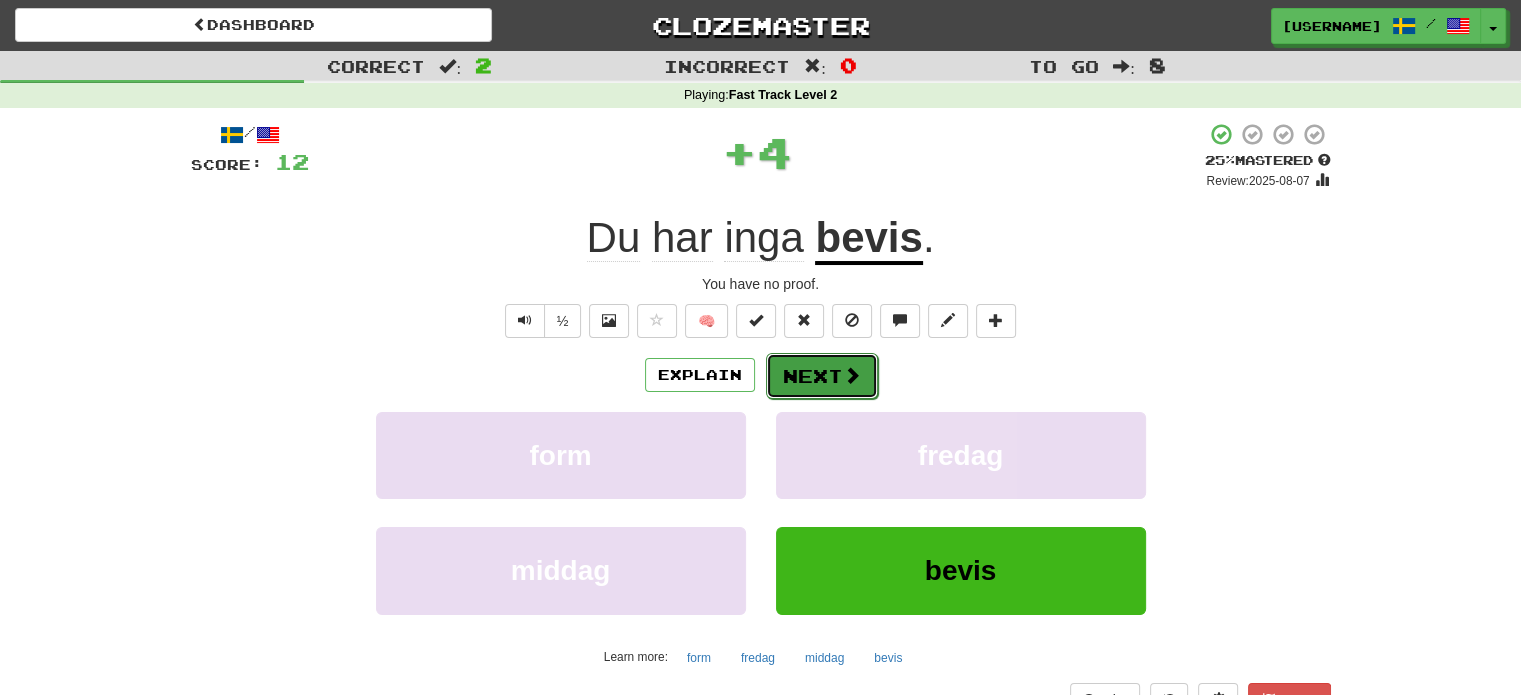 click on "Next" at bounding box center (822, 376) 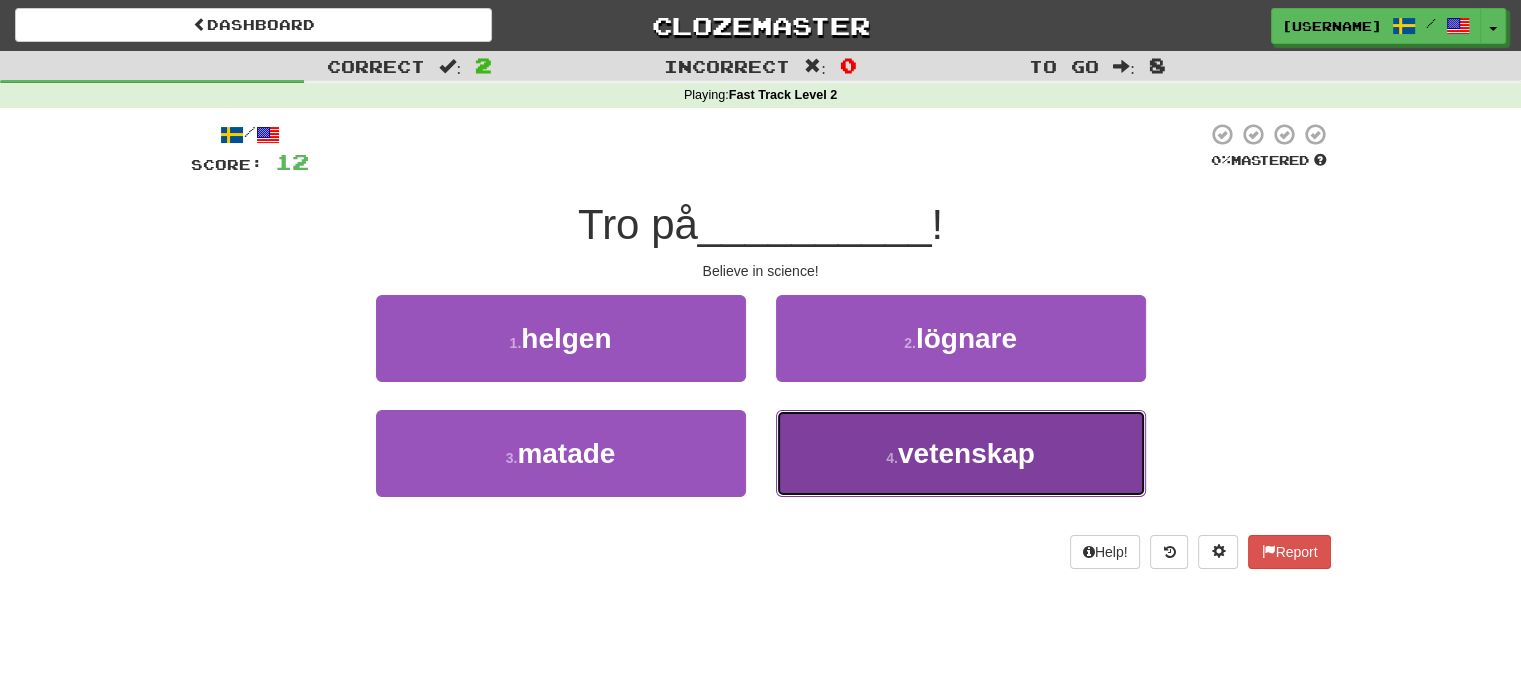 click on "4 .  vetenskap" at bounding box center [961, 453] 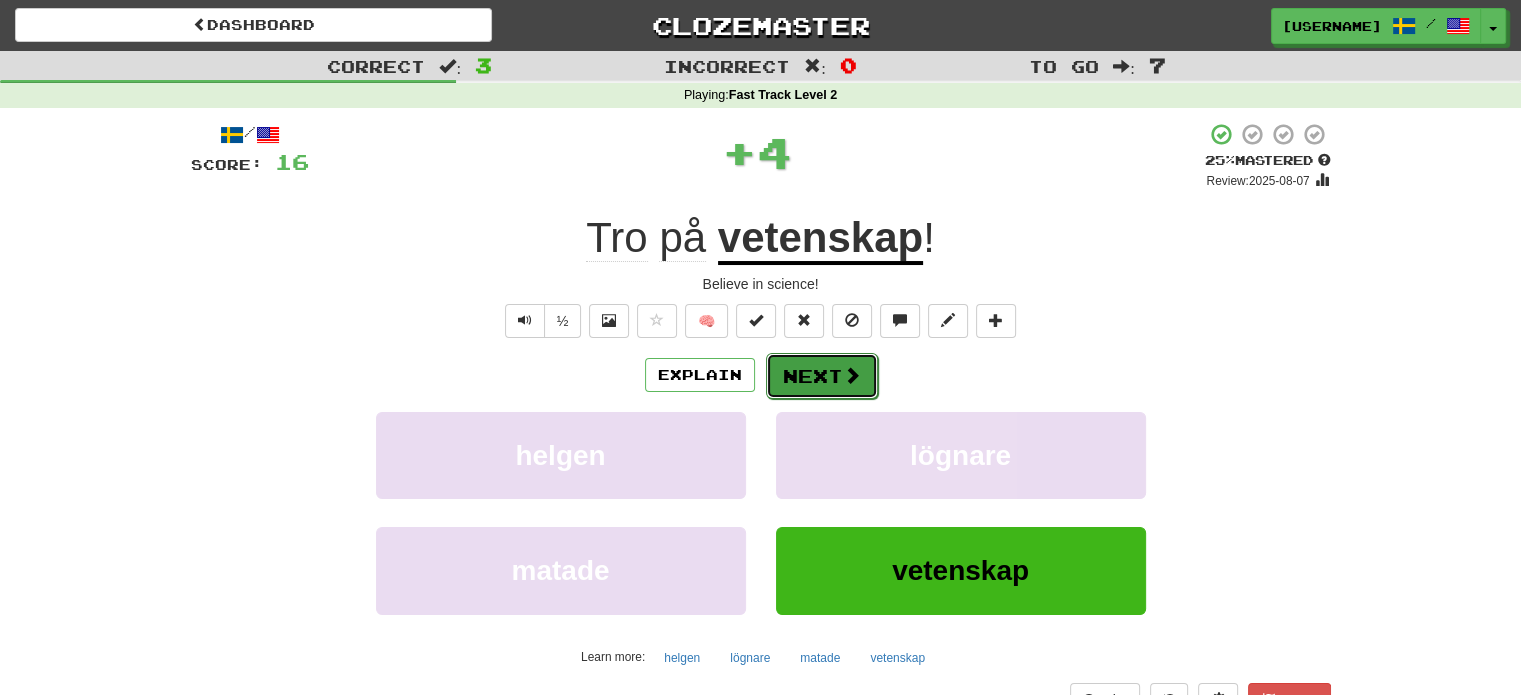 click on "Next" at bounding box center (822, 376) 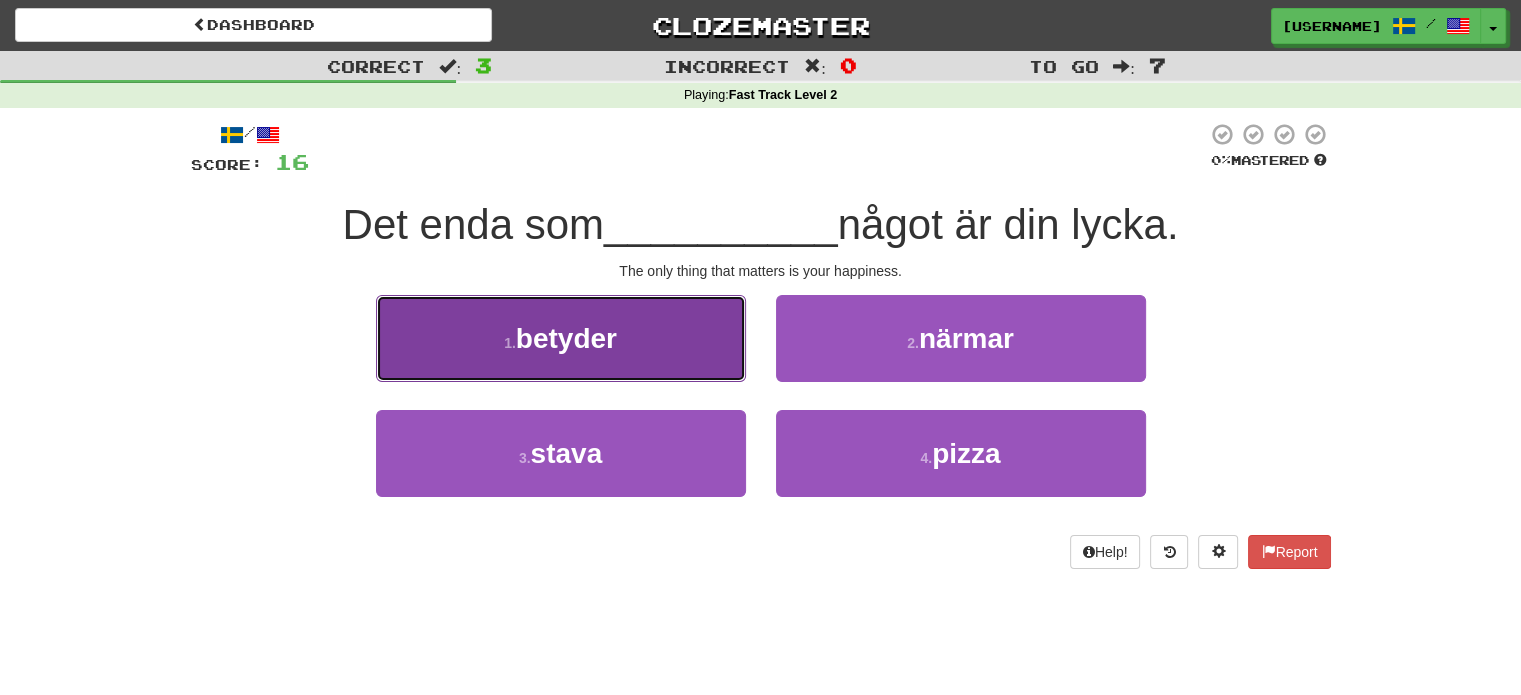 click on "1 .  betyder" at bounding box center (561, 338) 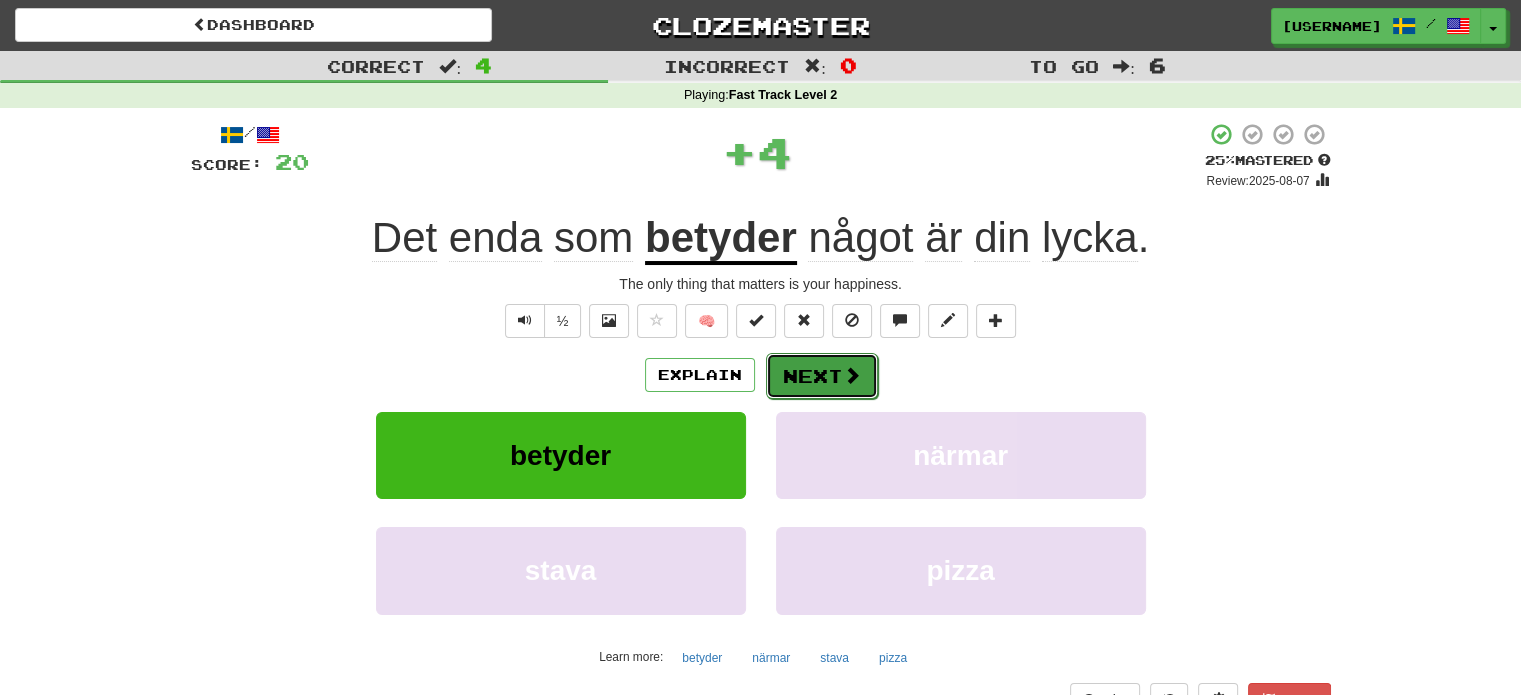 click on "Next" at bounding box center [822, 376] 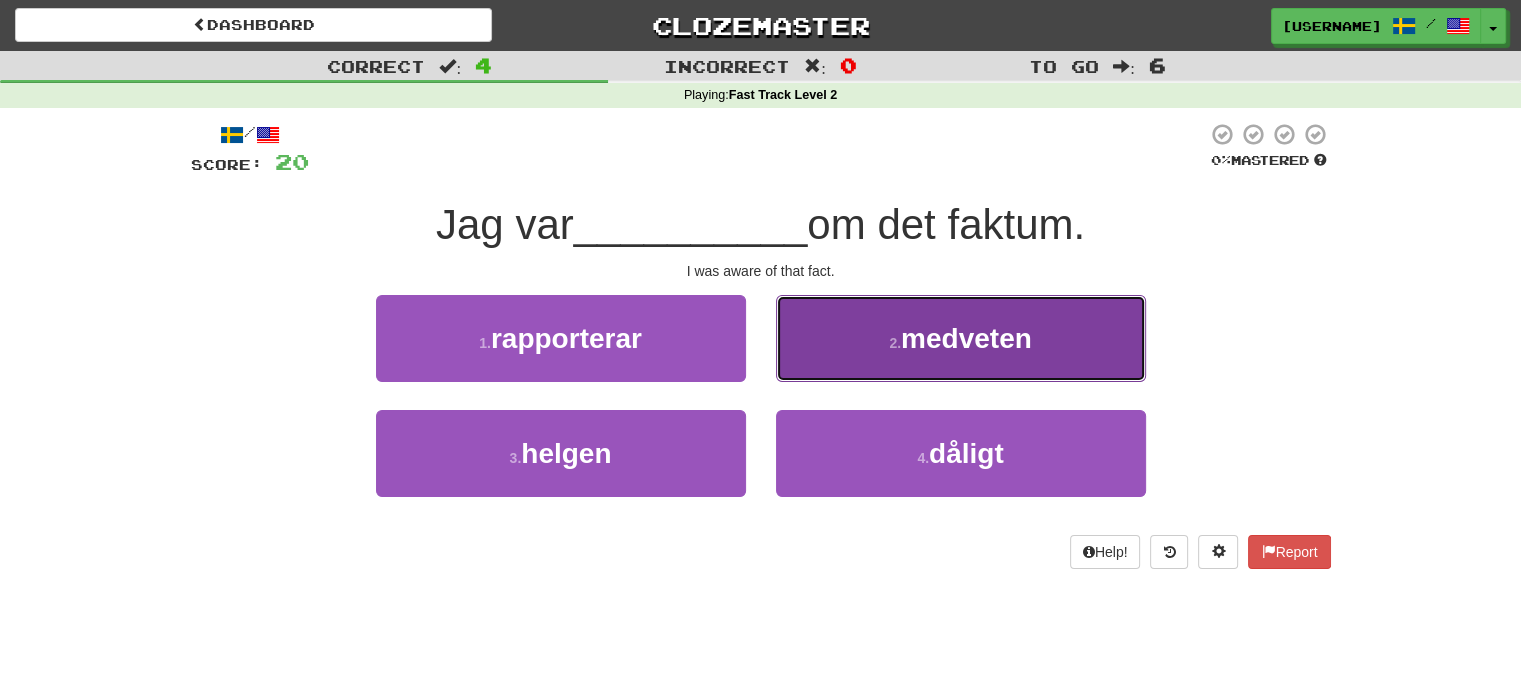 click on "2 .  medveten" at bounding box center (961, 338) 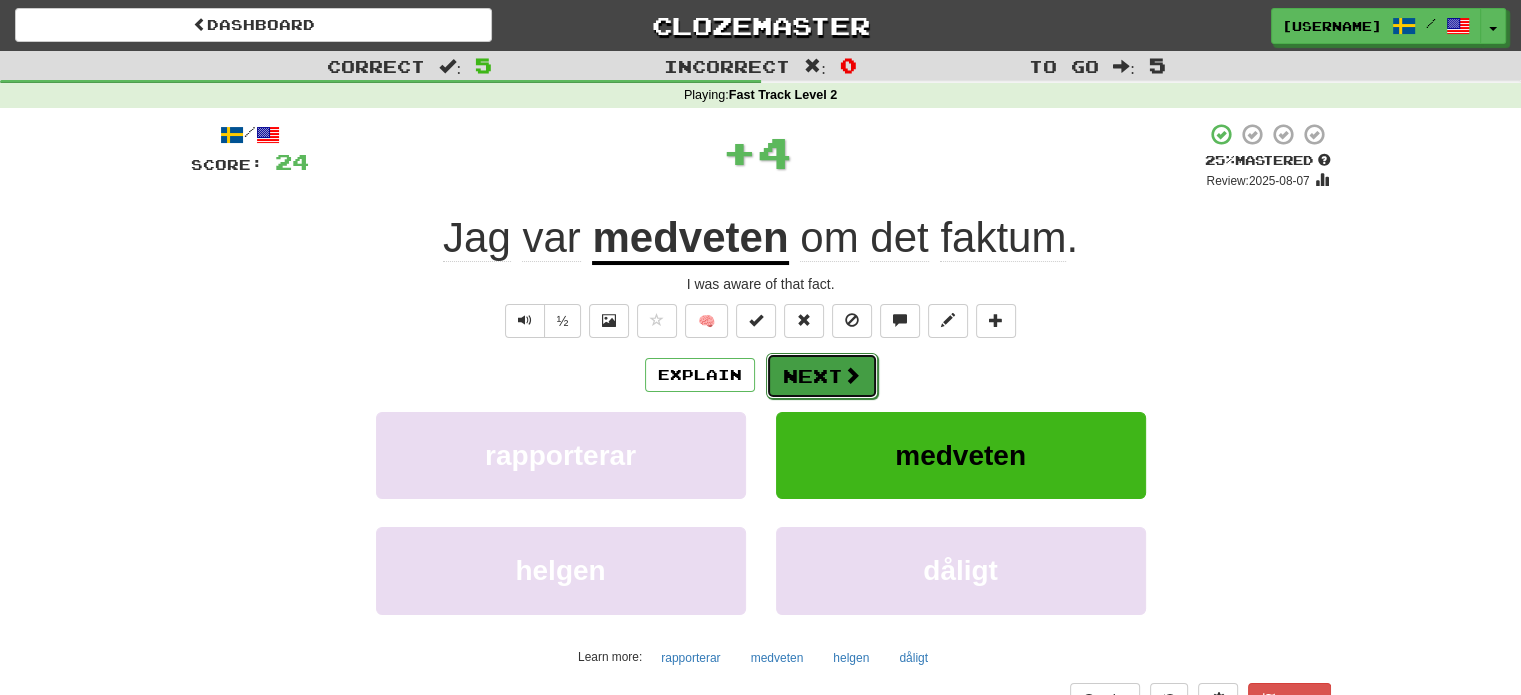 click on "Next" at bounding box center (822, 376) 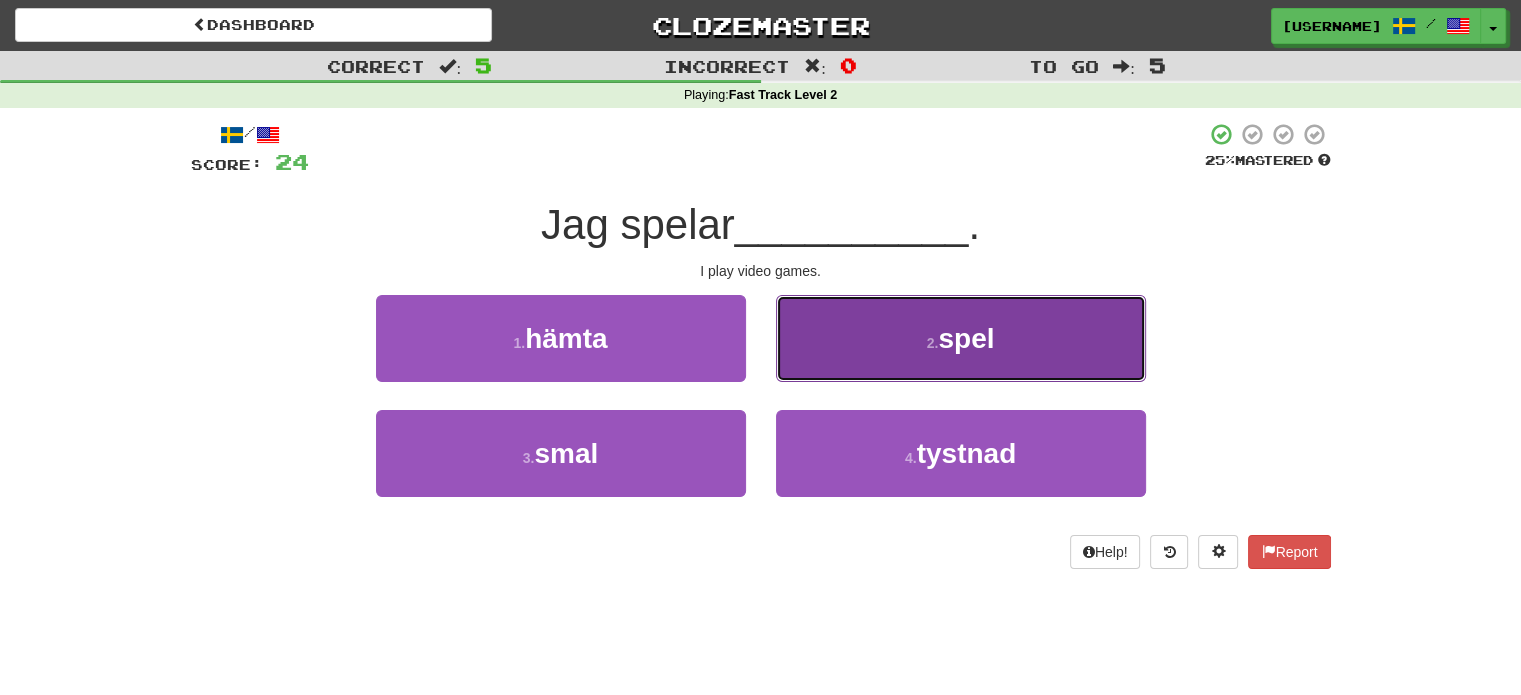 click on "2 .  spel" at bounding box center (961, 338) 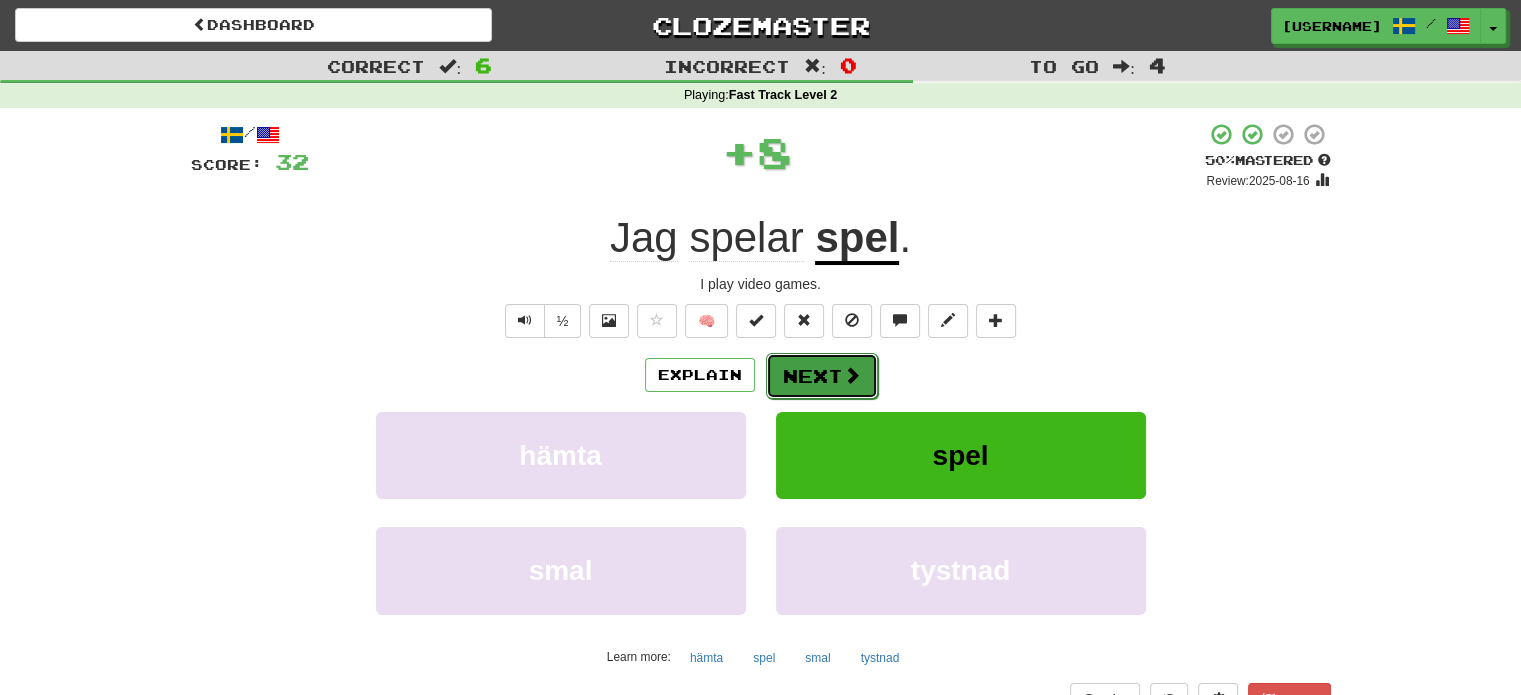 click on "Next" at bounding box center (822, 376) 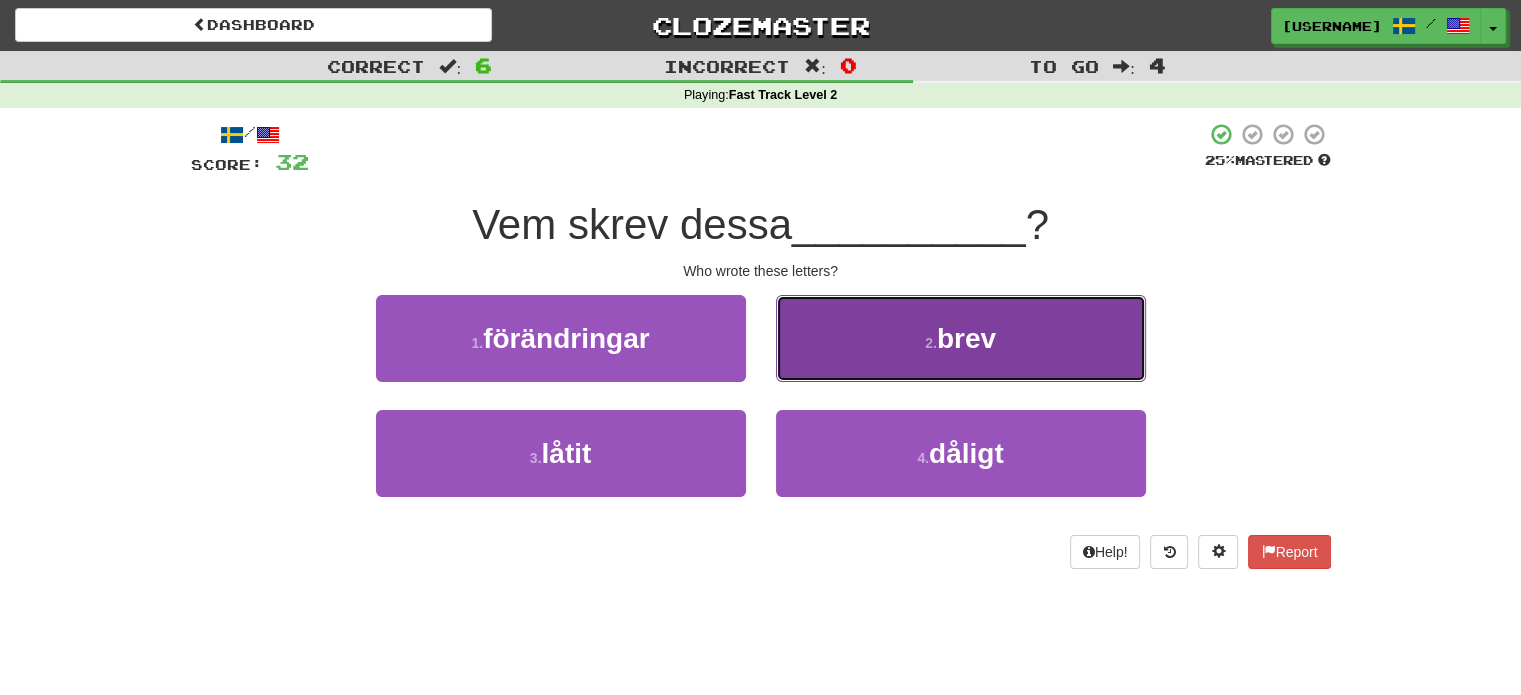click on "2 .  brev" at bounding box center (961, 338) 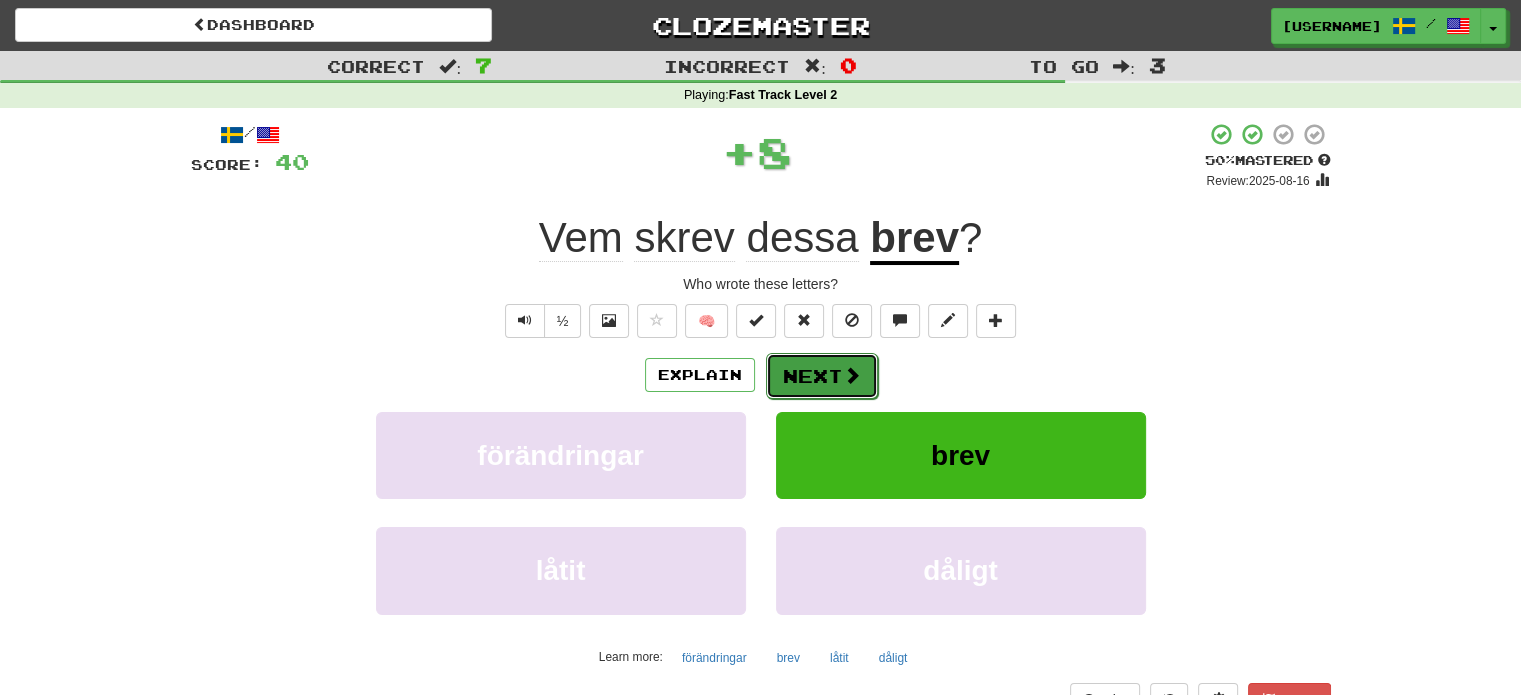 click on "Next" at bounding box center [822, 376] 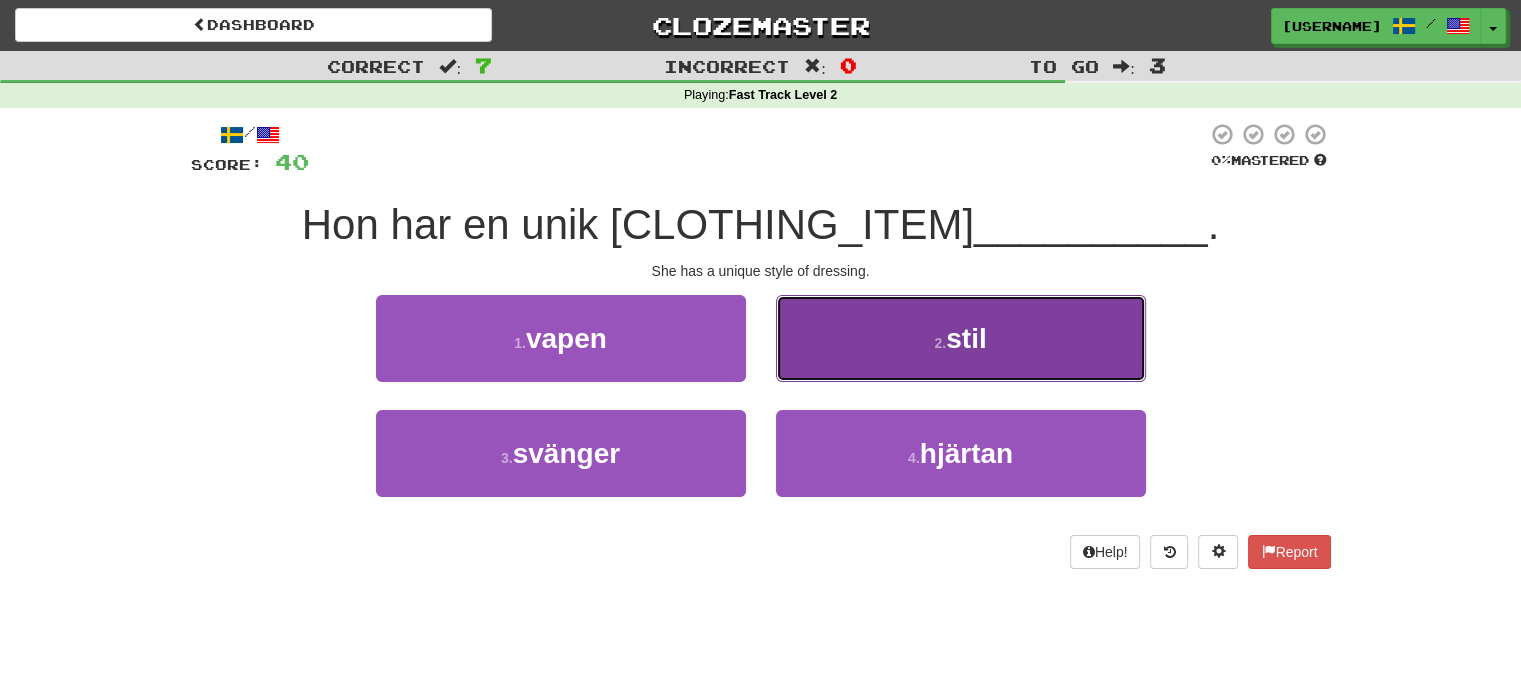 click on "2 .  stil" at bounding box center (961, 338) 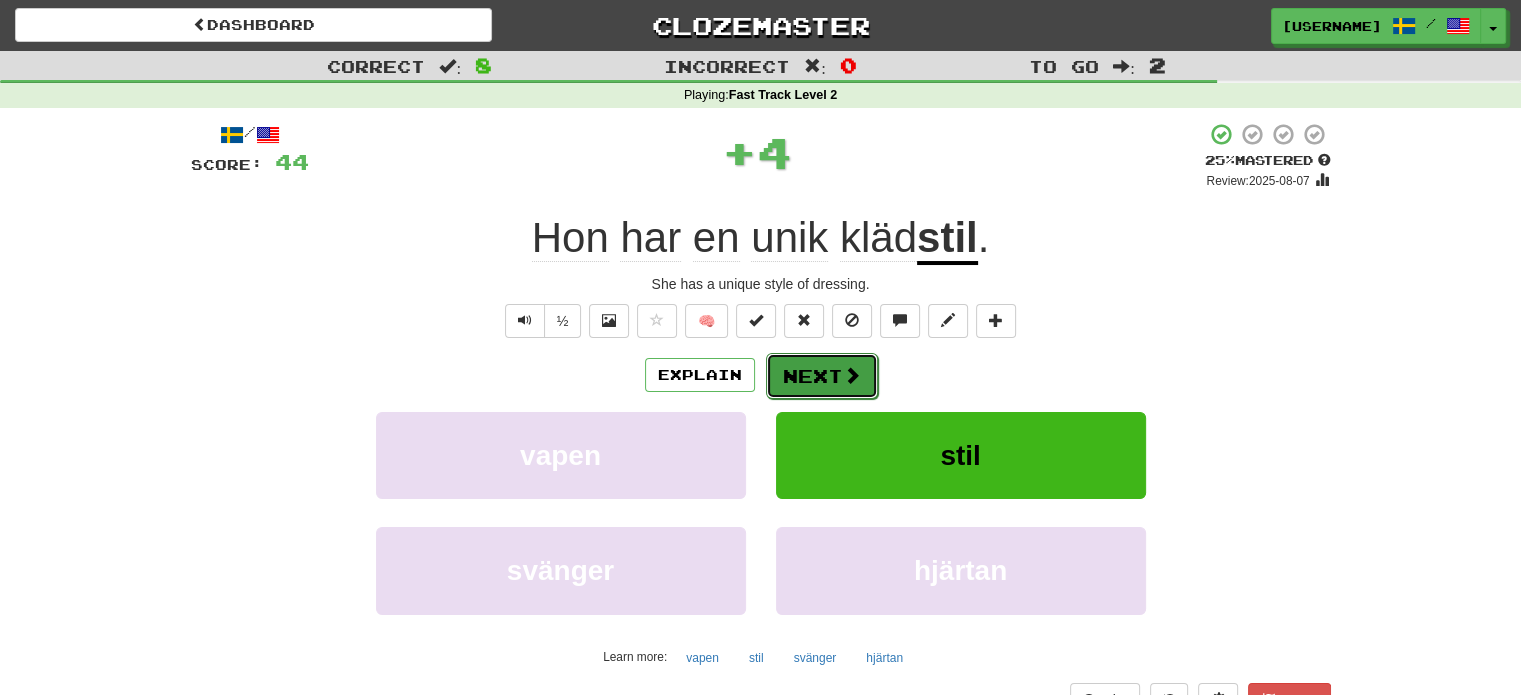 click on "Next" at bounding box center [822, 376] 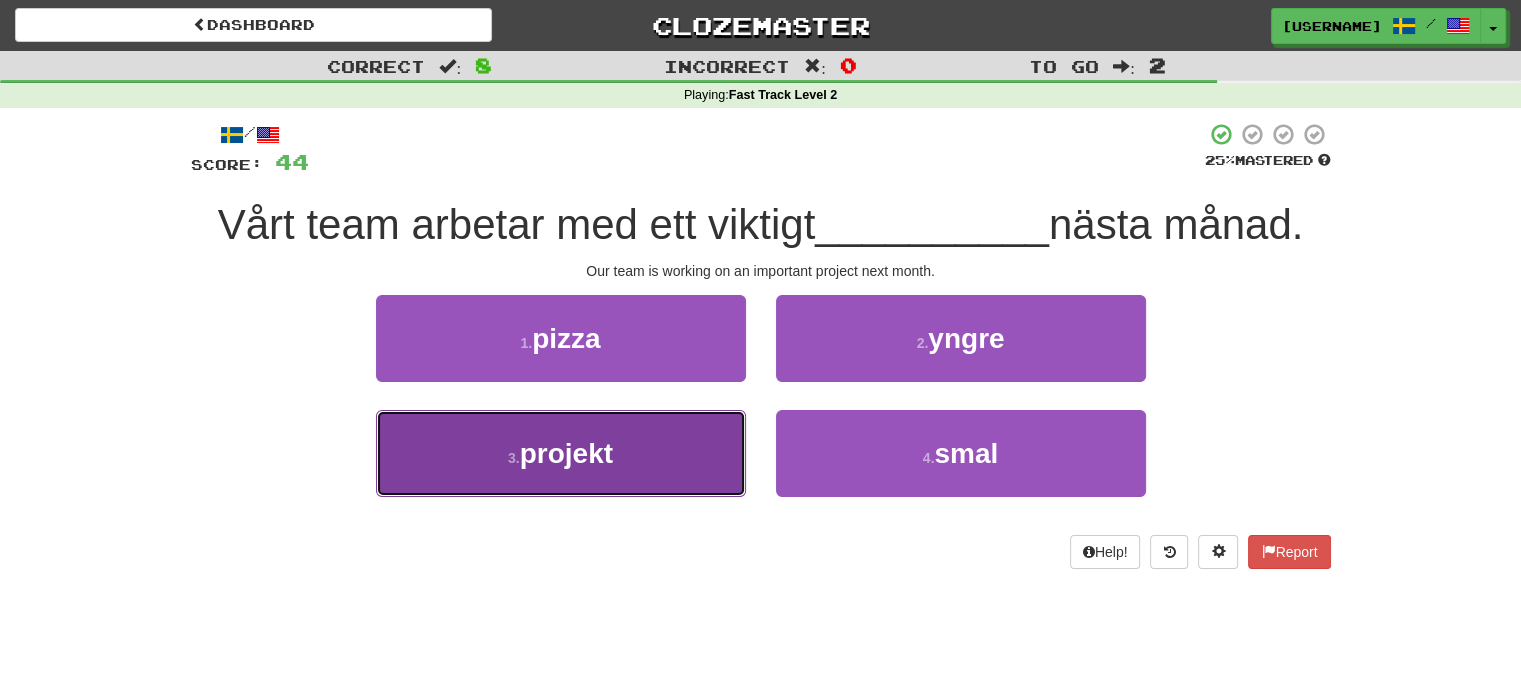 click on "3 .  projekt" at bounding box center (561, 453) 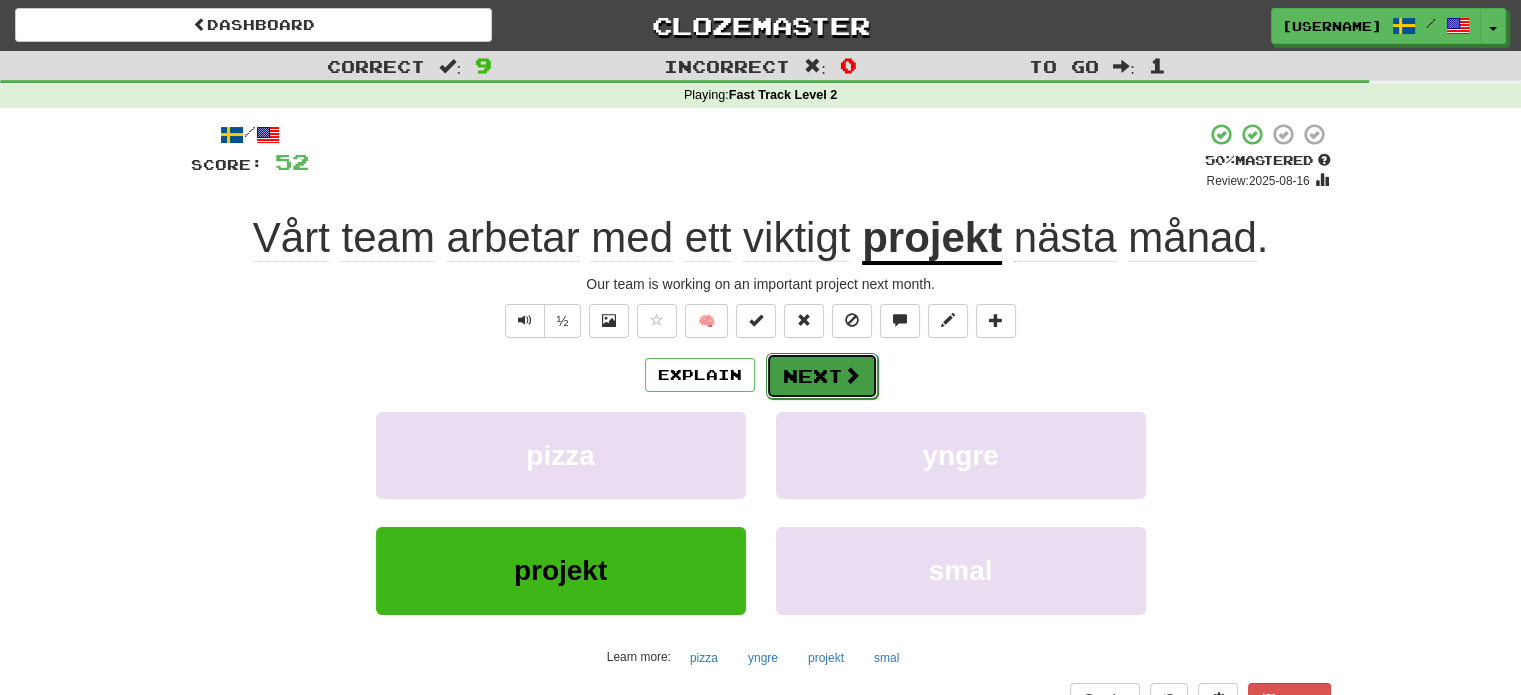 click on "Next" at bounding box center (822, 376) 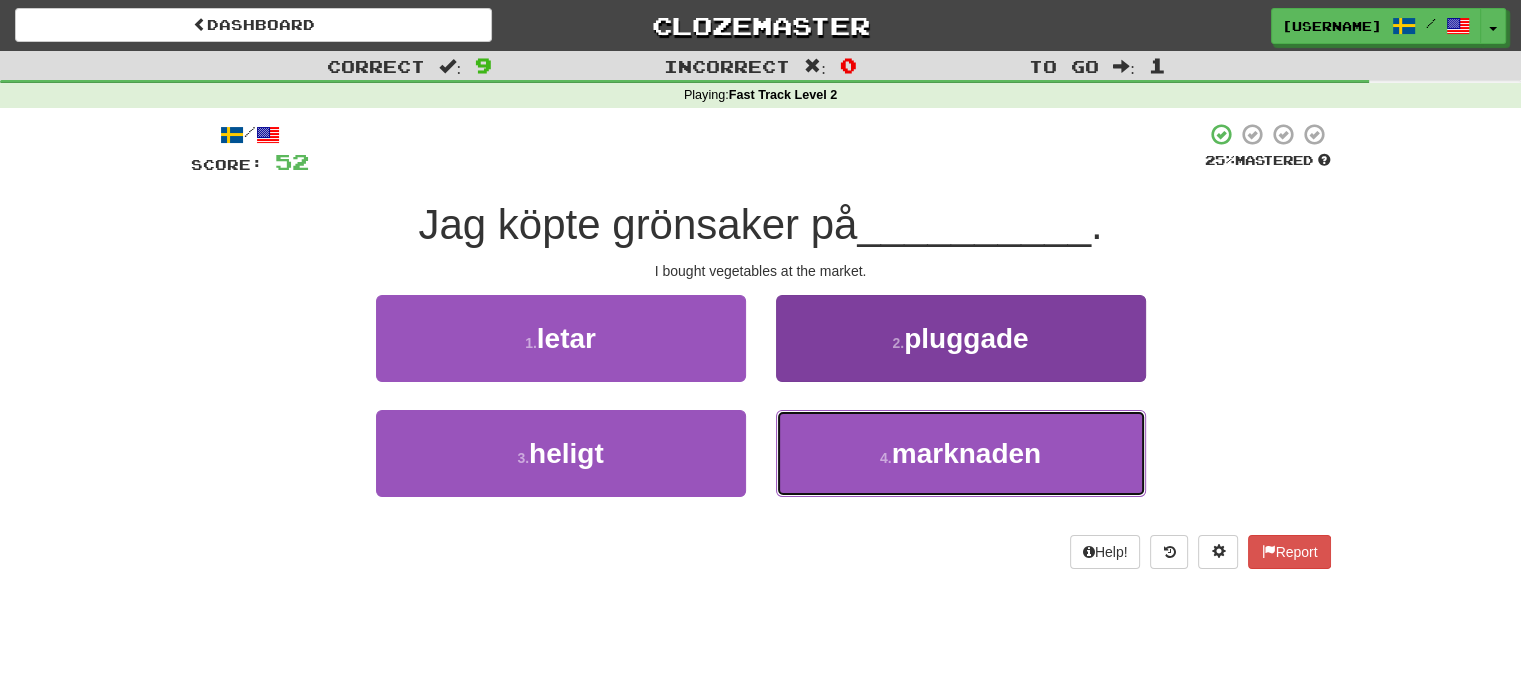 click on "4 .  marknaden" at bounding box center [961, 453] 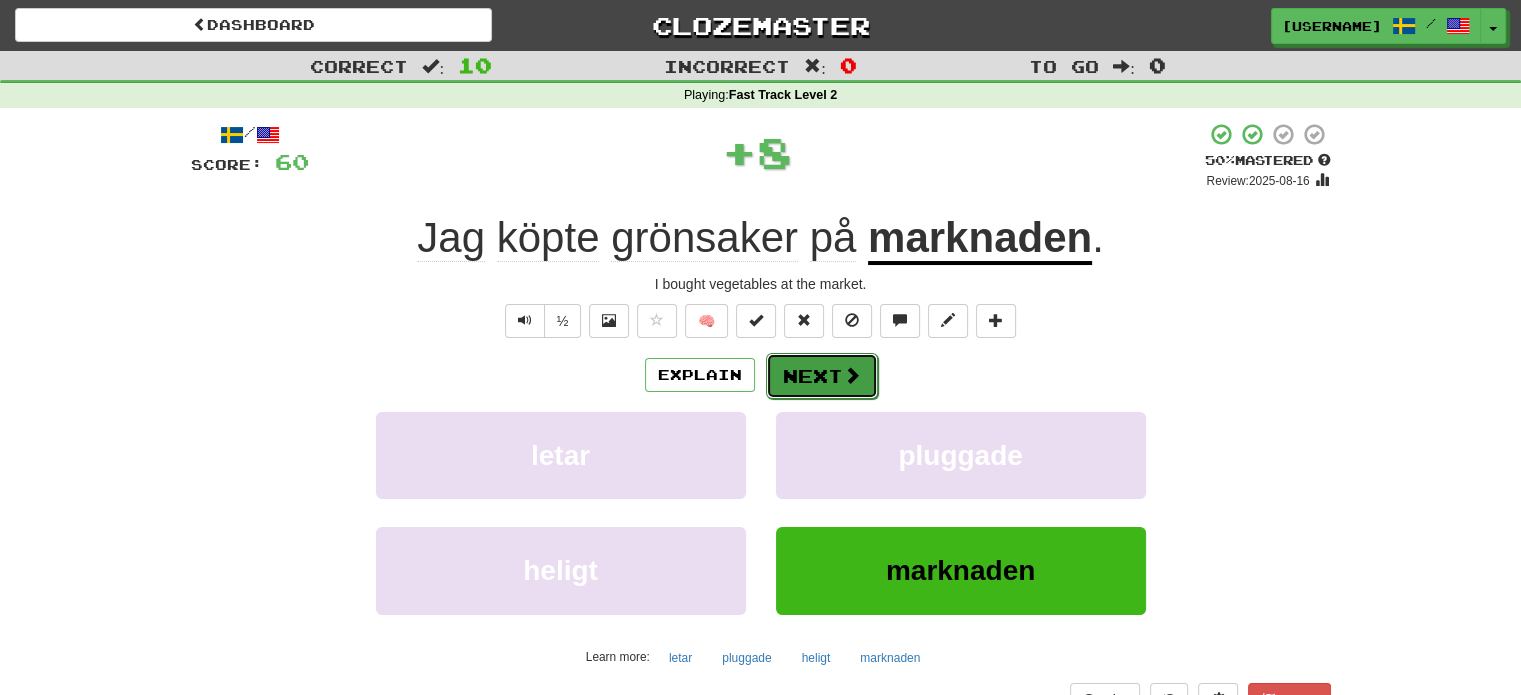click on "Next" at bounding box center [822, 376] 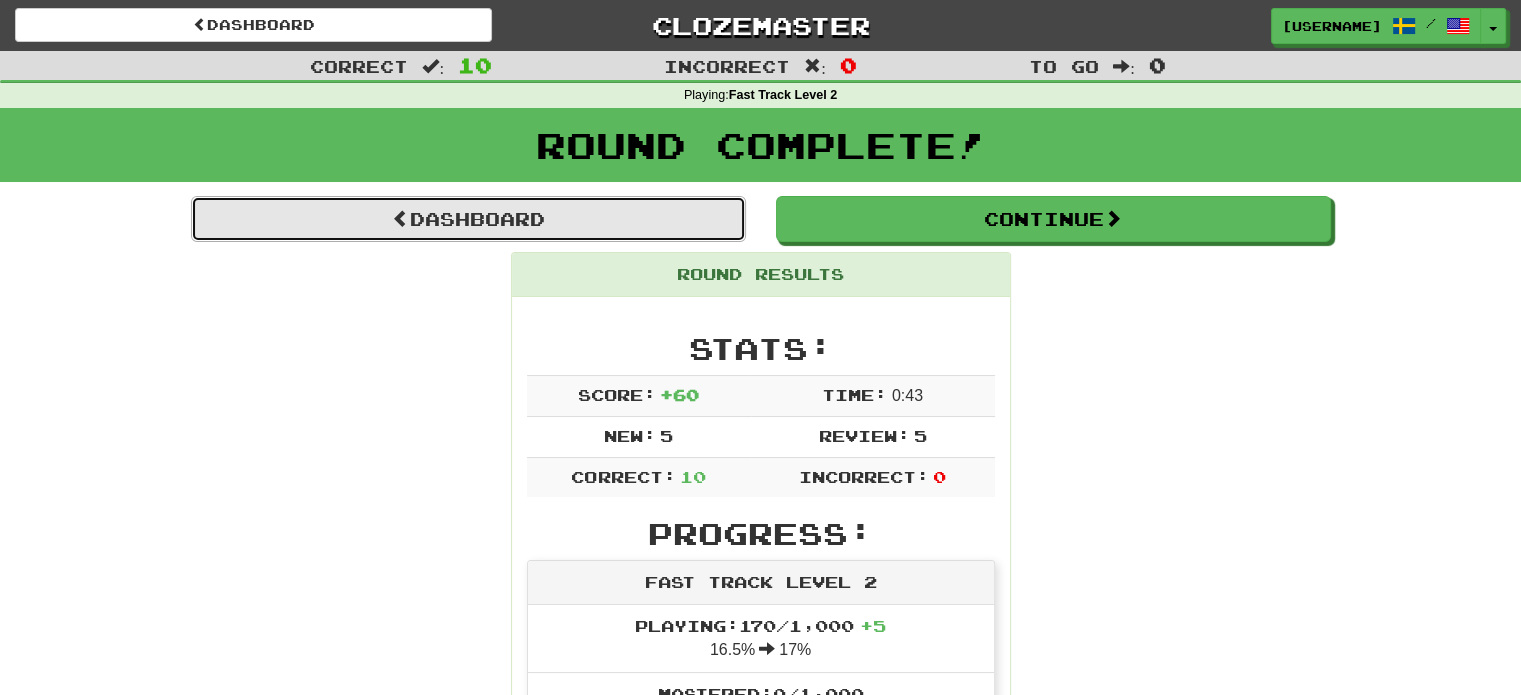 click on "Dashboard" at bounding box center (468, 219) 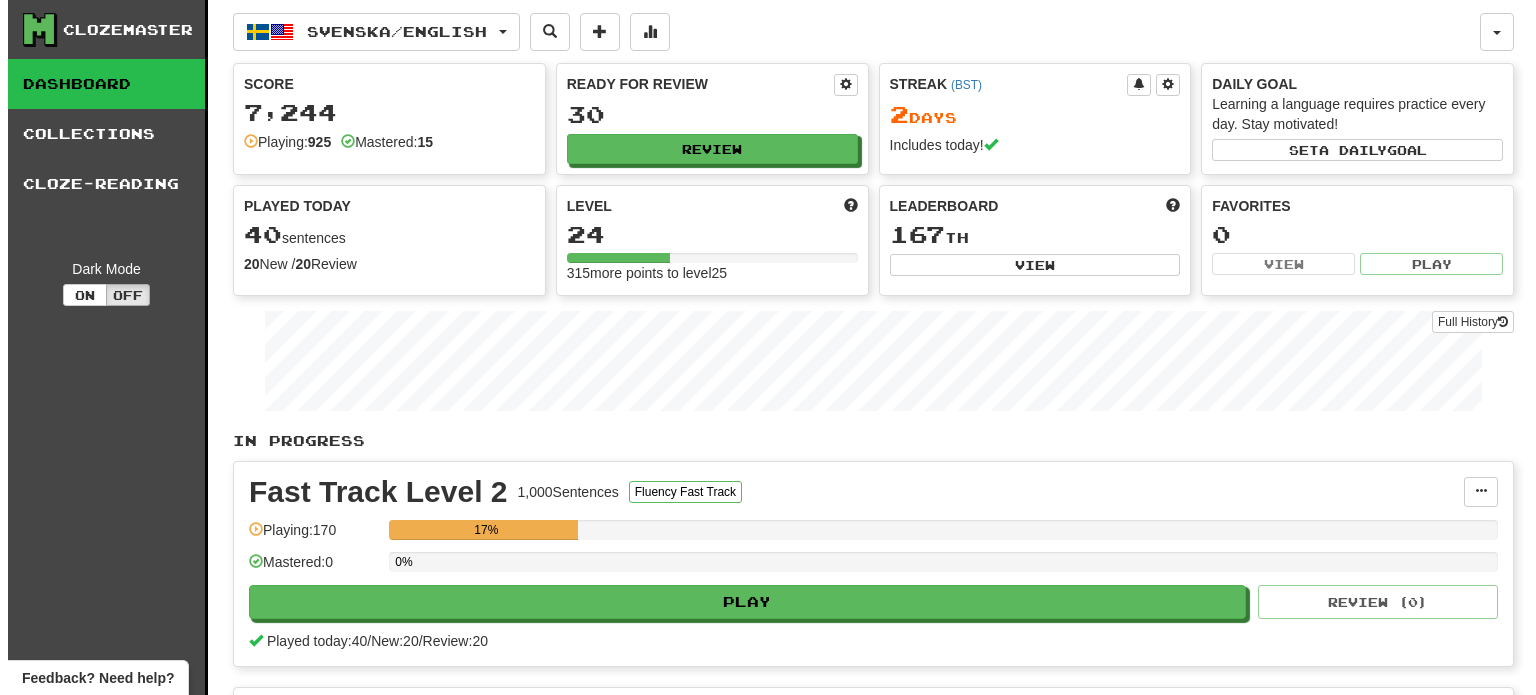 scroll, scrollTop: 0, scrollLeft: 0, axis: both 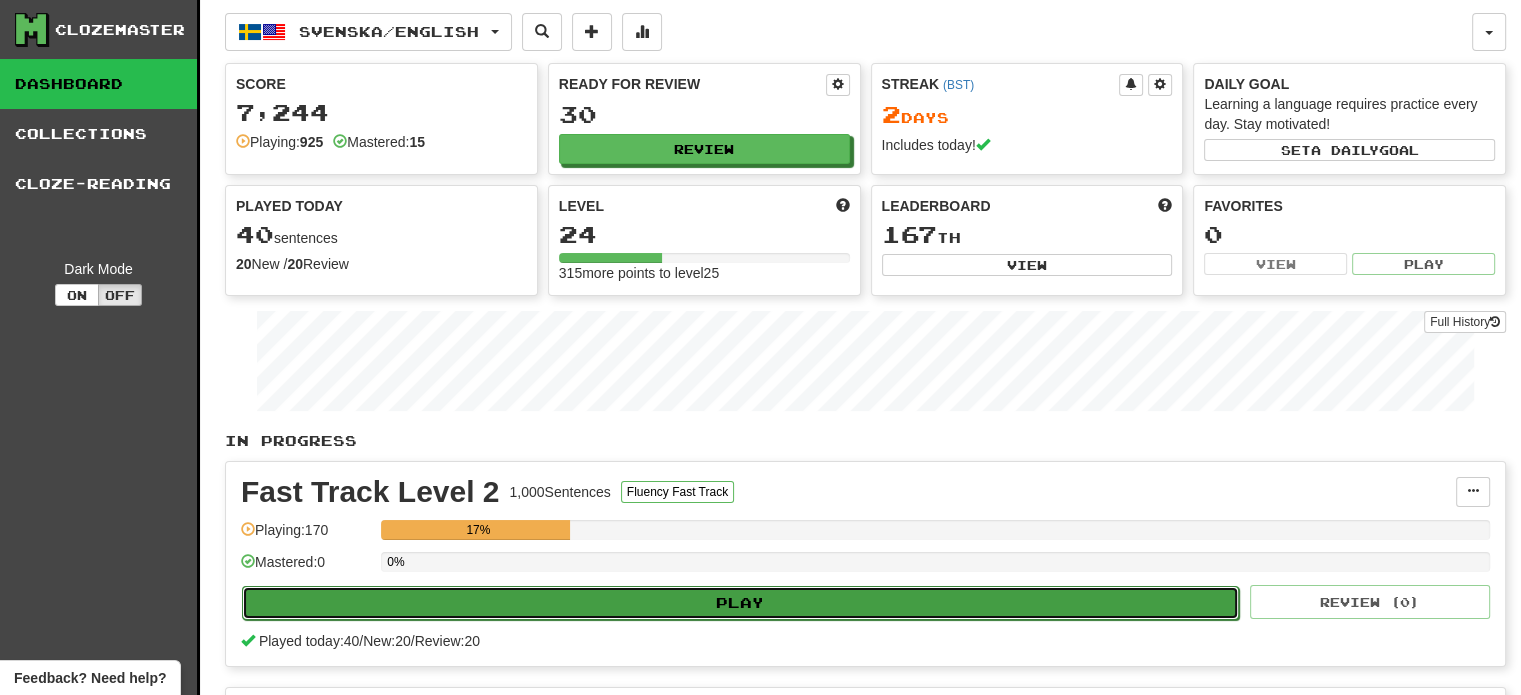 click on "Play" at bounding box center (740, 603) 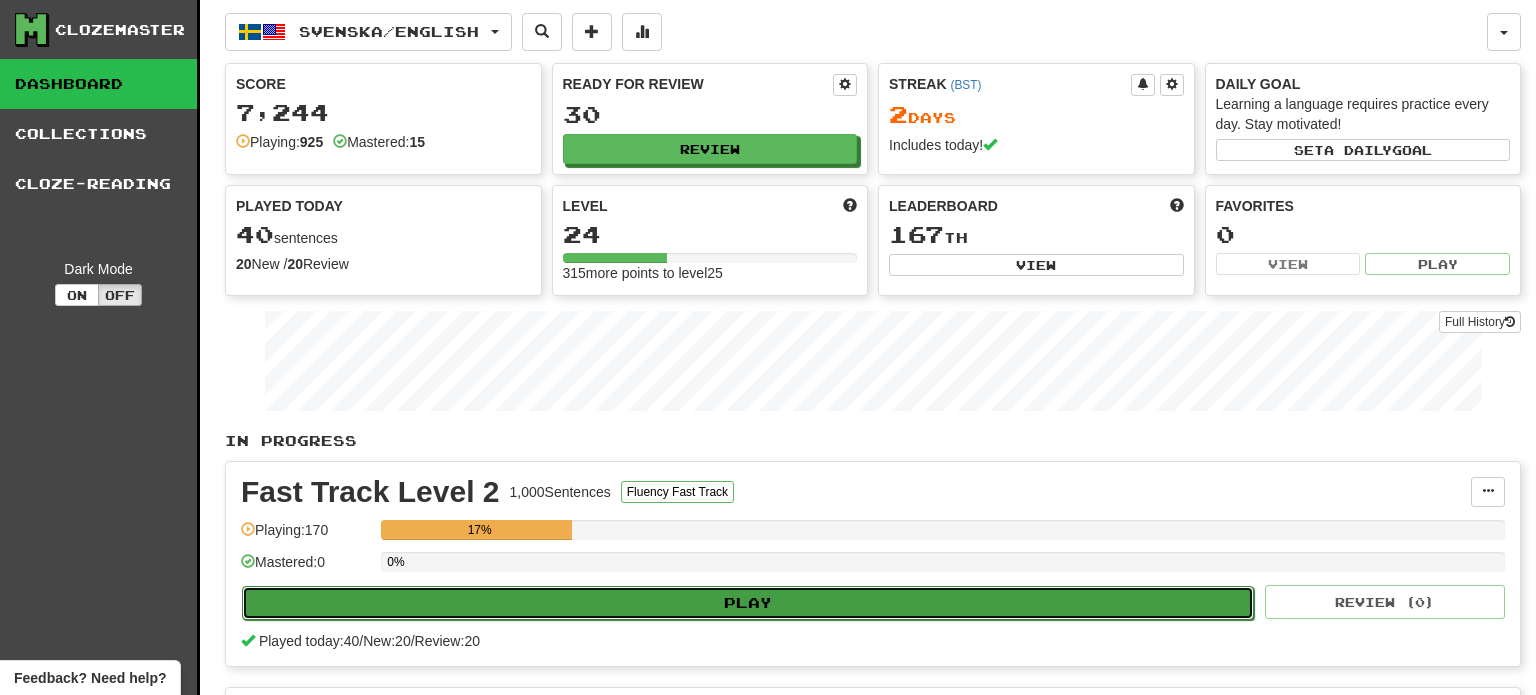 select on "**" 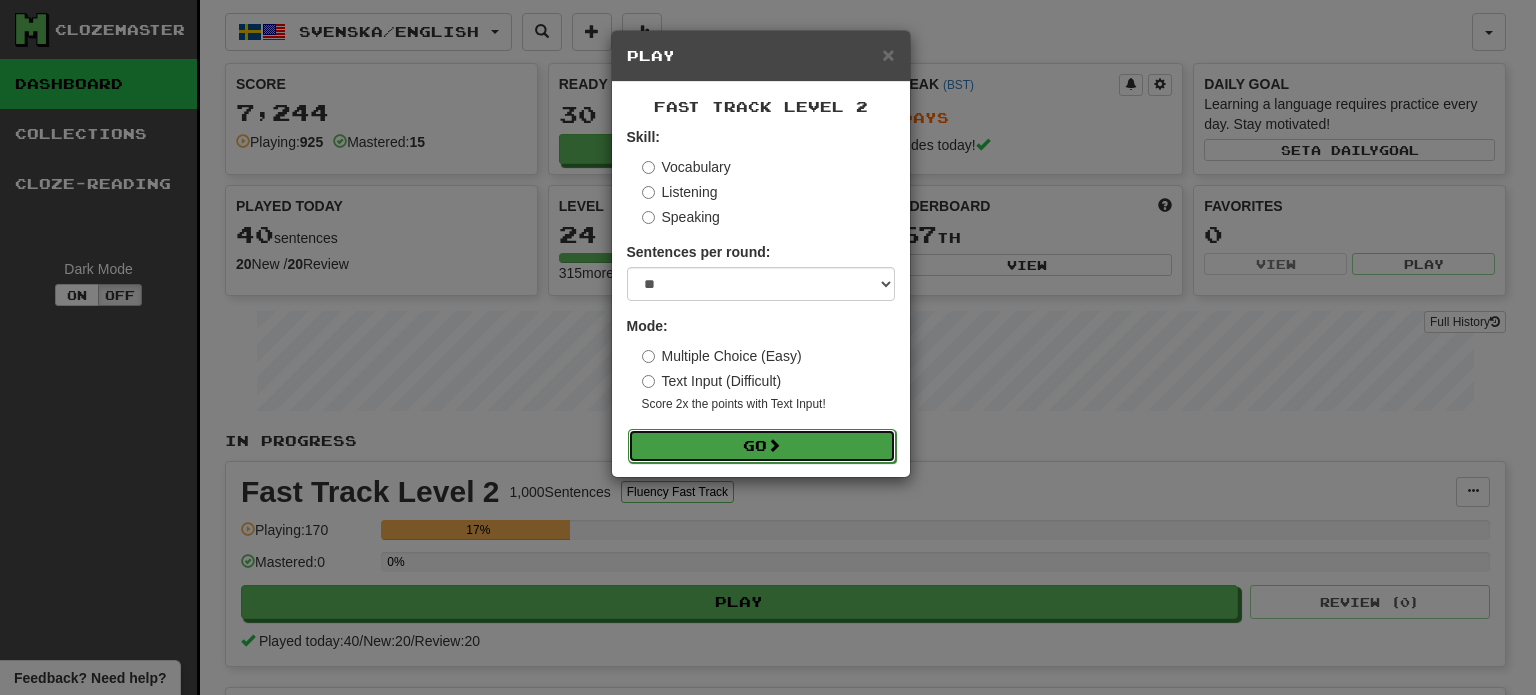 click on "Go" at bounding box center [762, 446] 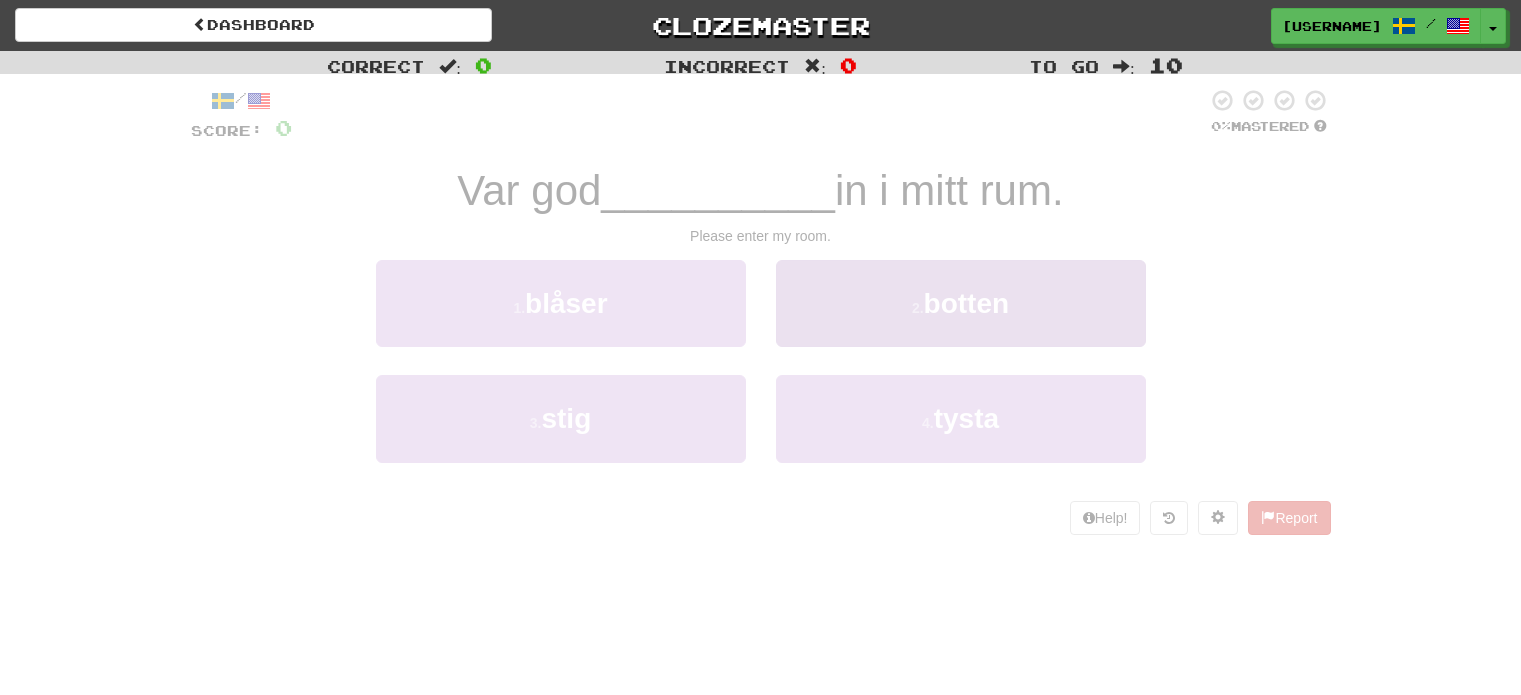 scroll, scrollTop: 0, scrollLeft: 0, axis: both 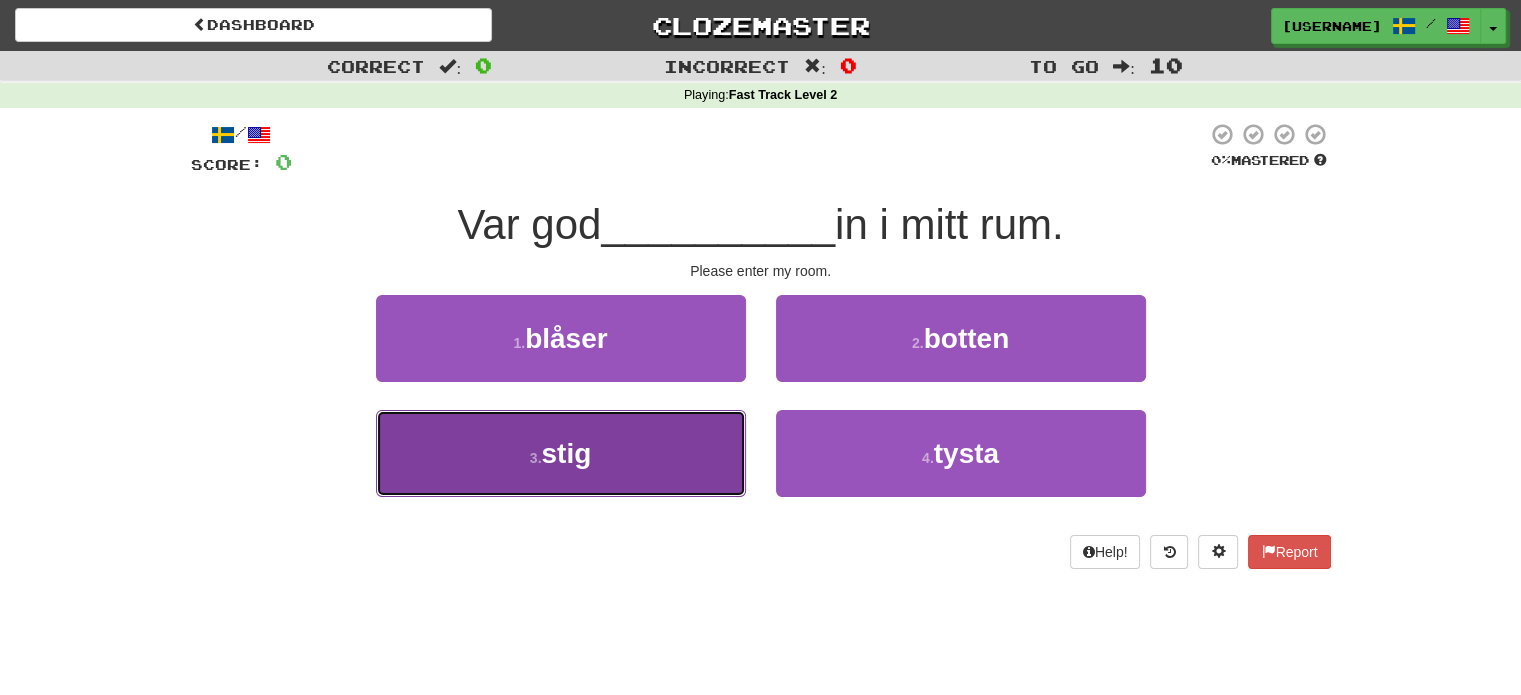 click on "3 .  stig" at bounding box center (561, 453) 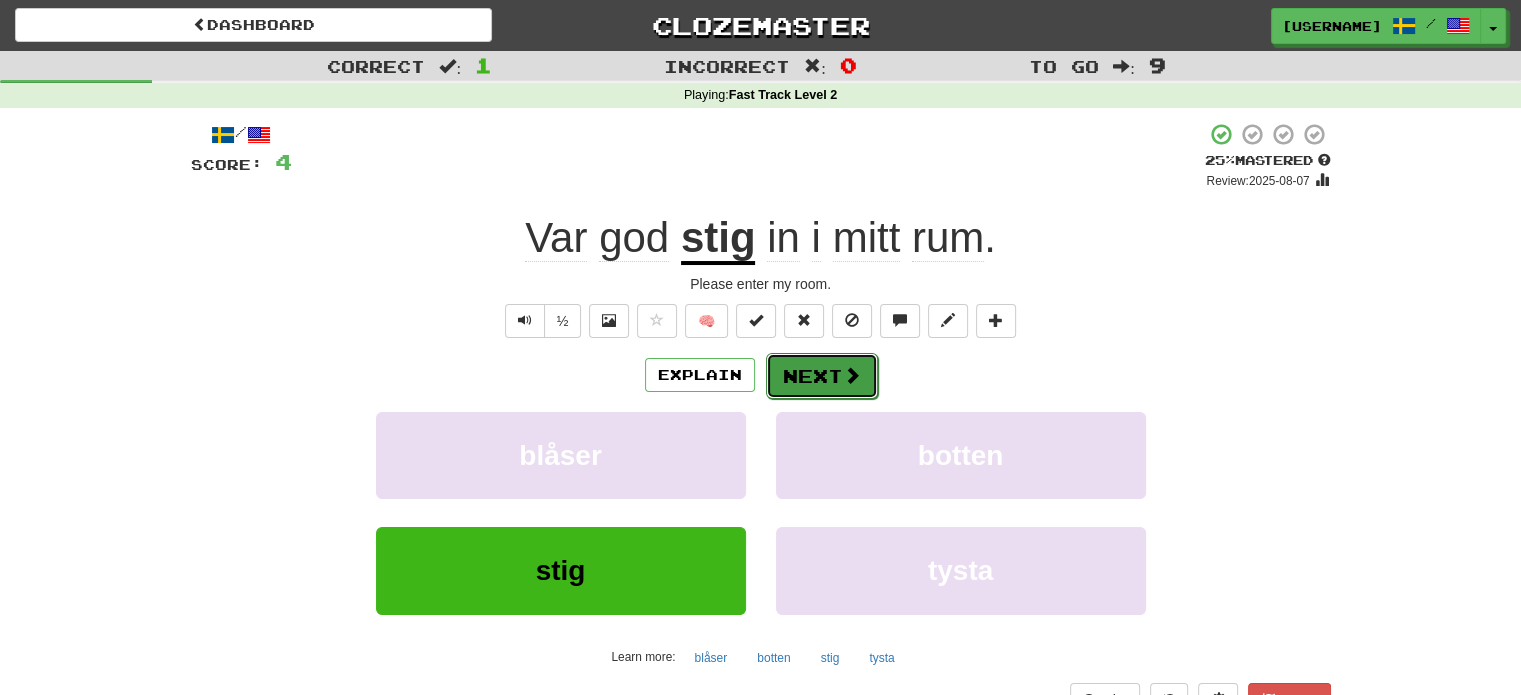 click on "Next" at bounding box center [822, 376] 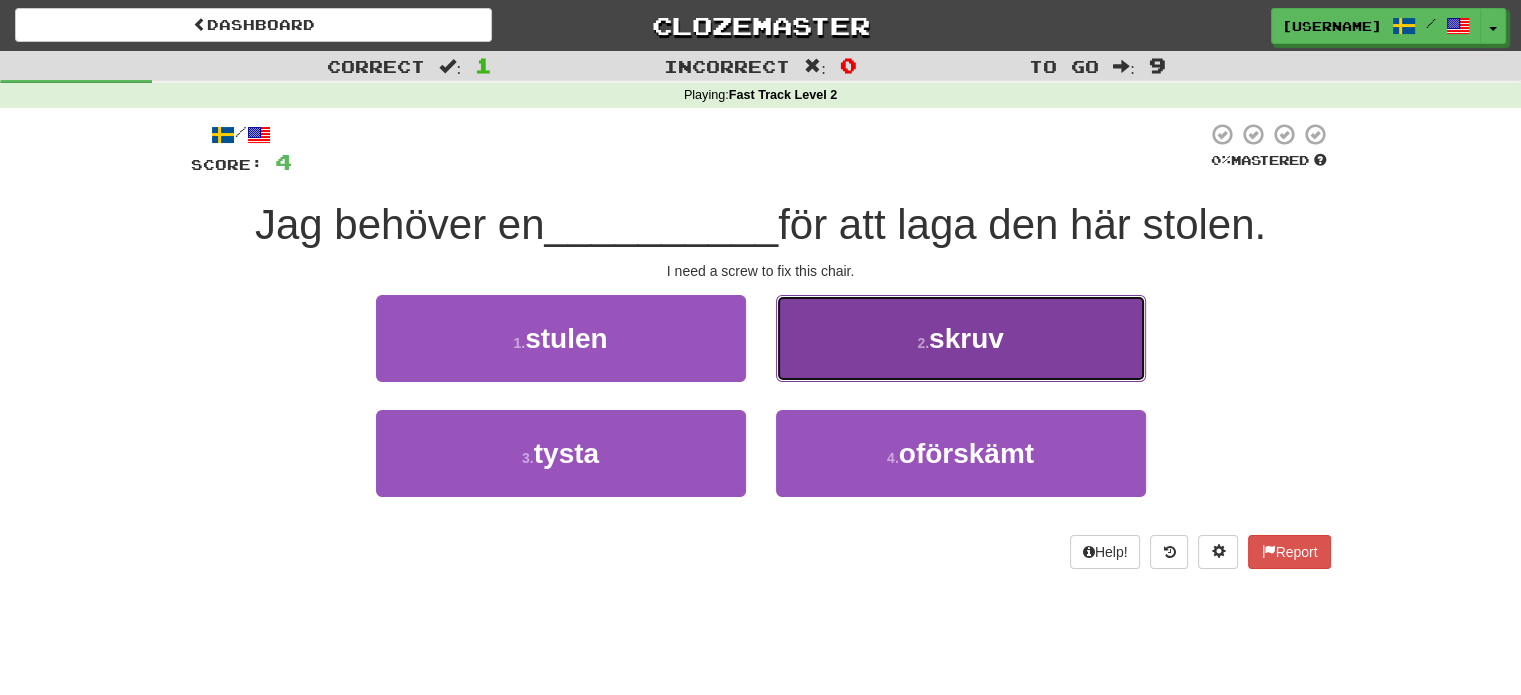 click on "2 .  skruv" at bounding box center [961, 338] 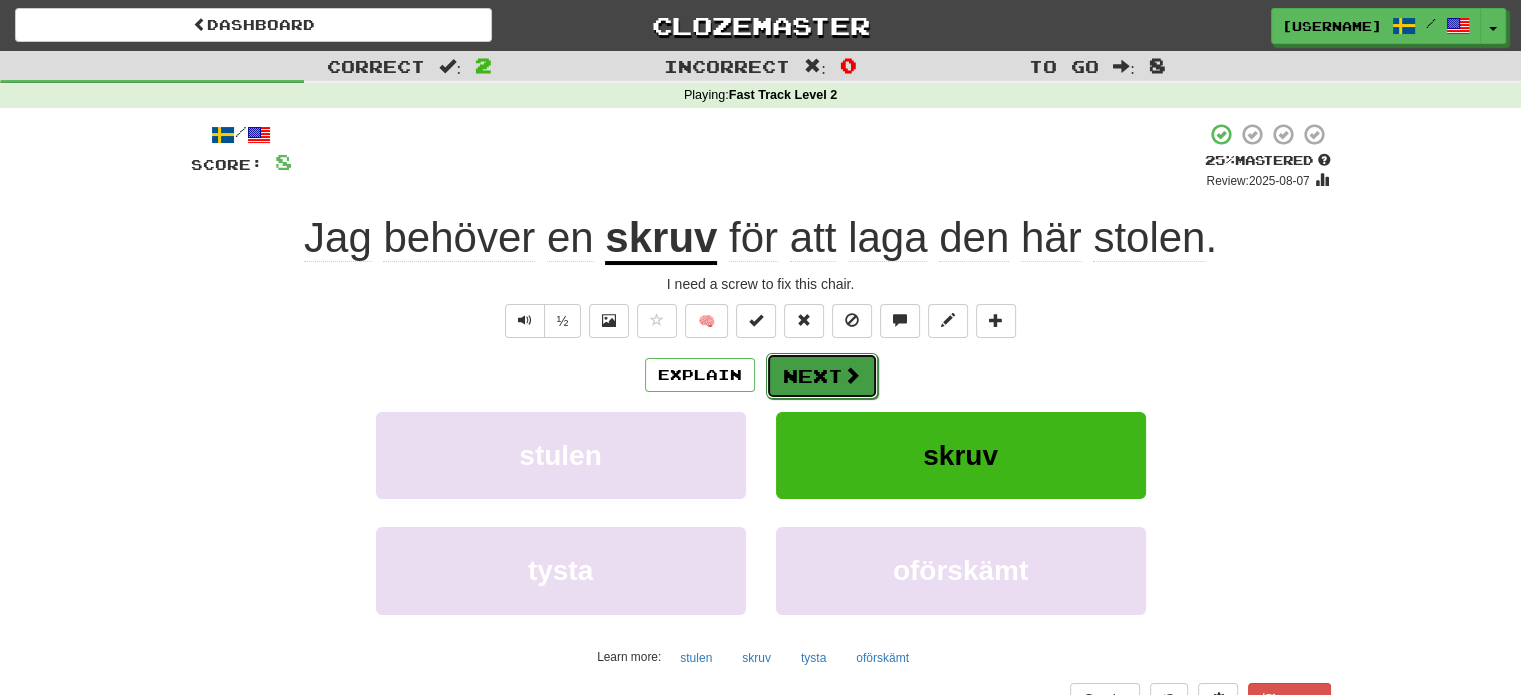 click on "Next" at bounding box center [822, 376] 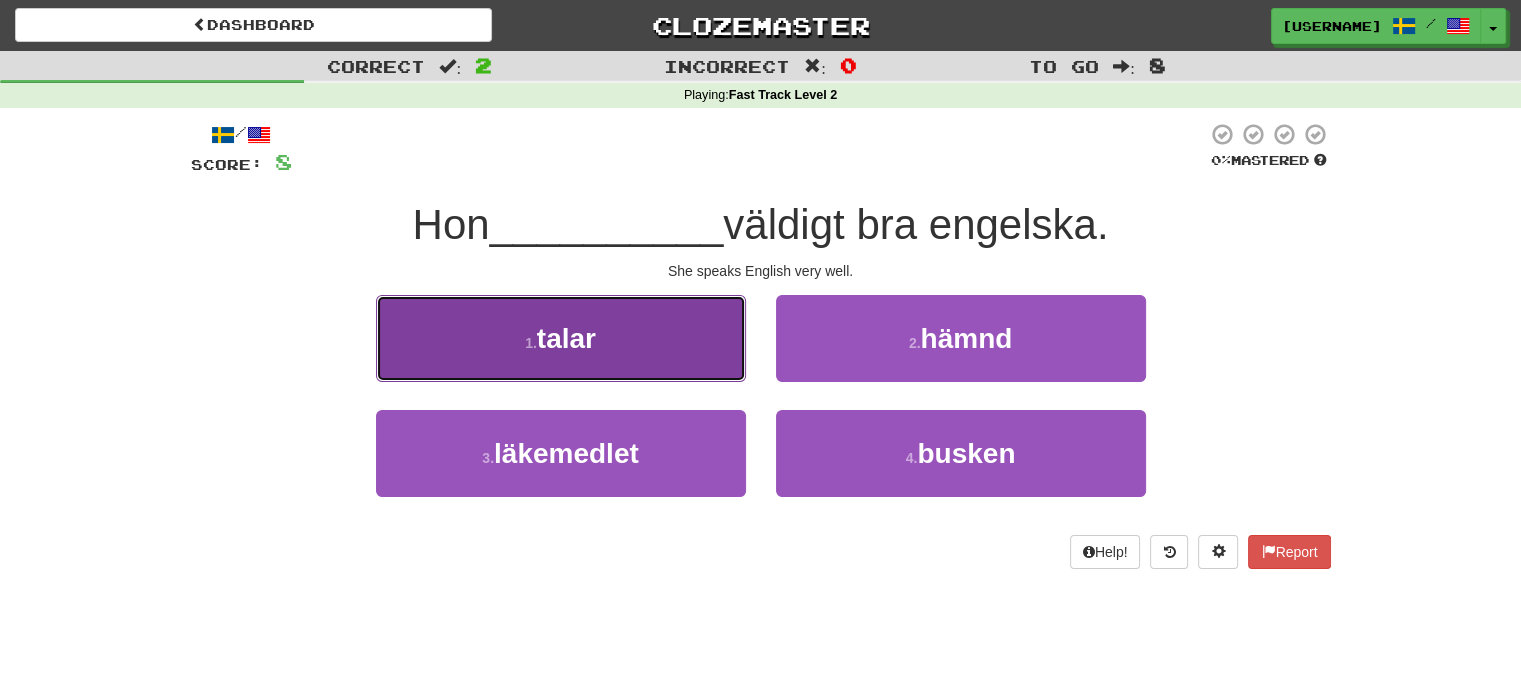 click on "1 .  talar" at bounding box center (561, 338) 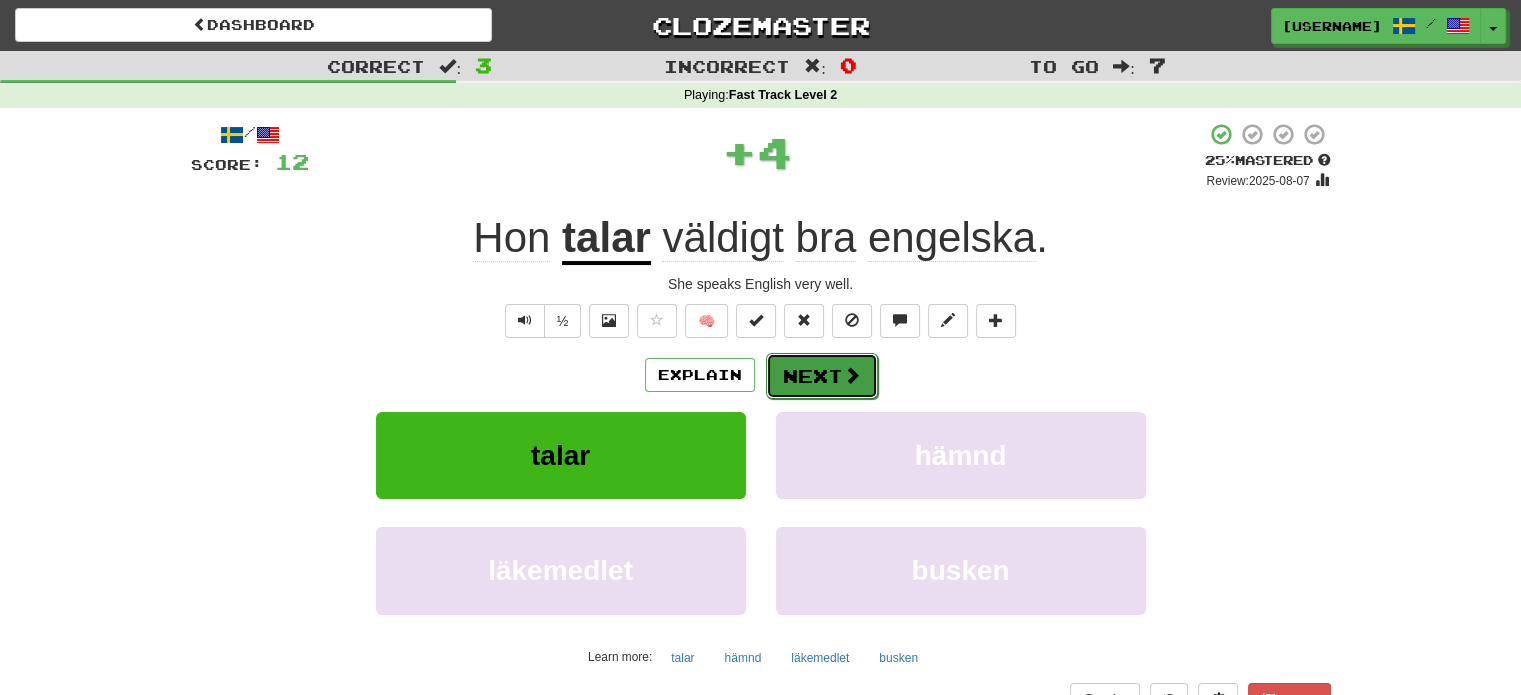 click on "Next" at bounding box center [822, 376] 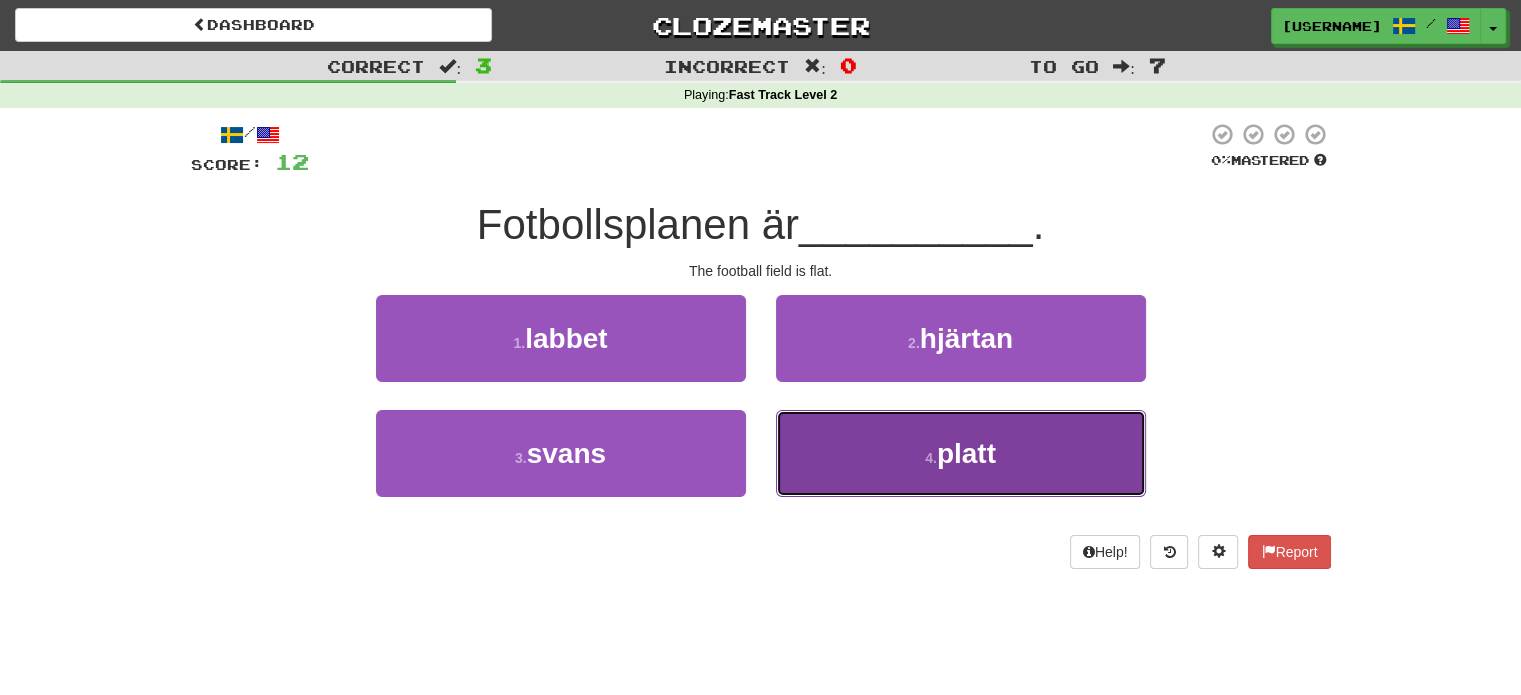 click on "4 .  platt" at bounding box center (961, 453) 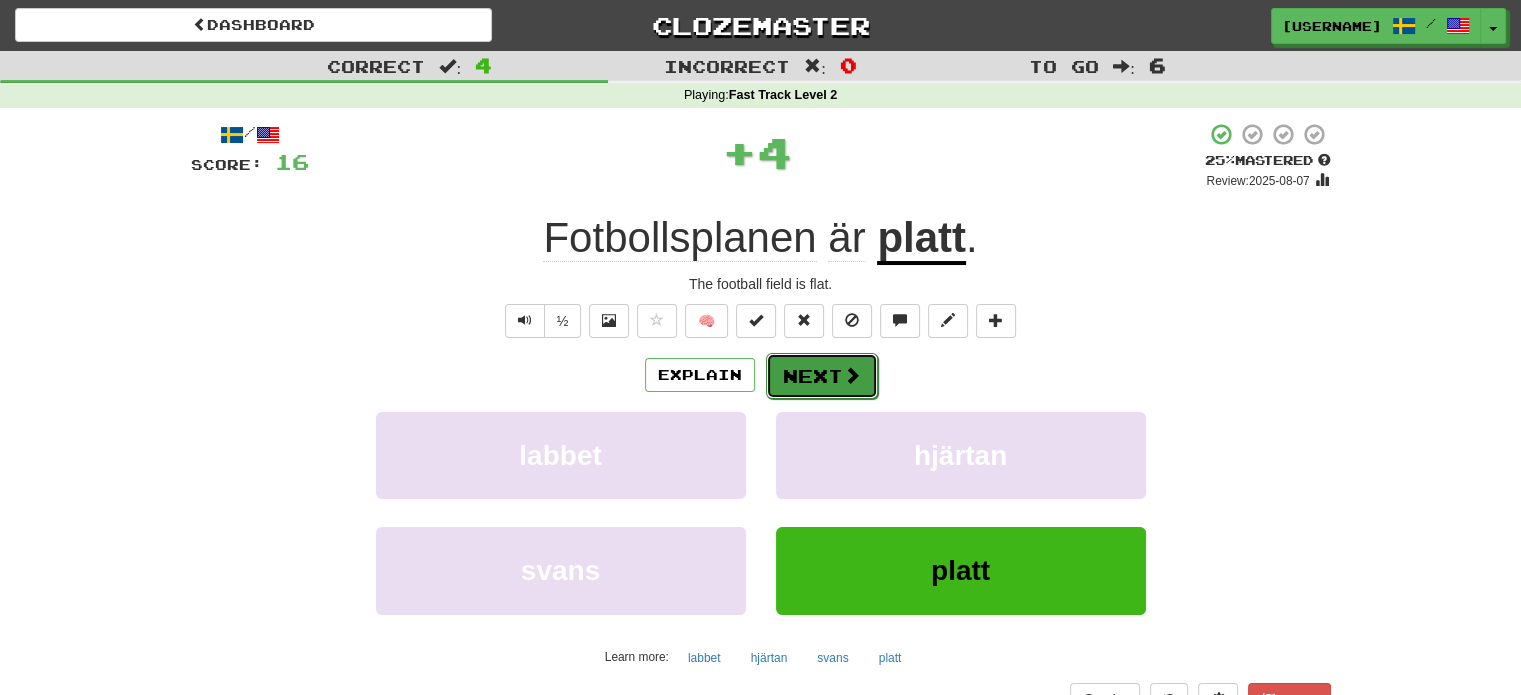 click on "Next" at bounding box center [822, 376] 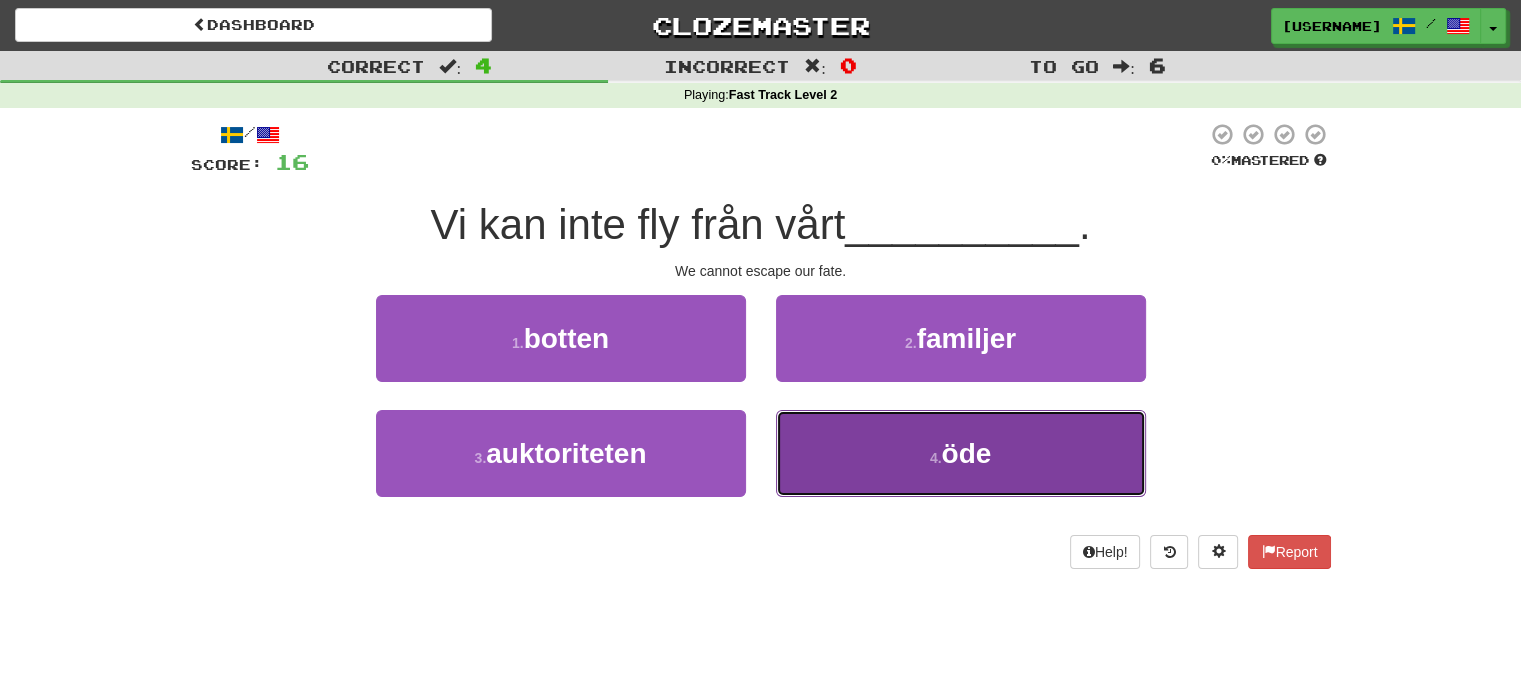 click on "4 .  öde" at bounding box center (961, 453) 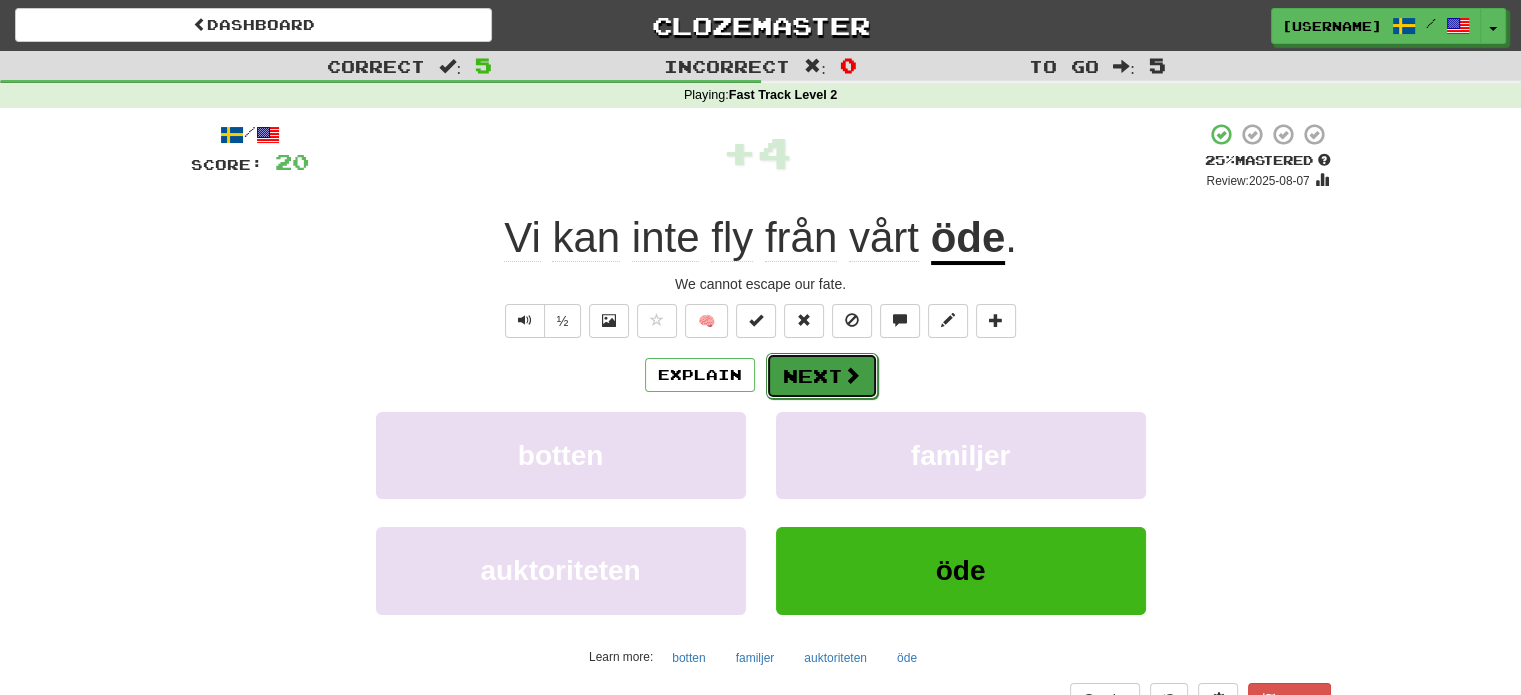 click at bounding box center [852, 375] 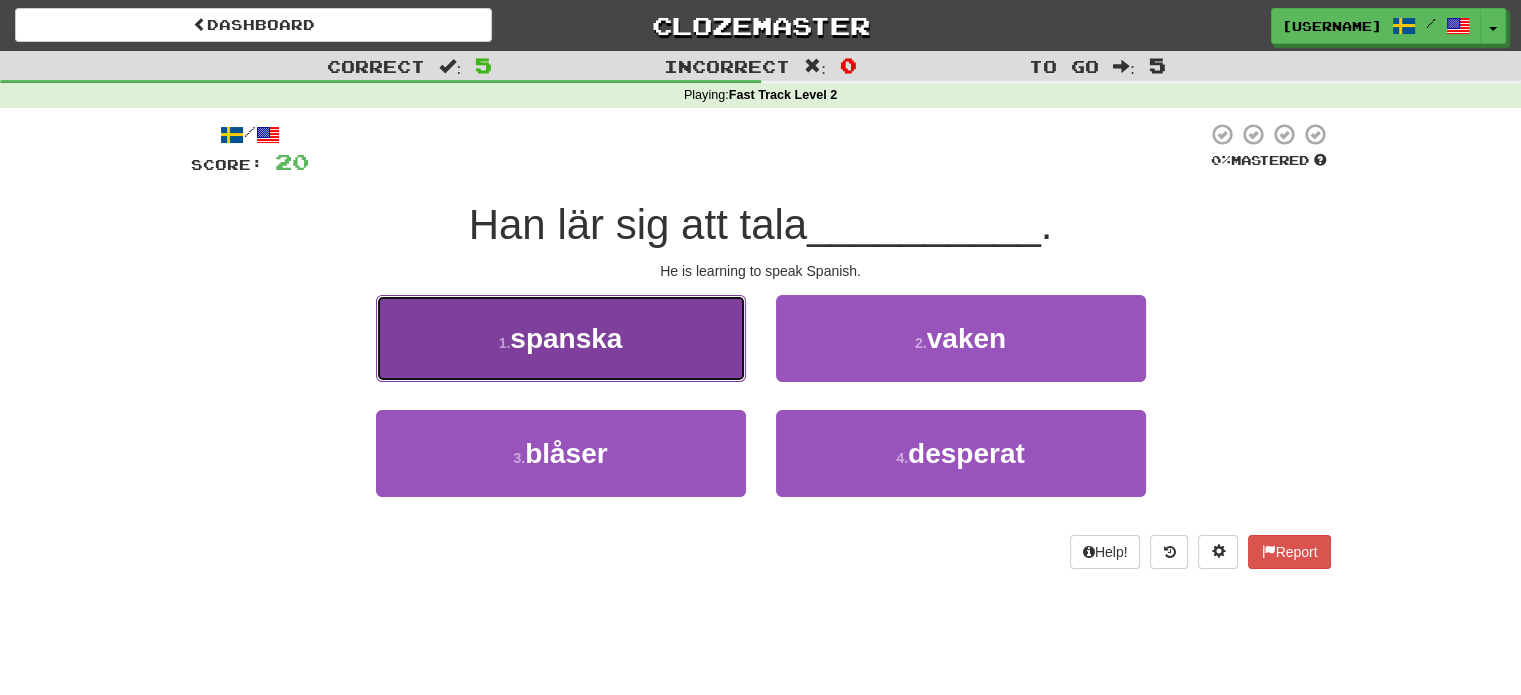 click on "1 .  spanska" at bounding box center (561, 338) 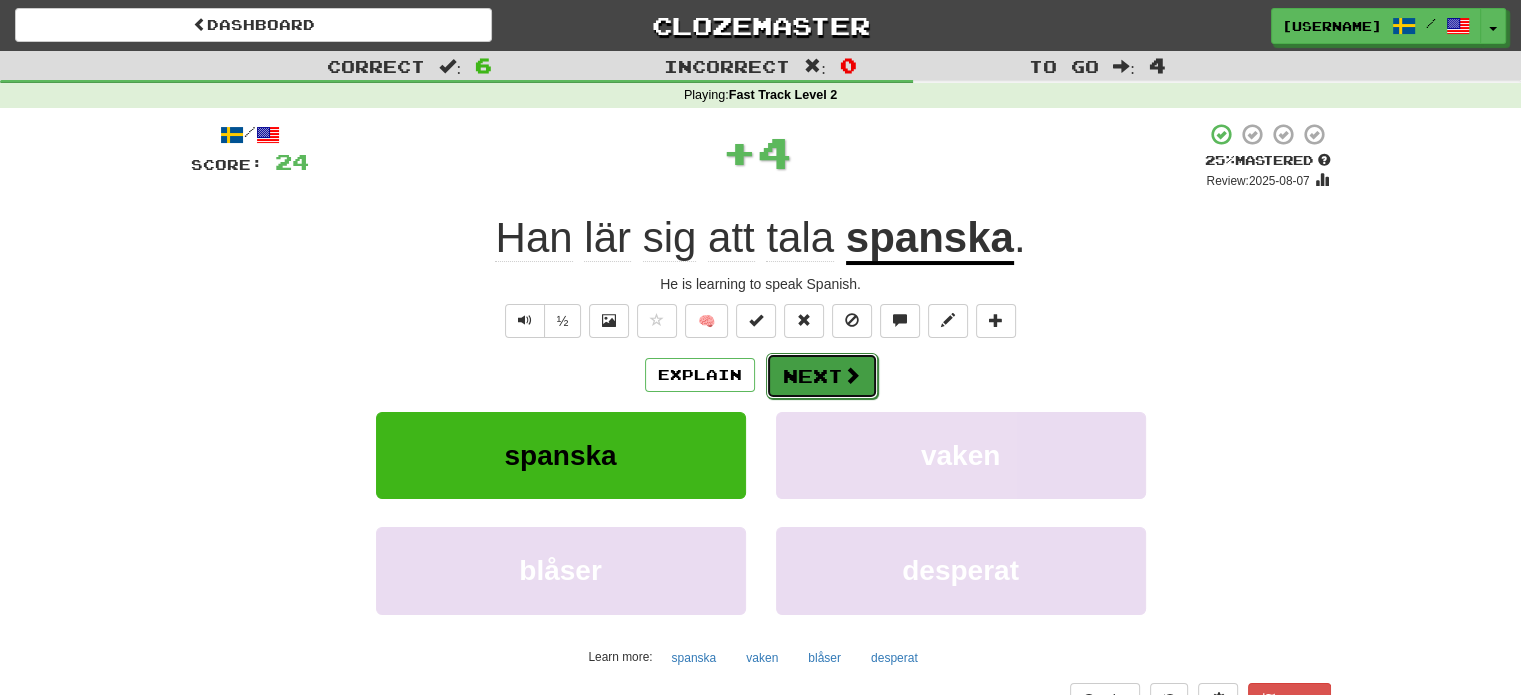 click on "Next" at bounding box center (822, 376) 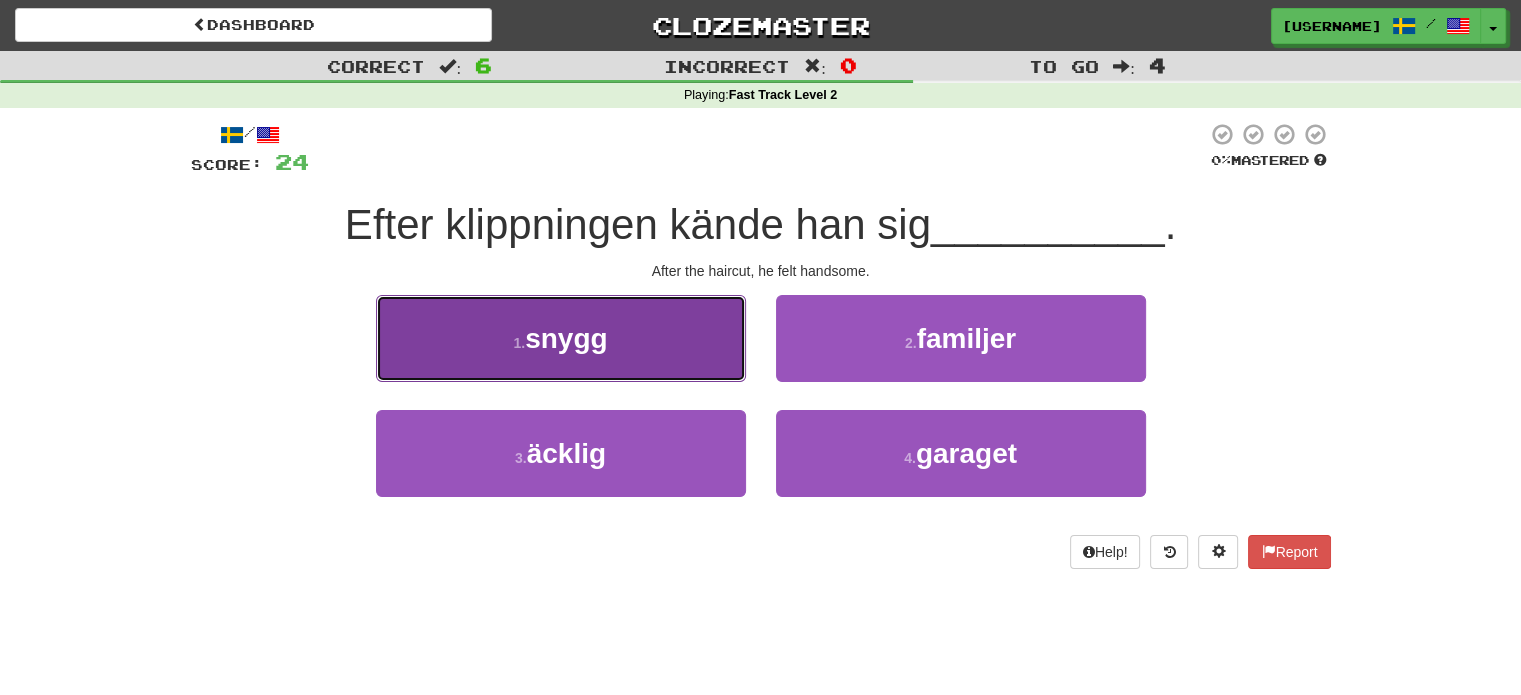 click on "1 .  snygg" at bounding box center (561, 338) 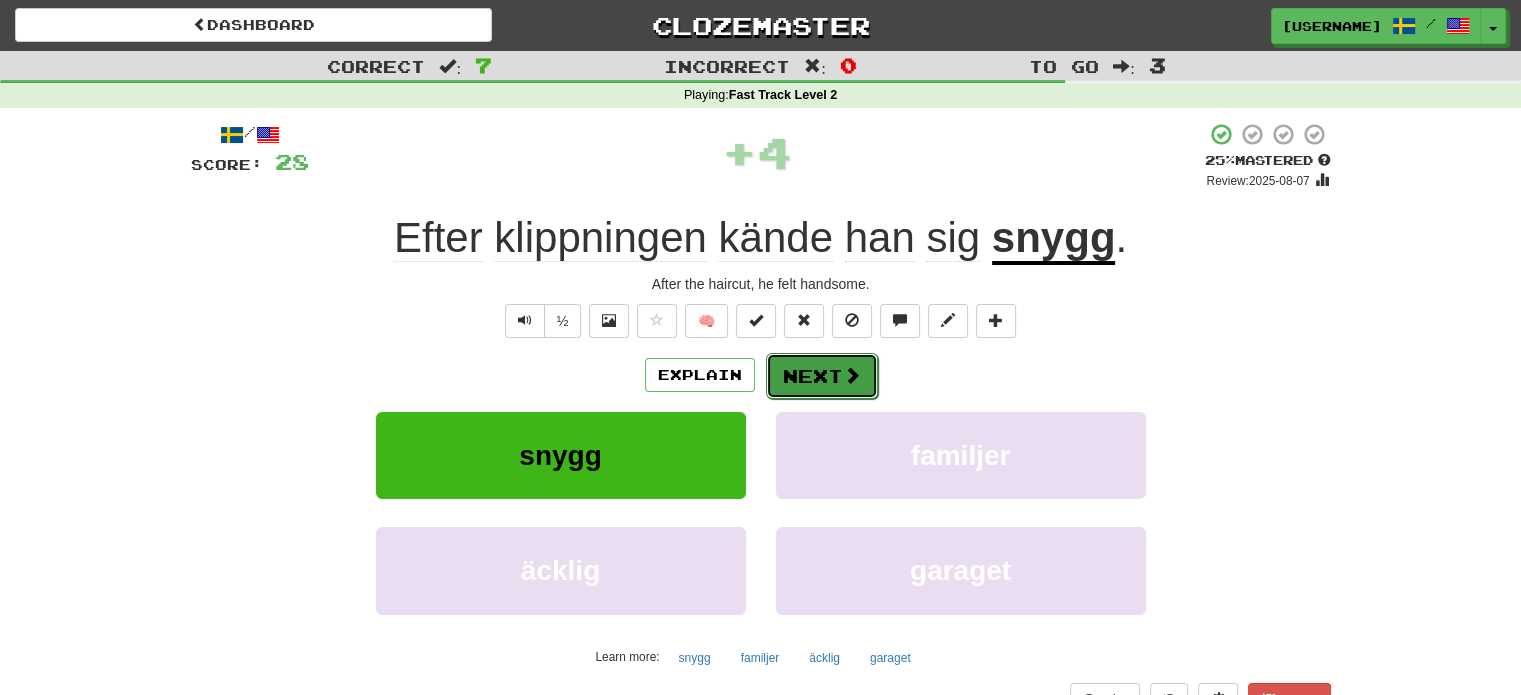 click on "Next" at bounding box center [822, 376] 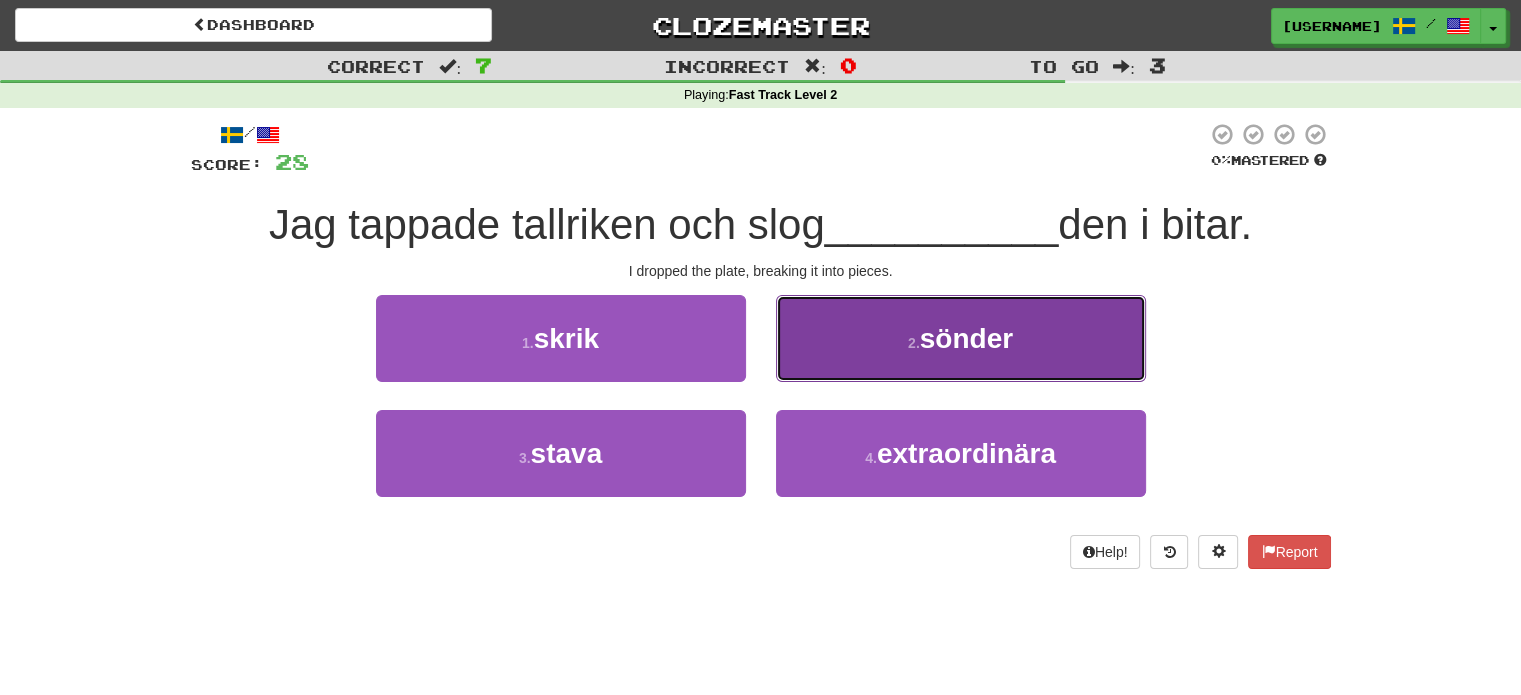 click on "2 .  sönder" at bounding box center (961, 338) 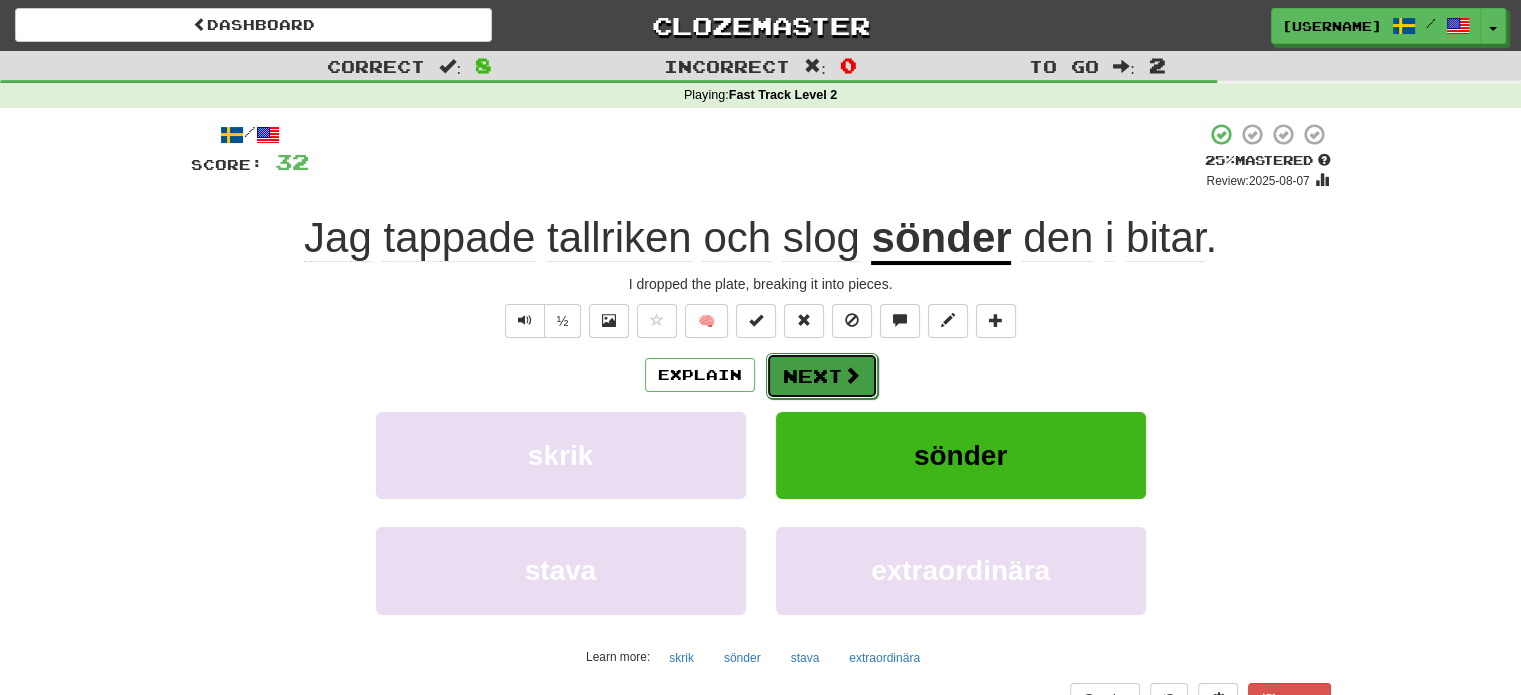 click on "Next" at bounding box center [822, 376] 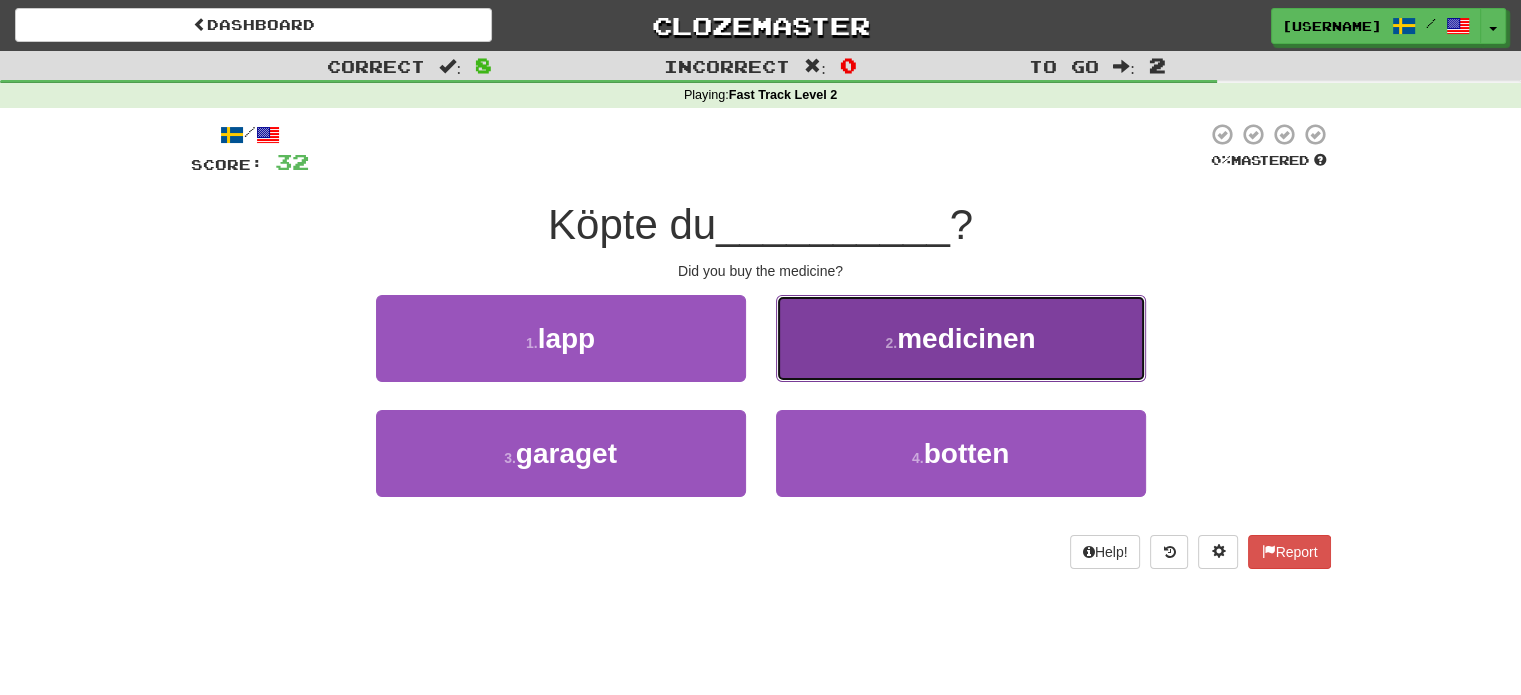 click on "2 .  medicinen" at bounding box center [961, 338] 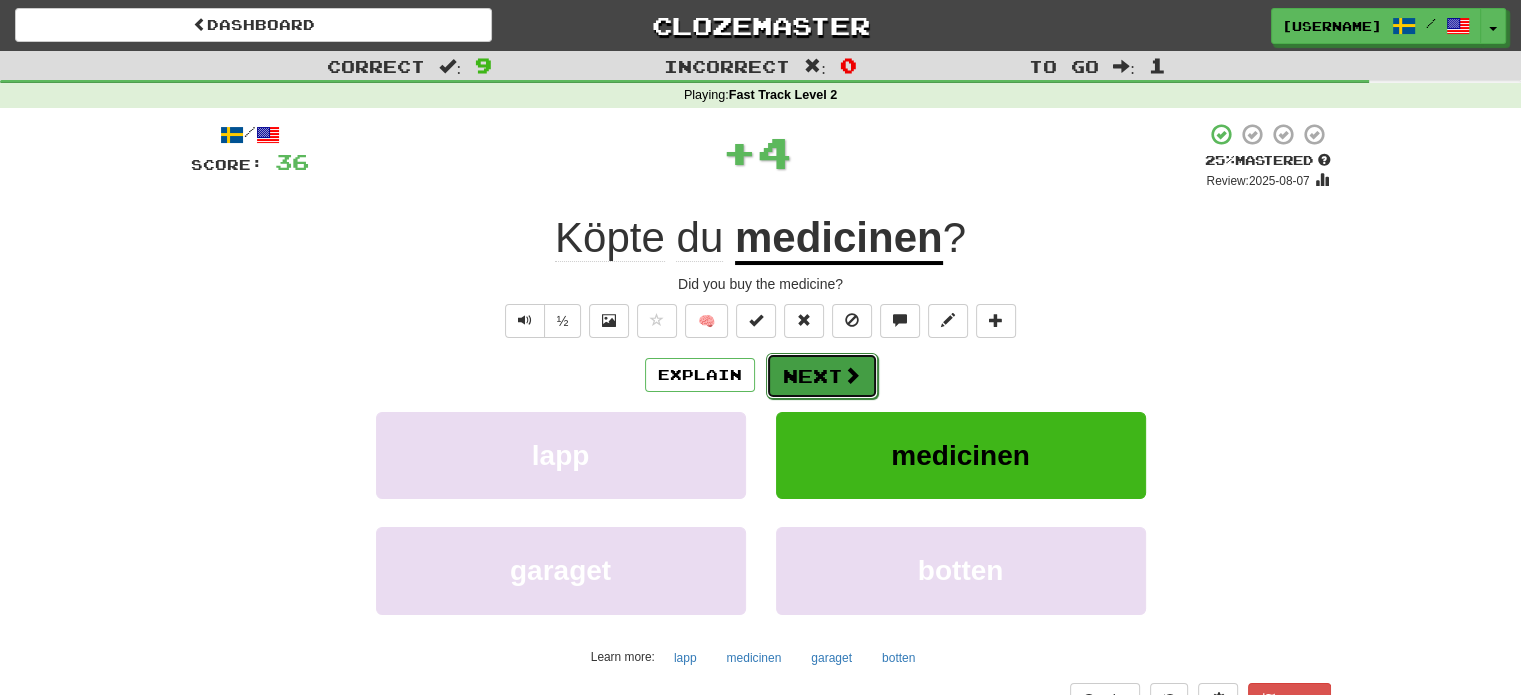 click at bounding box center [852, 375] 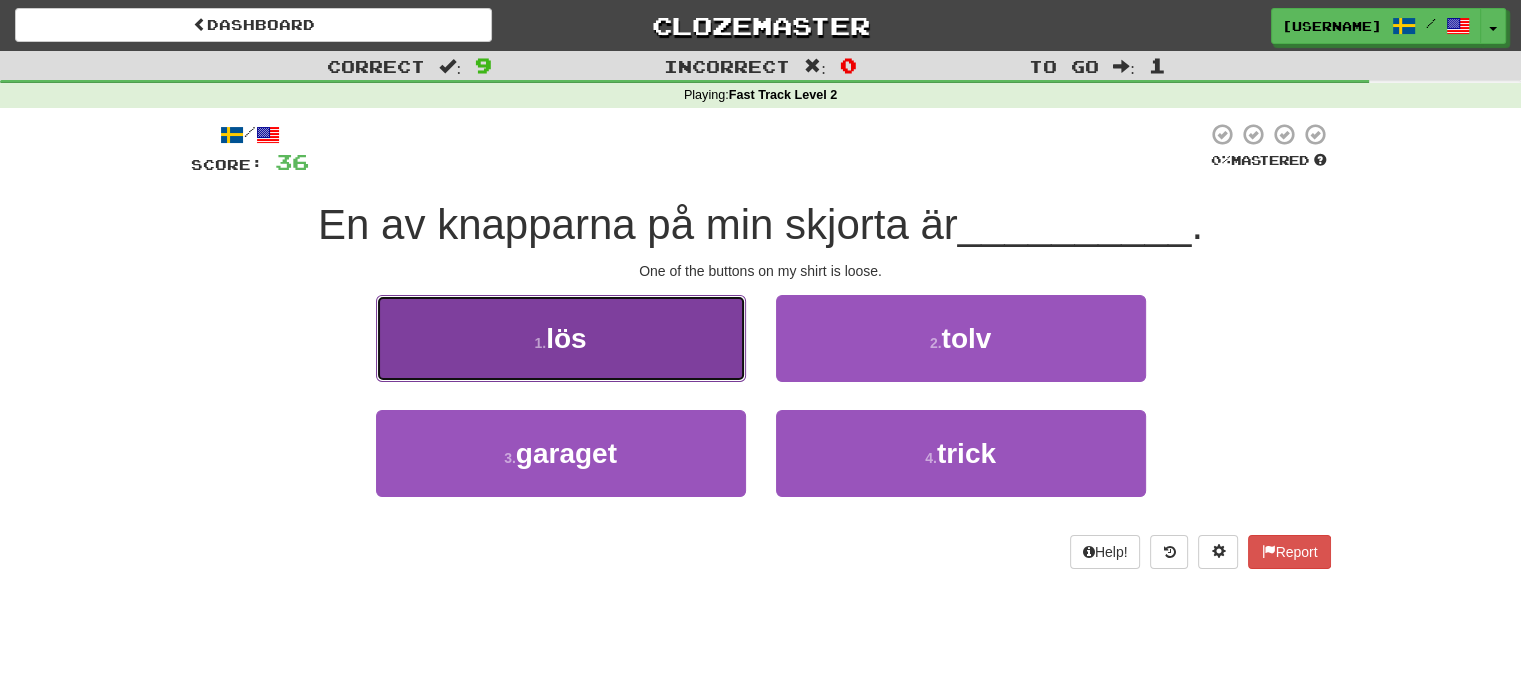 click on "1 .  lös" at bounding box center (561, 338) 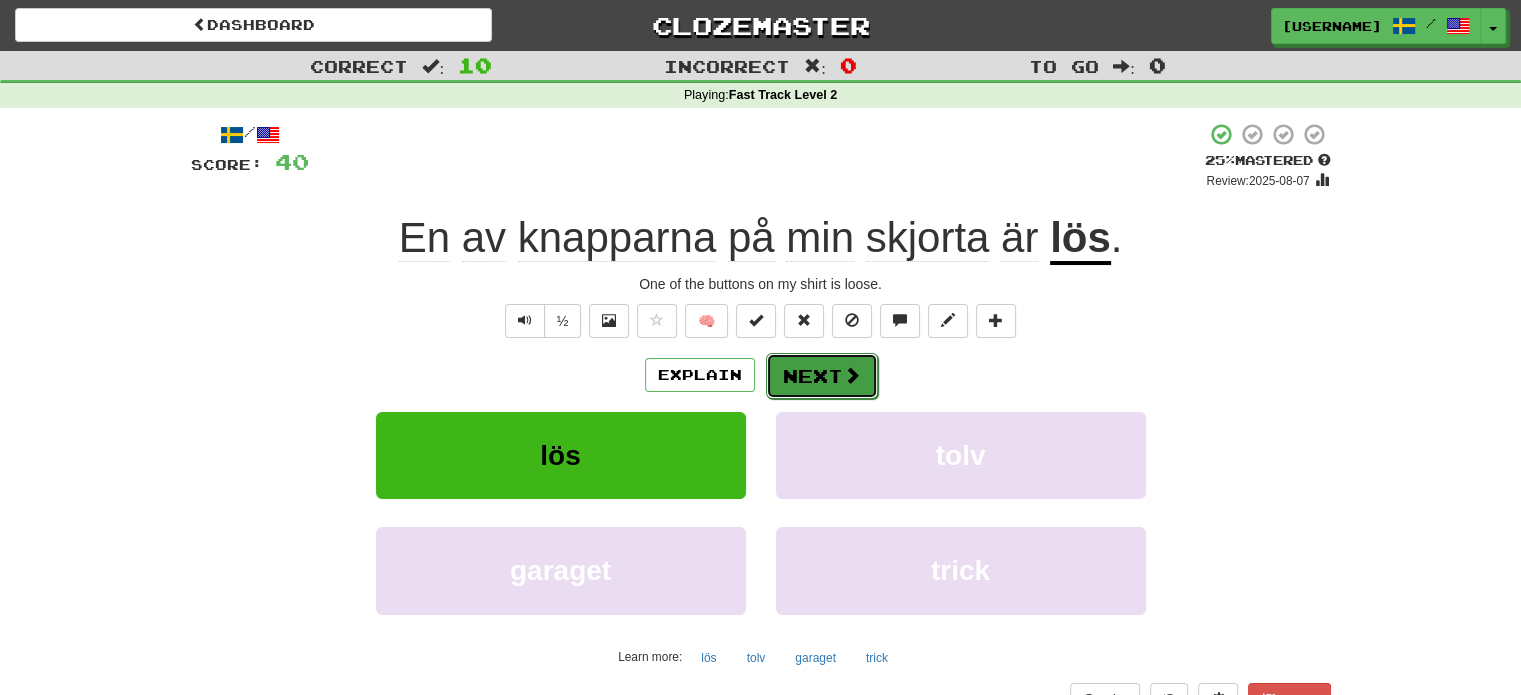 click on "Next" at bounding box center [822, 376] 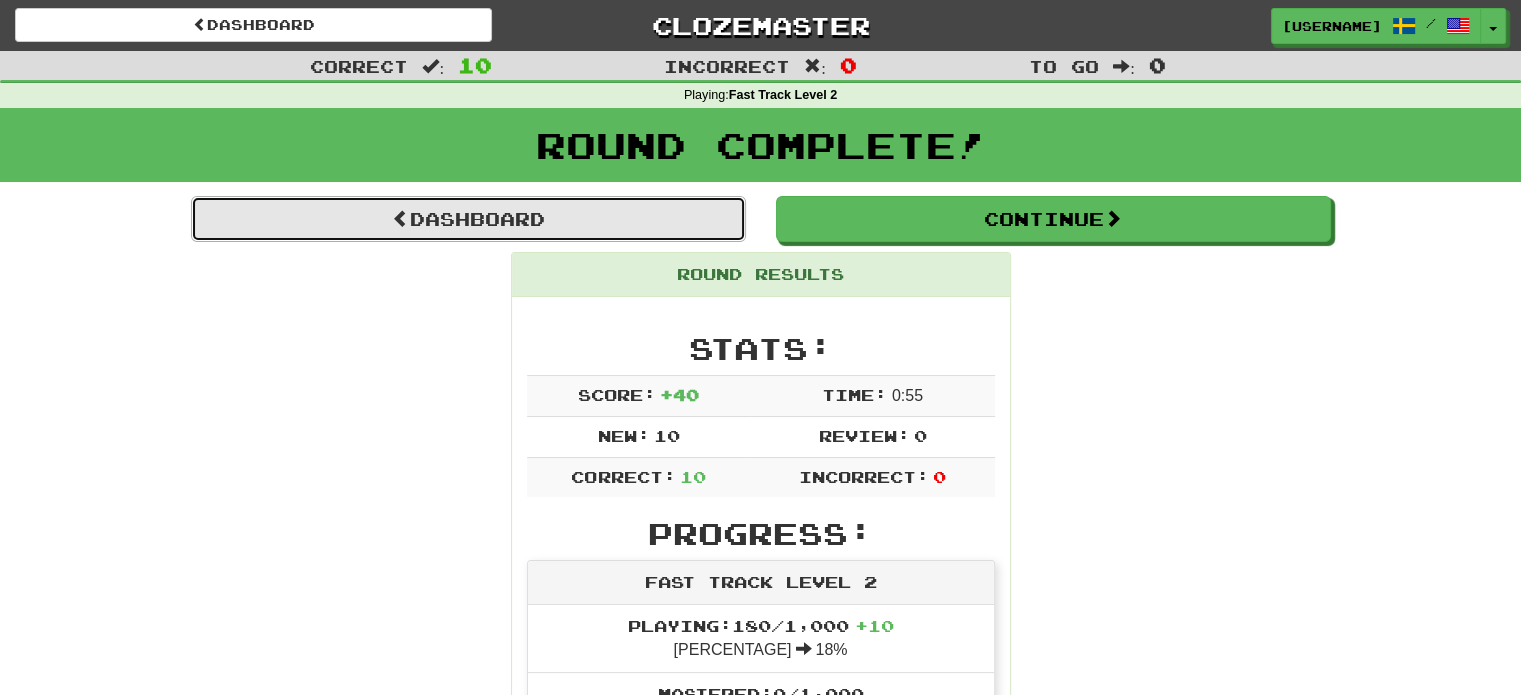 click on "Dashboard" at bounding box center (468, 219) 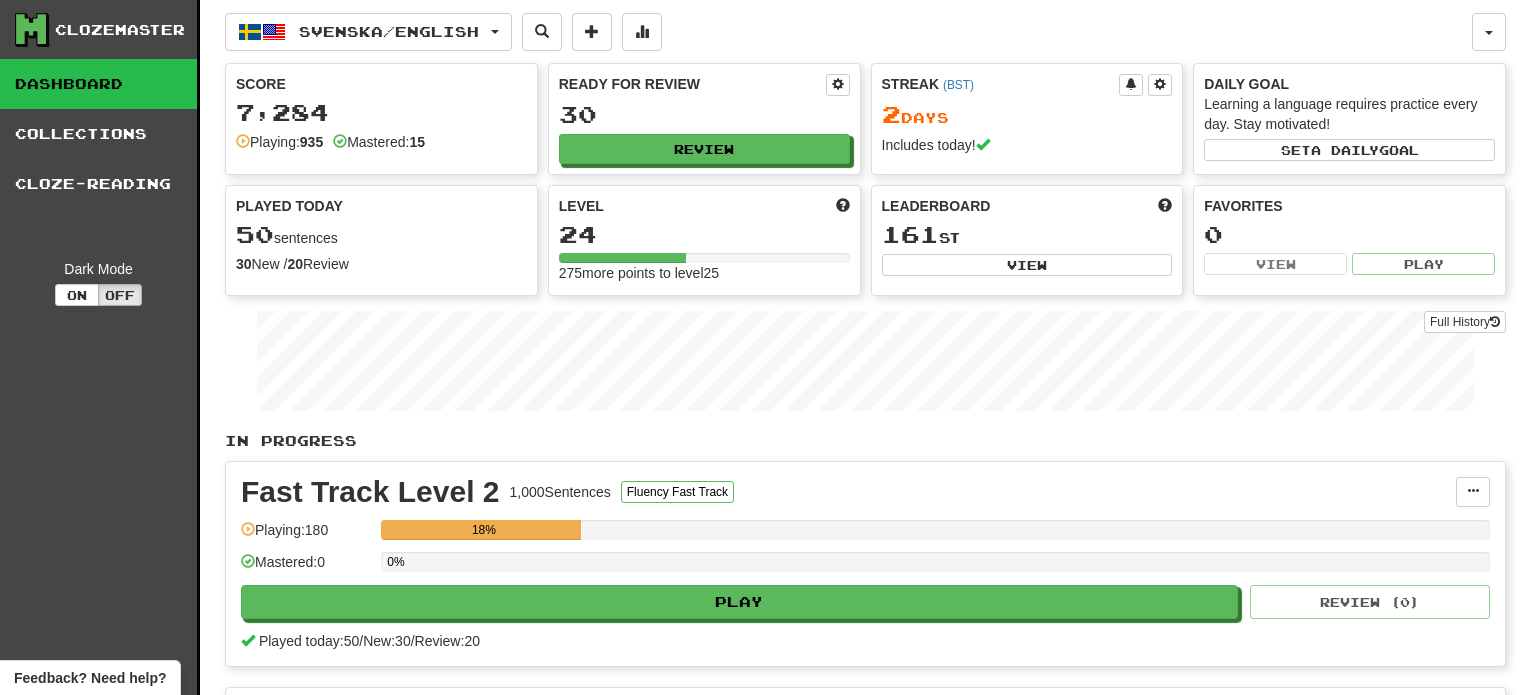 scroll, scrollTop: 0, scrollLeft: 0, axis: both 